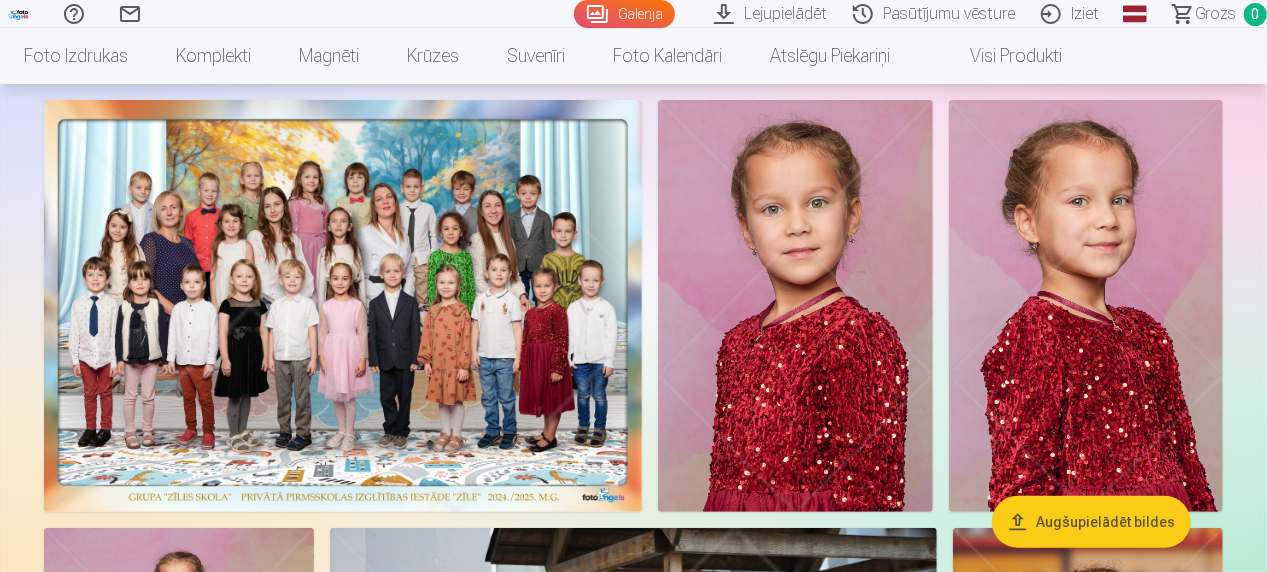 scroll, scrollTop: 160, scrollLeft: 0, axis: vertical 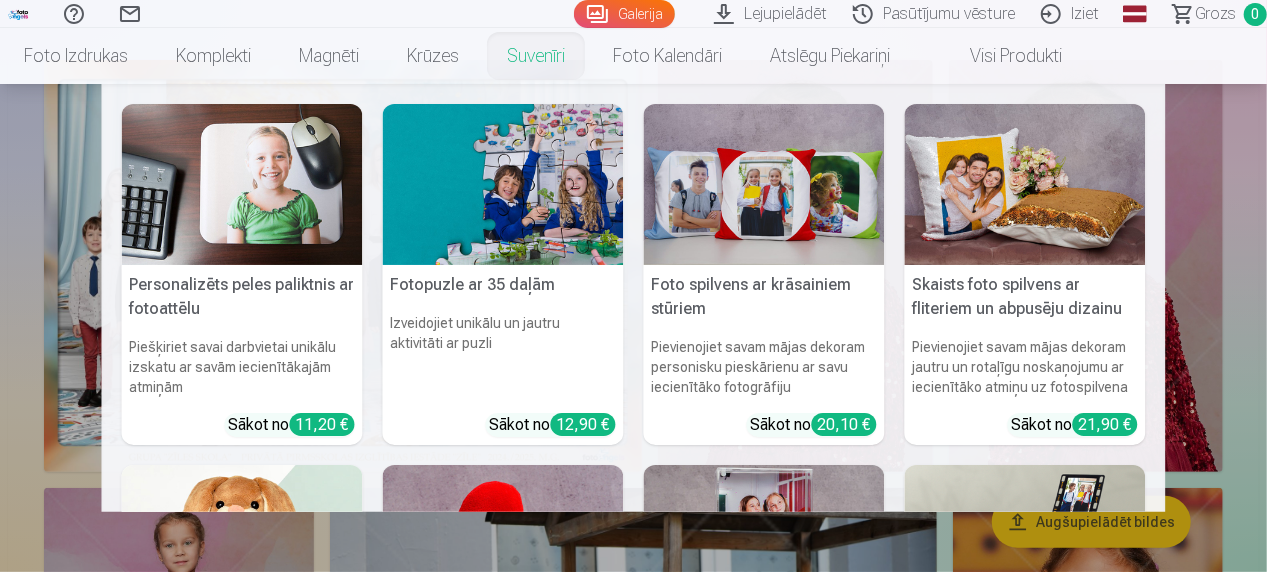 click on "Personalizēts peles paliktnis ar fotoattēlu Piešķiriet savai darbvietai unikālu izskatu ar savām iecienītākajām atmiņām Sākot no  11,20 € Fotopuzle ar 35 daļām Izveidojiet unikālu un jautru aktivitāti ar puzli Sākot no  12,90 € Foto spilvens ar krāsainiem stūriem Pievienojiet savam mājas dekoram personisku pieskārienu ar savu iecienītāko fotogrāfiju Sākot no  20,10 € Skaists foto spilvens ar fliteriem un abpusēju dizainu Pievienojiet savam mājas dekoram jautru un rotaļīgu noskaņojumu ar iecienītāko atmiņu uz fotospilvena Sākot no  21,90 € Mīļākā mīkstā rotaļlieta Zaķis ar fotogrāfiju Jauka un personalizēta dāvana Jūsu mīļajiem Sākot no  21,90 € Sniega bumba ar foto Unikāls un jautrs veids, kā parādīt savas iecienītākās atmiņas Sākot no  14,00 € Akrila rāmis ar sniegpārsliņām Maģisks veids, kā parādīt savu iecienītāko fotoattēlu Sākot no  18,50 € 7x21 cm alumīnija fotogrāfiju rāmis ar liecamu pamatni (3 fotogrāfijas)" at bounding box center [633, 298] 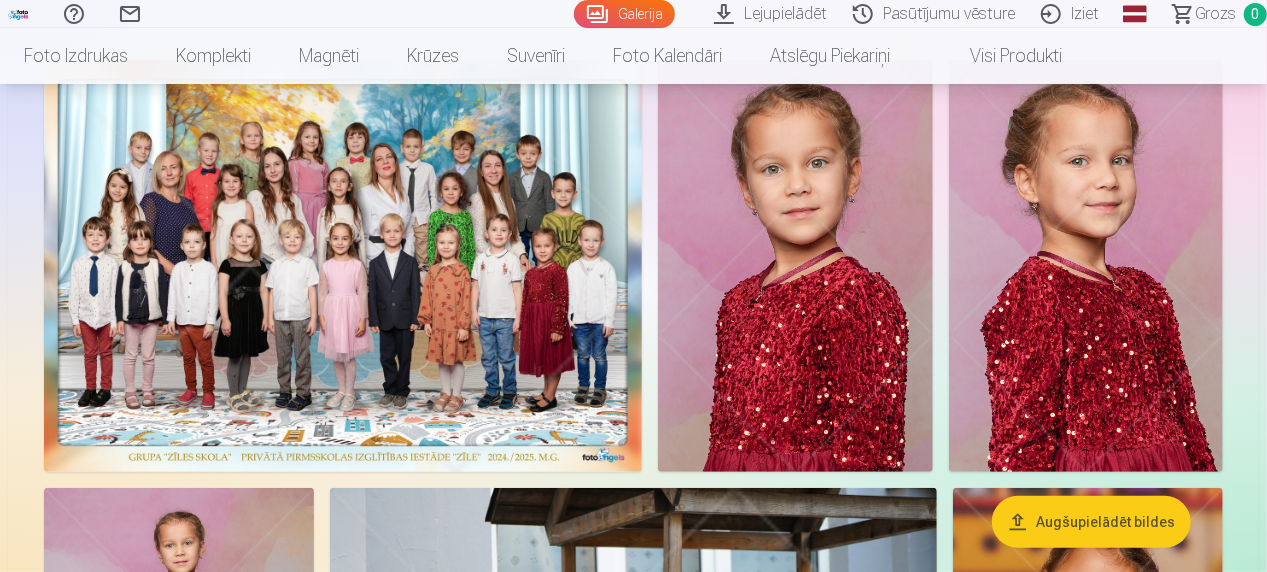 click at bounding box center (343, 266) 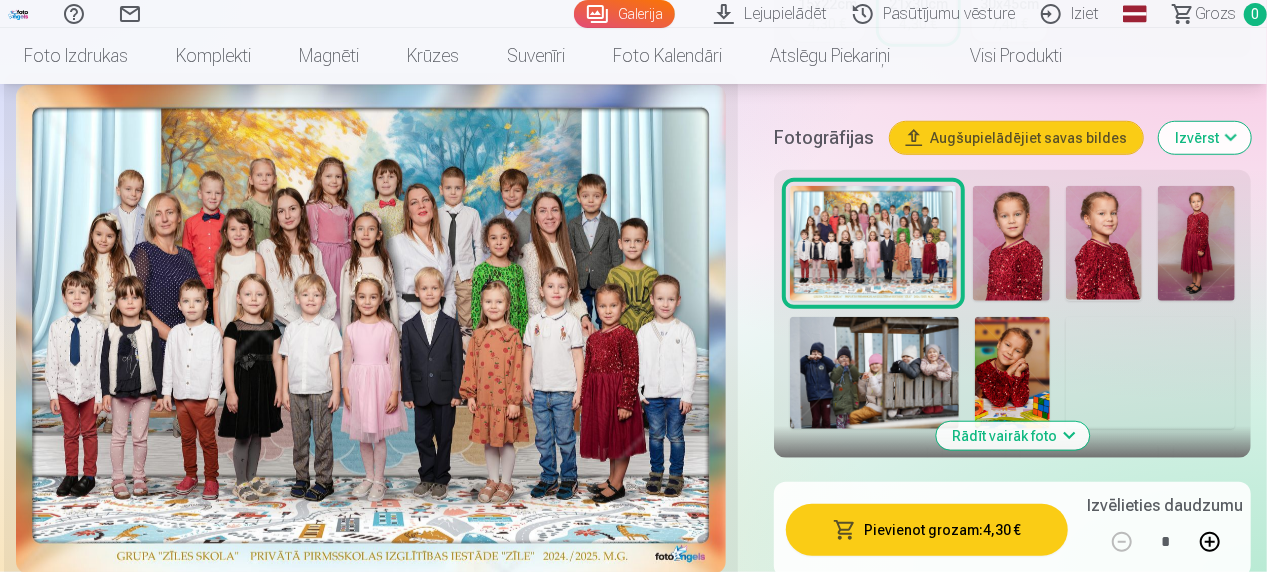 scroll, scrollTop: 720, scrollLeft: 0, axis: vertical 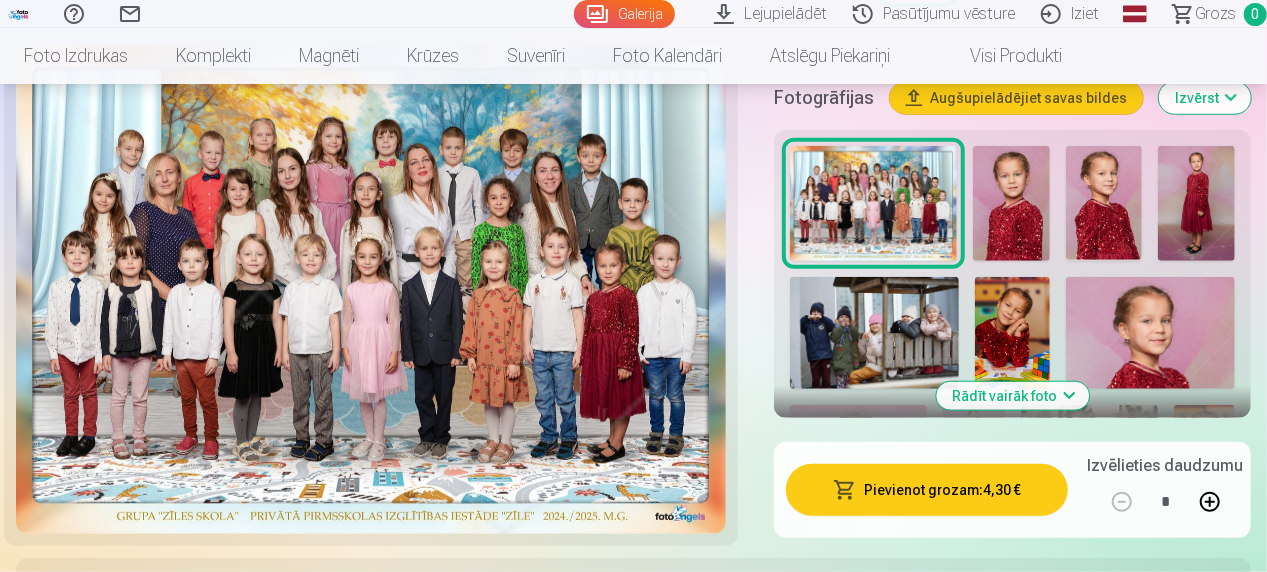click on "Pievienot grozam :  4,30 €" at bounding box center (927, 490) 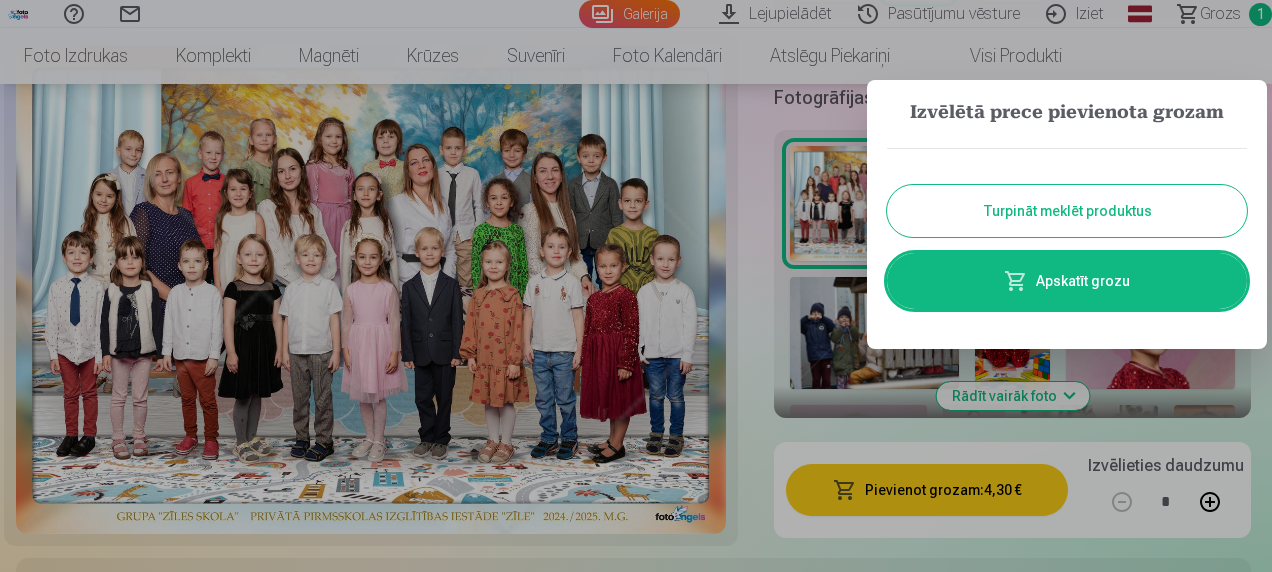 click on "Turpināt meklēt produktus" at bounding box center [1067, 211] 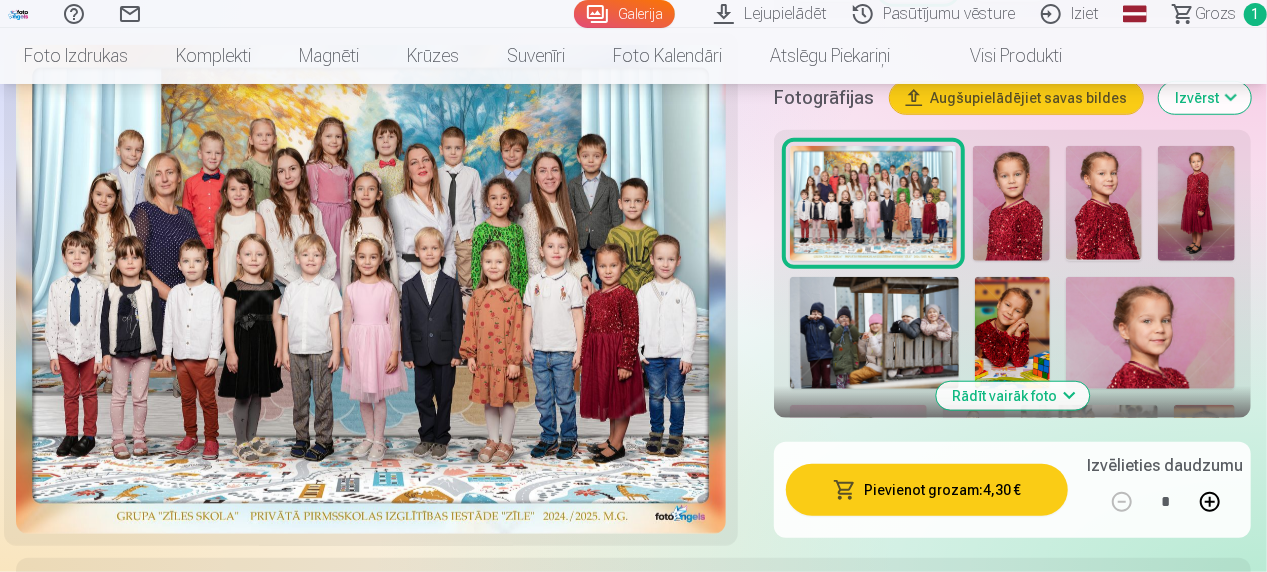 type 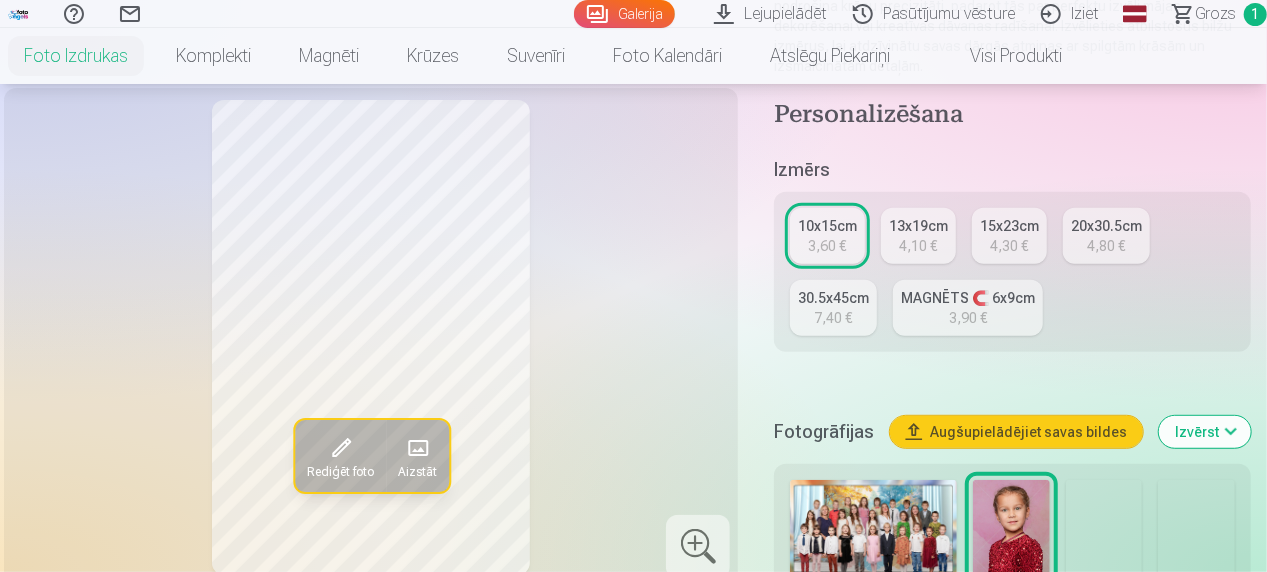 scroll, scrollTop: 440, scrollLeft: 0, axis: vertical 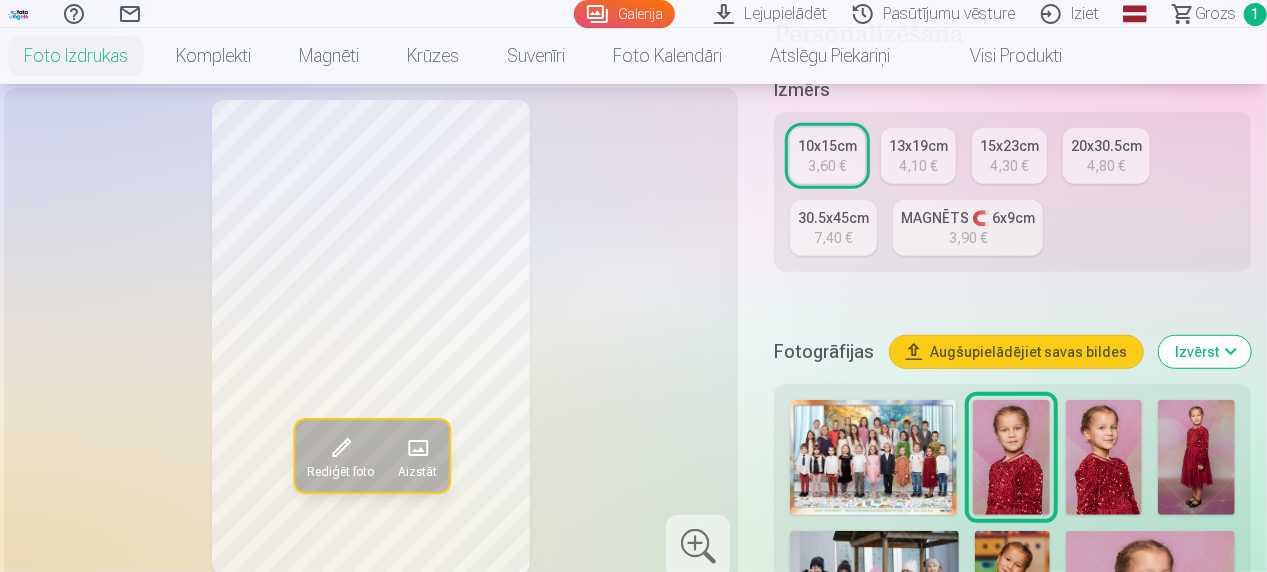click at bounding box center (1104, 457) 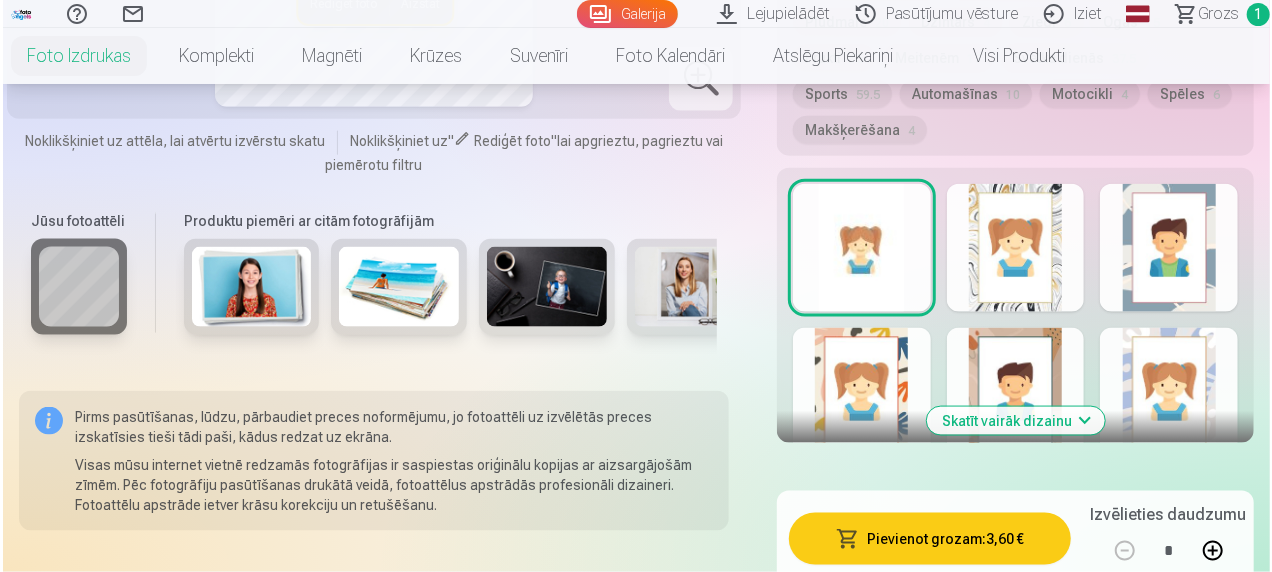 scroll, scrollTop: 1320, scrollLeft: 0, axis: vertical 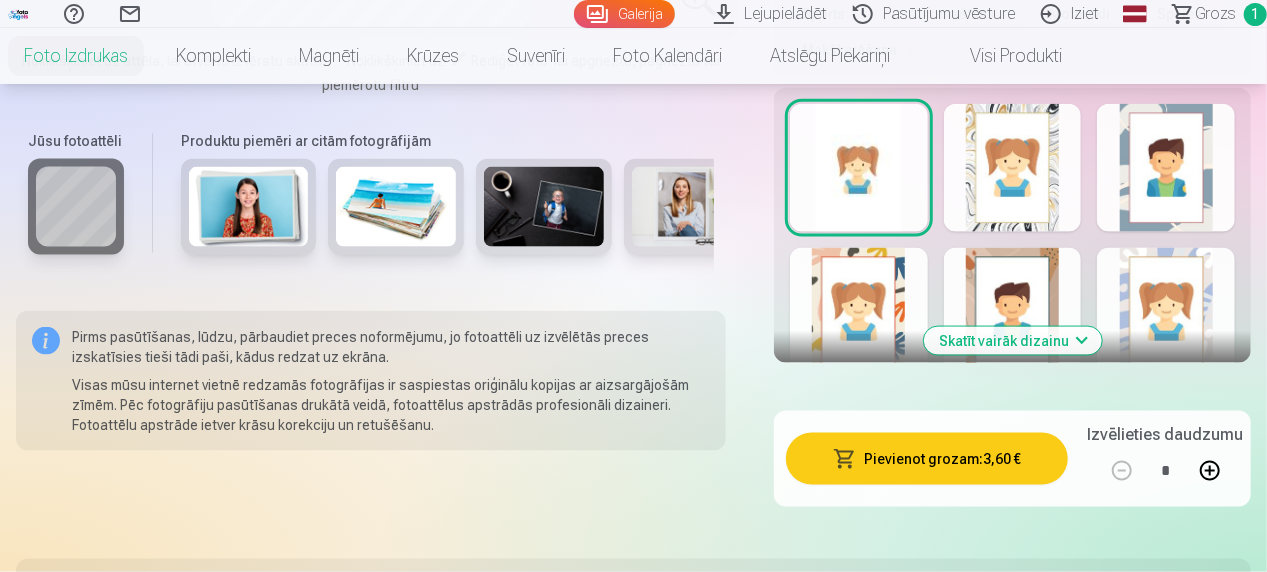 click on "Pievienot grozam :  3,60 €" at bounding box center (927, 459) 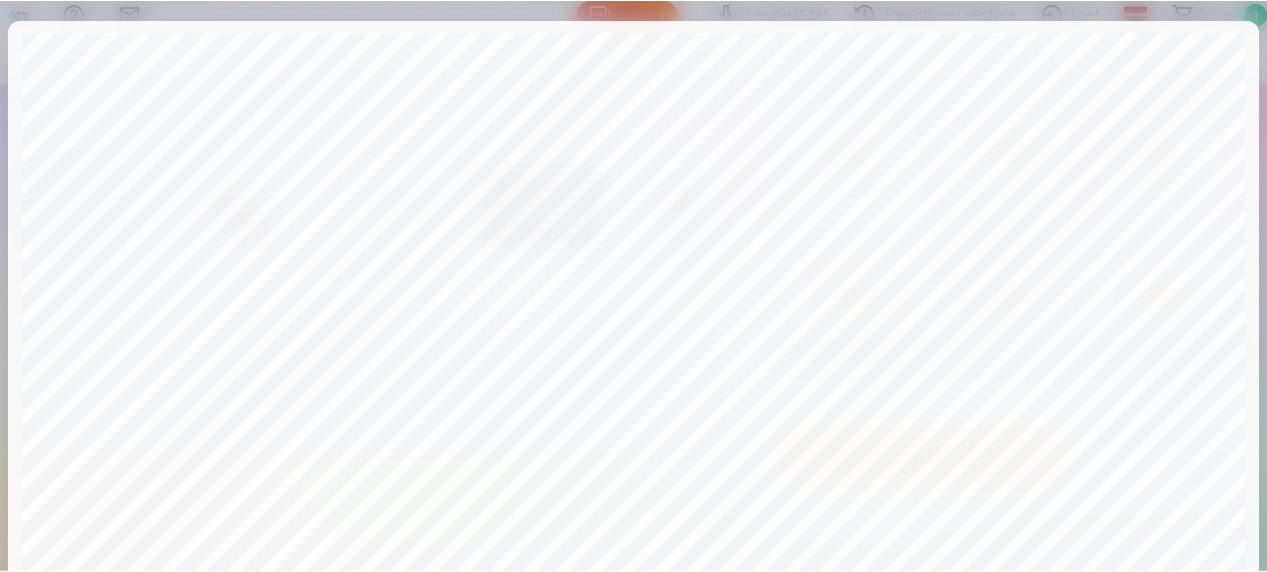 scroll, scrollTop: 796, scrollLeft: 0, axis: vertical 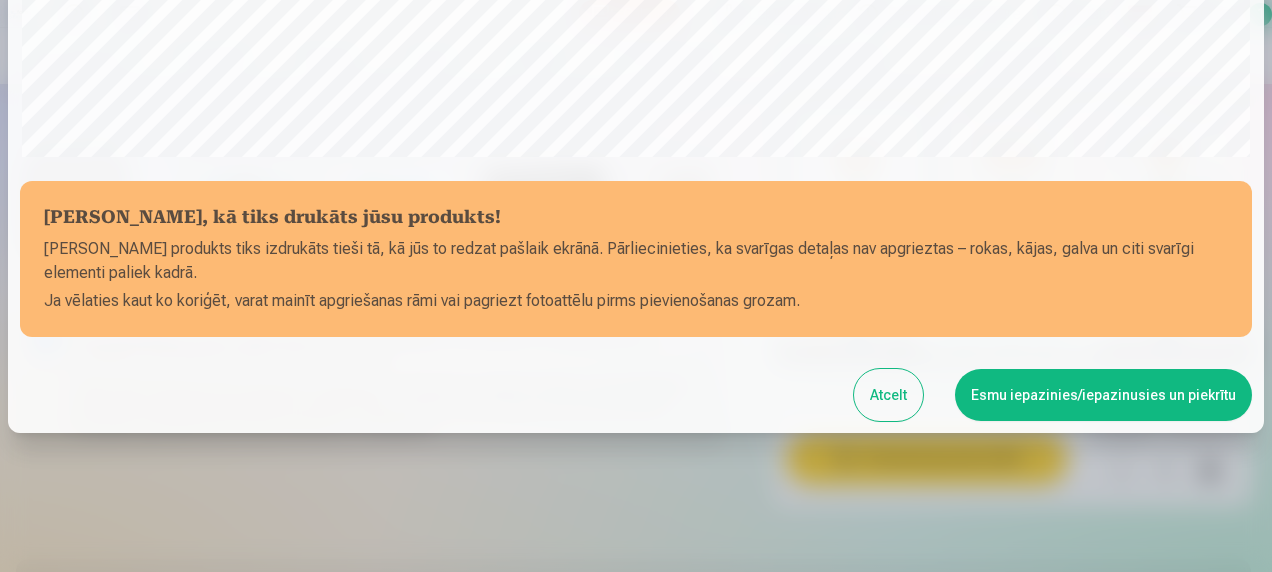 click on "Esmu iepazinies/iepazinusies un piekrītu" at bounding box center [1103, 395] 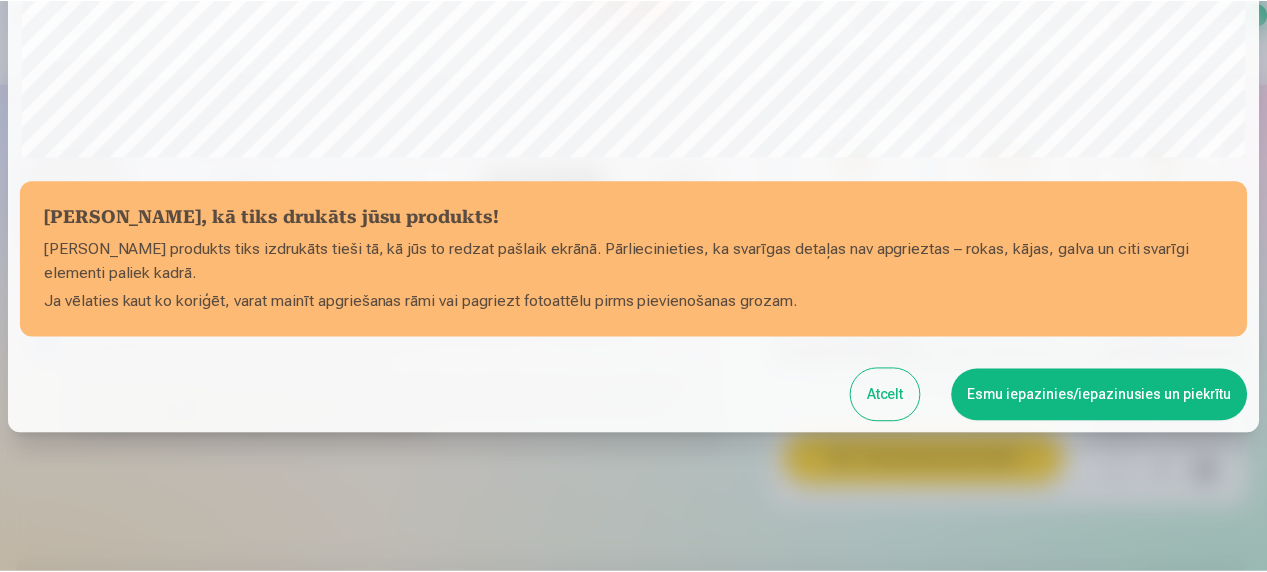 scroll, scrollTop: 793, scrollLeft: 0, axis: vertical 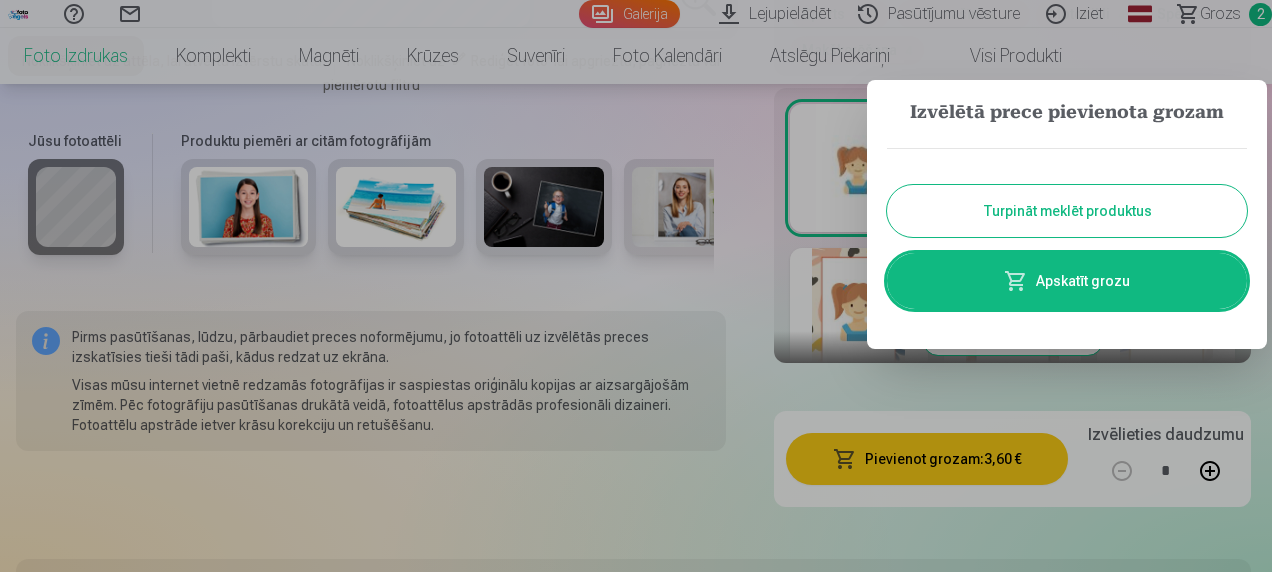 click on "Turpināt meklēt produktus" at bounding box center [1067, 211] 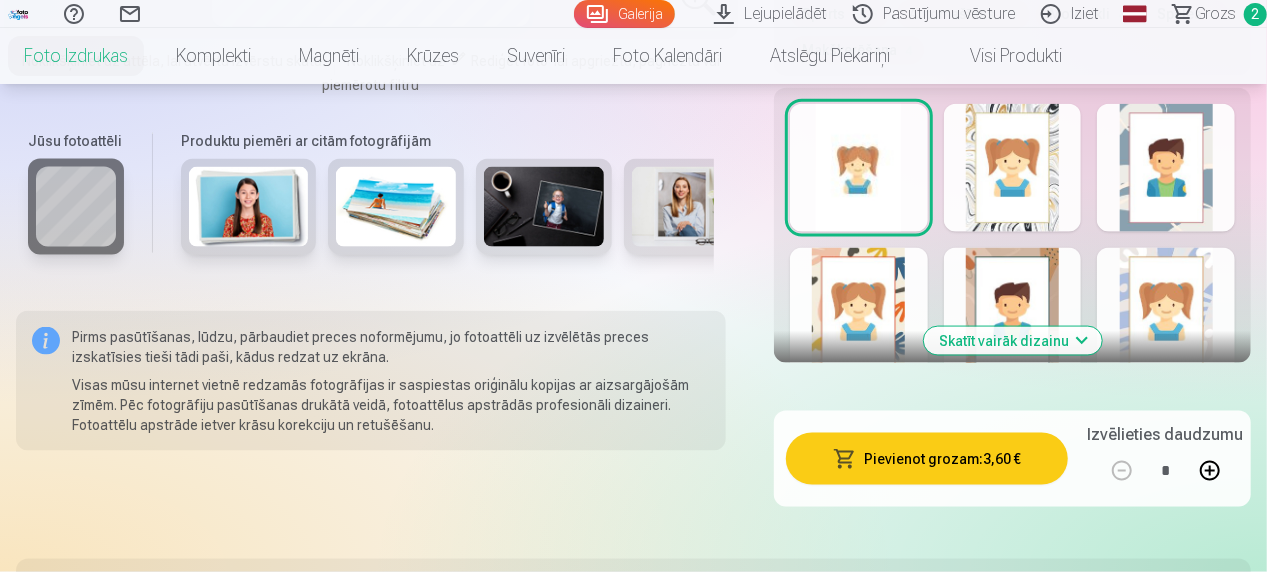 type 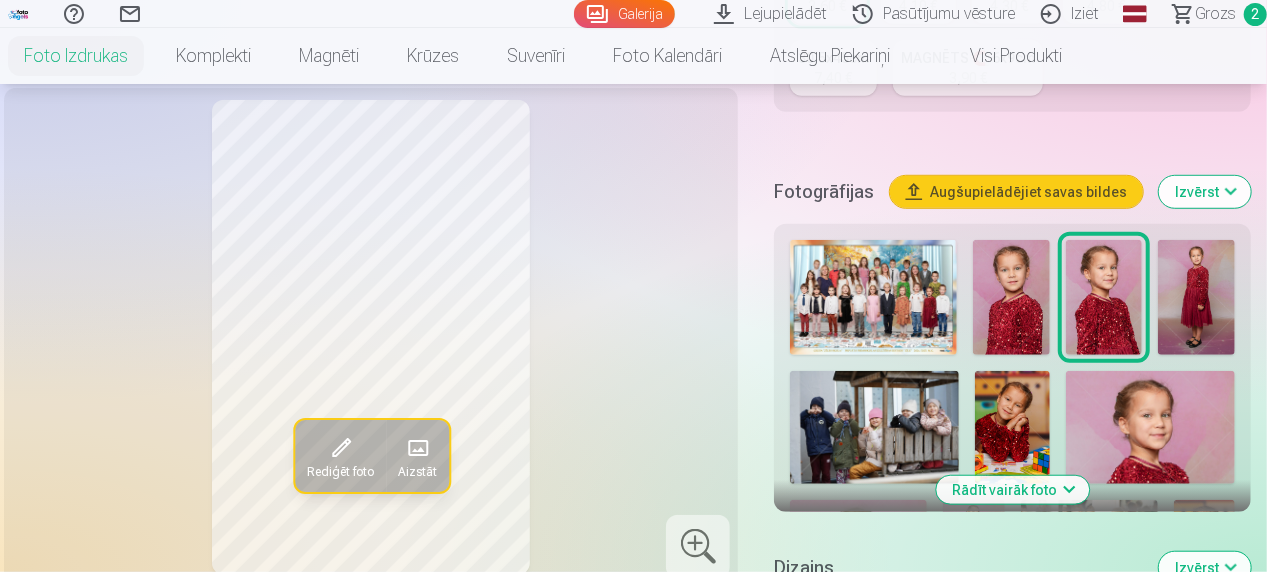 scroll, scrollTop: 480, scrollLeft: 0, axis: vertical 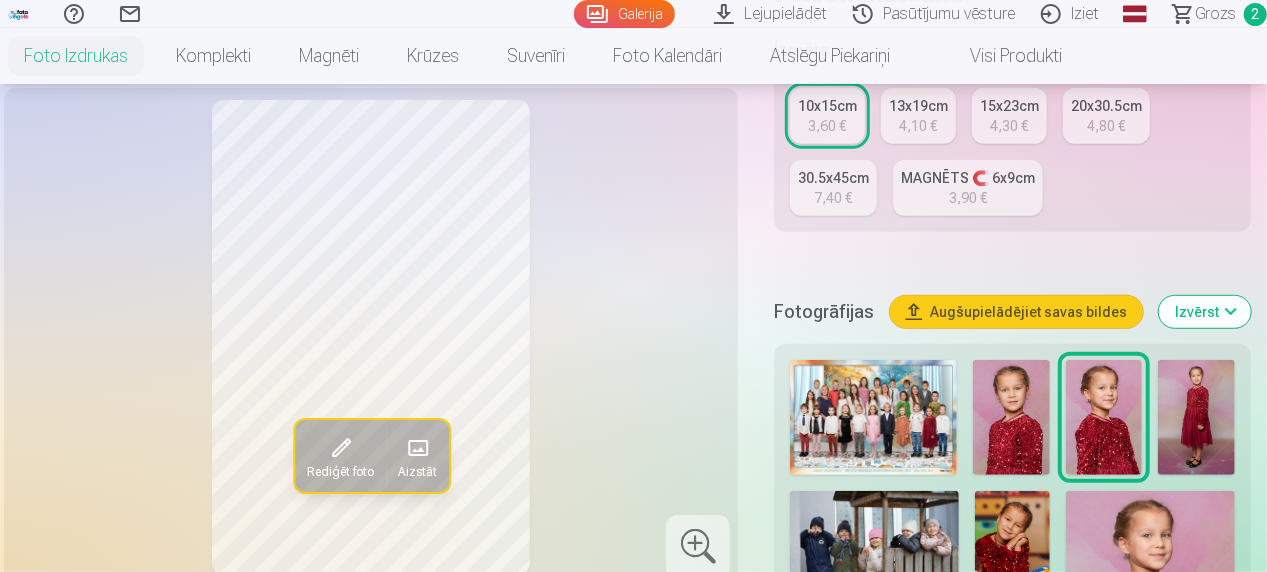 click at bounding box center [1196, 417] 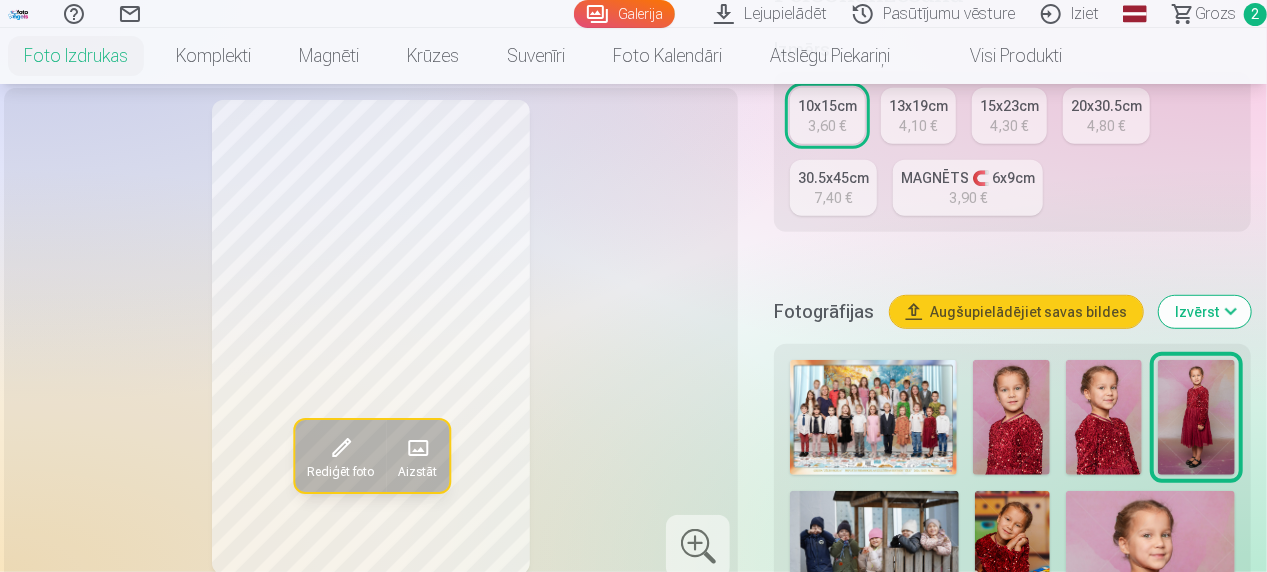 click at bounding box center (1012, 547) 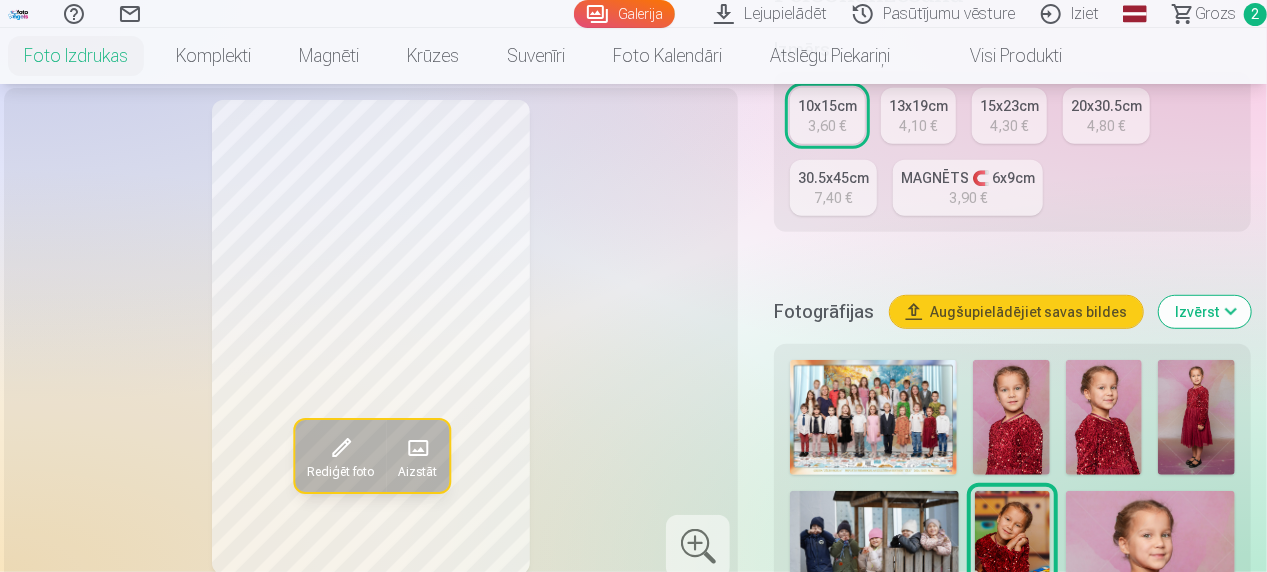 click at bounding box center (1150, 547) 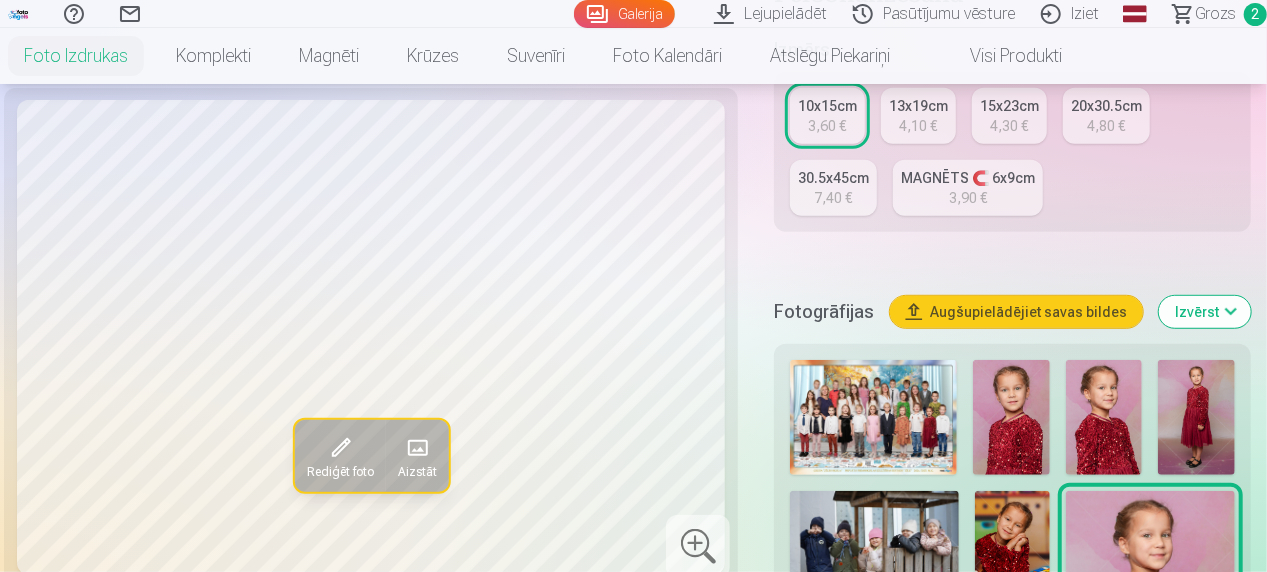 click at bounding box center [1104, 417] 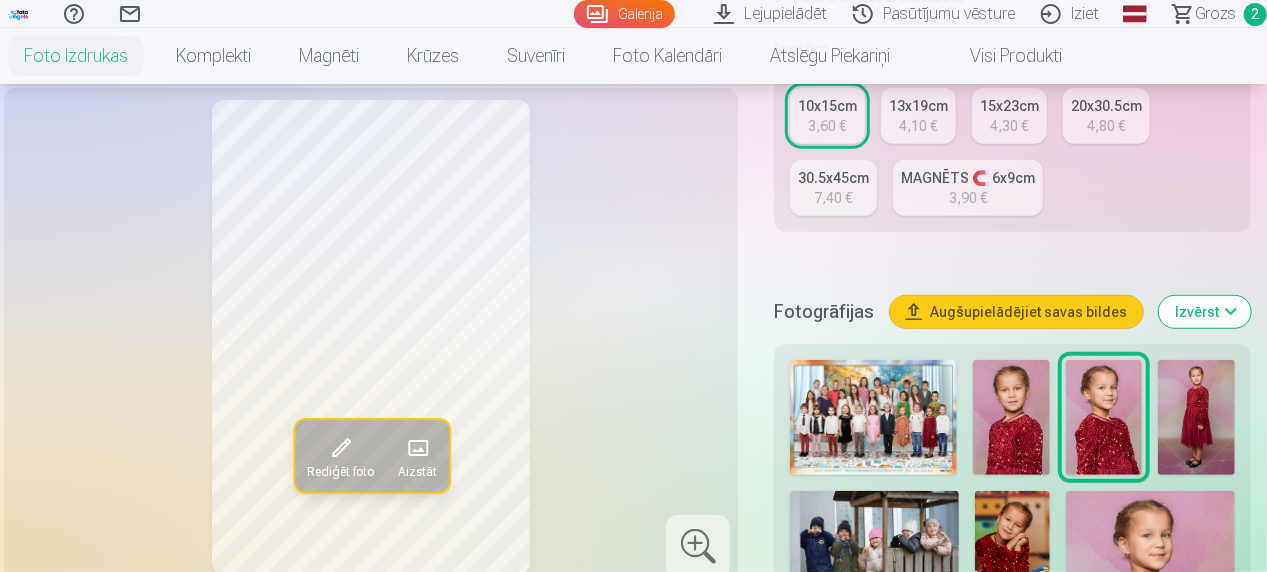 click at bounding box center [1150, 547] 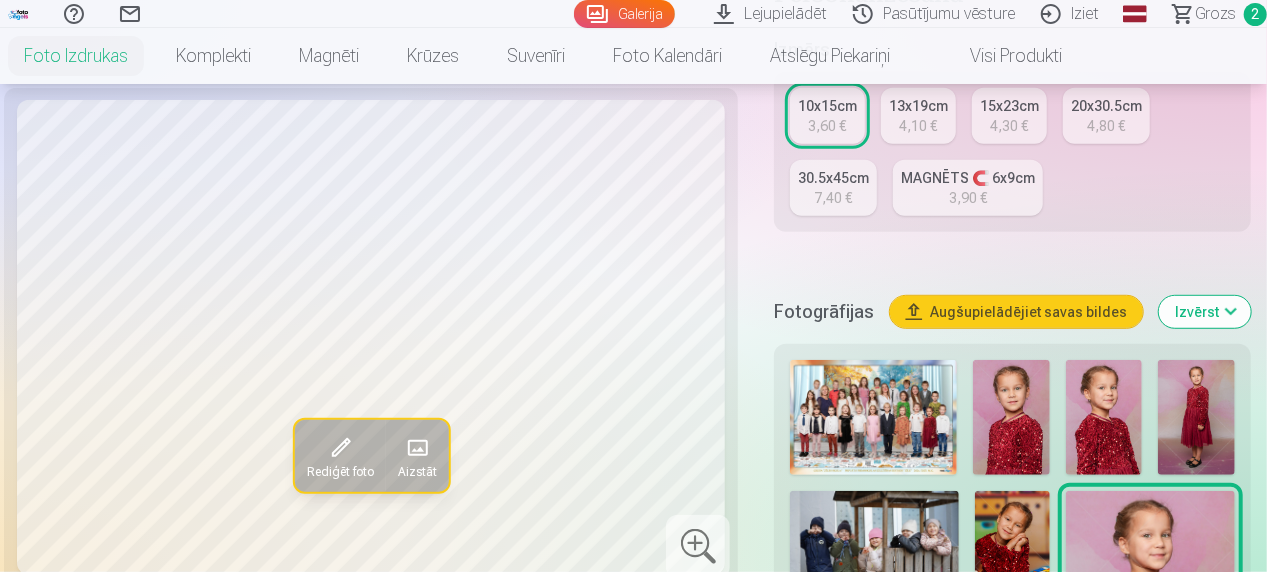 click at bounding box center [1104, 417] 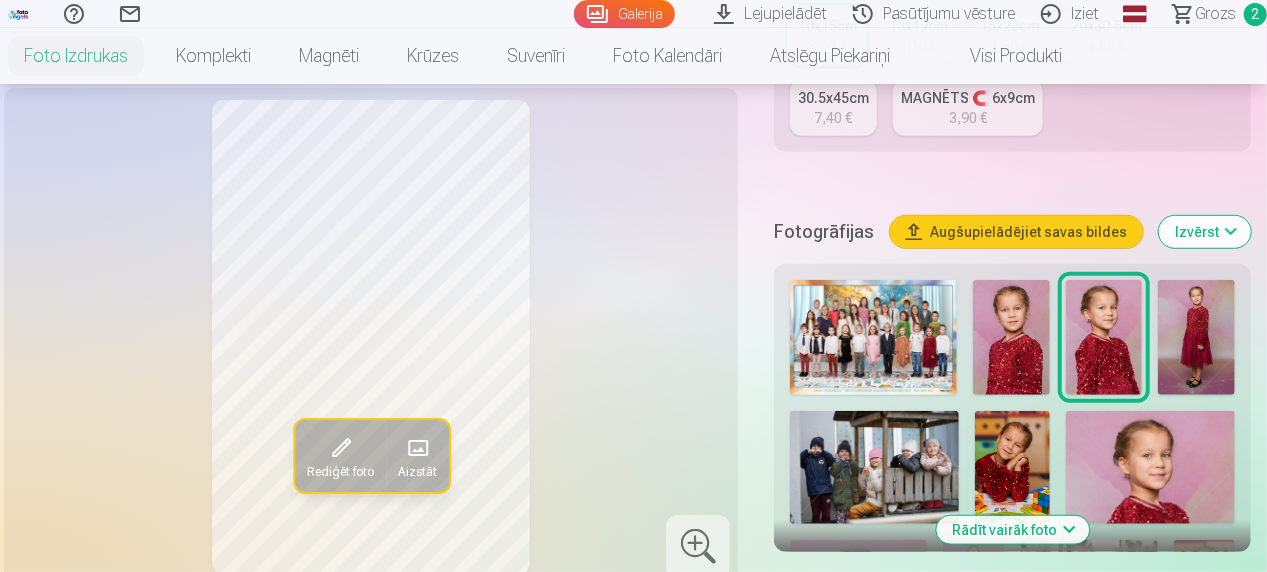 scroll, scrollTop: 600, scrollLeft: 0, axis: vertical 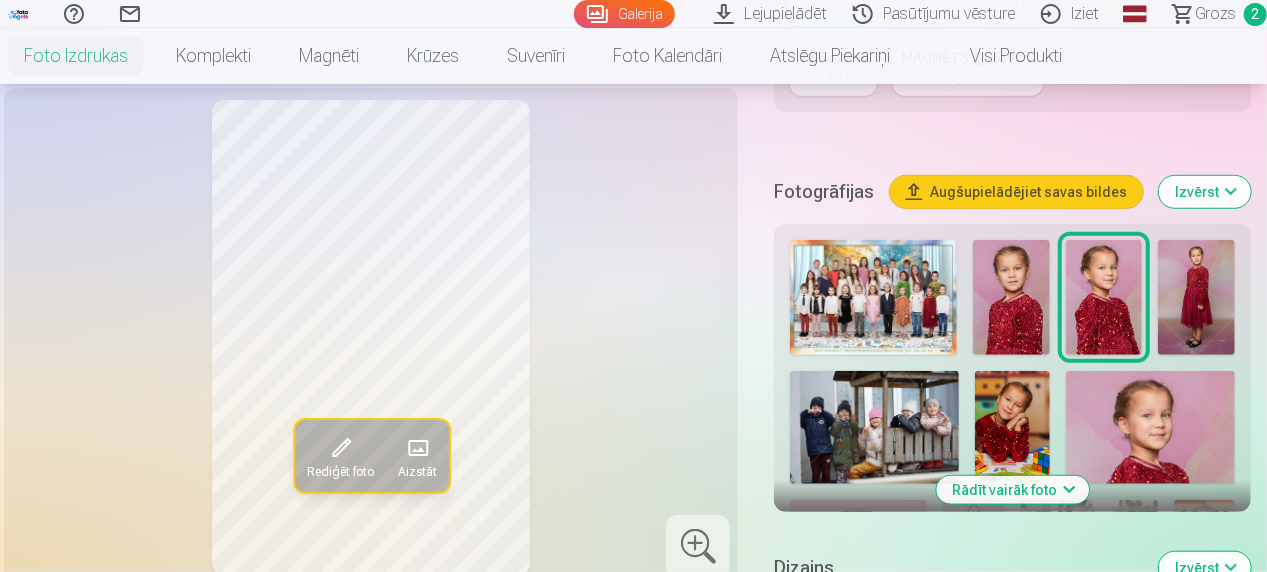 click at bounding box center (1012, 427) 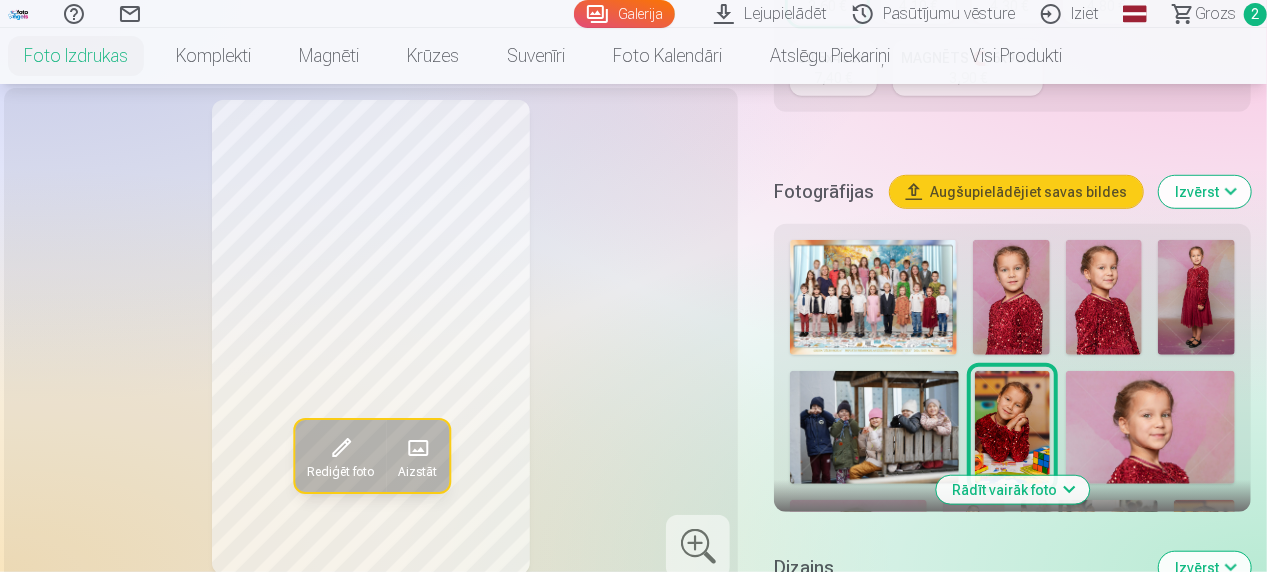 click at bounding box center [874, 427] 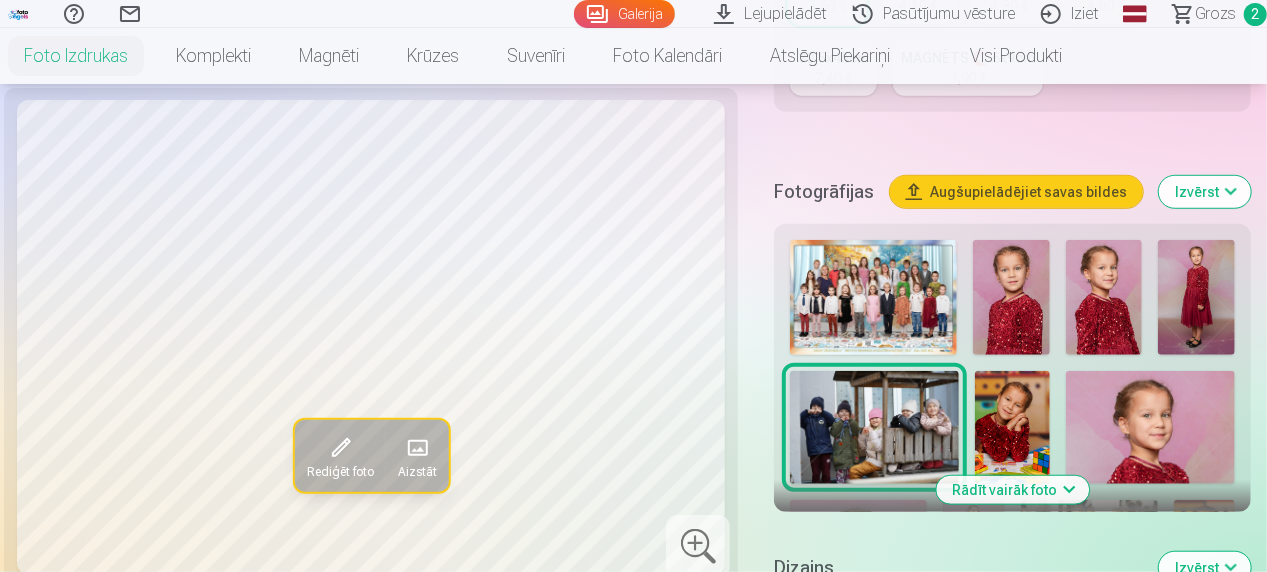 click at bounding box center (1196, 297) 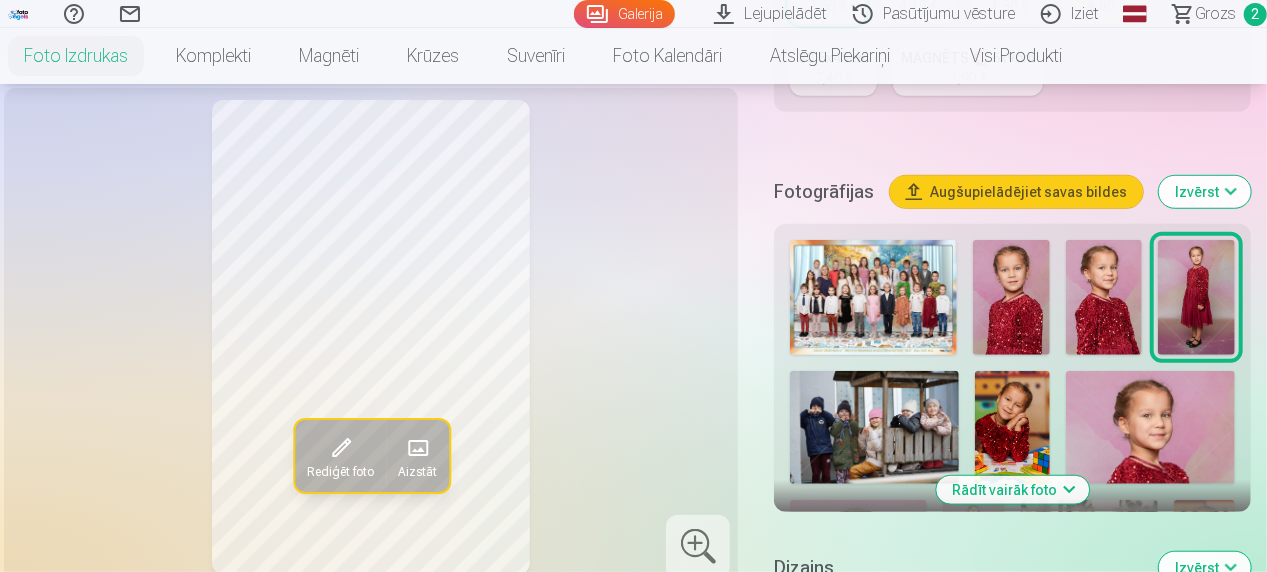 click on "Rādīt vairāk foto" at bounding box center (1012, 490) 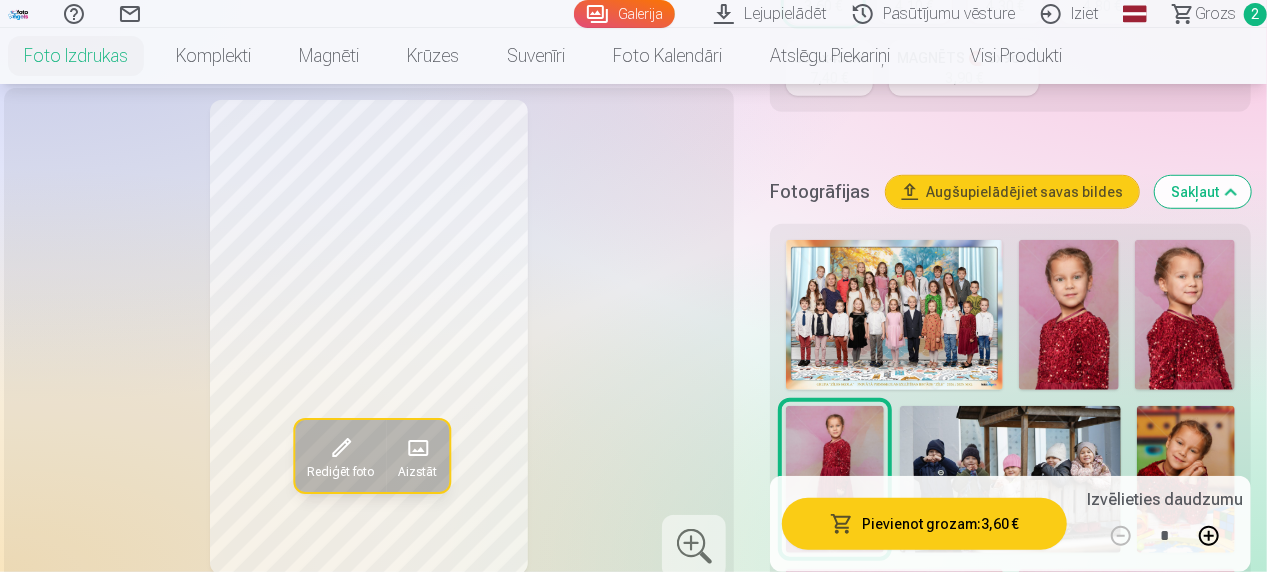 type 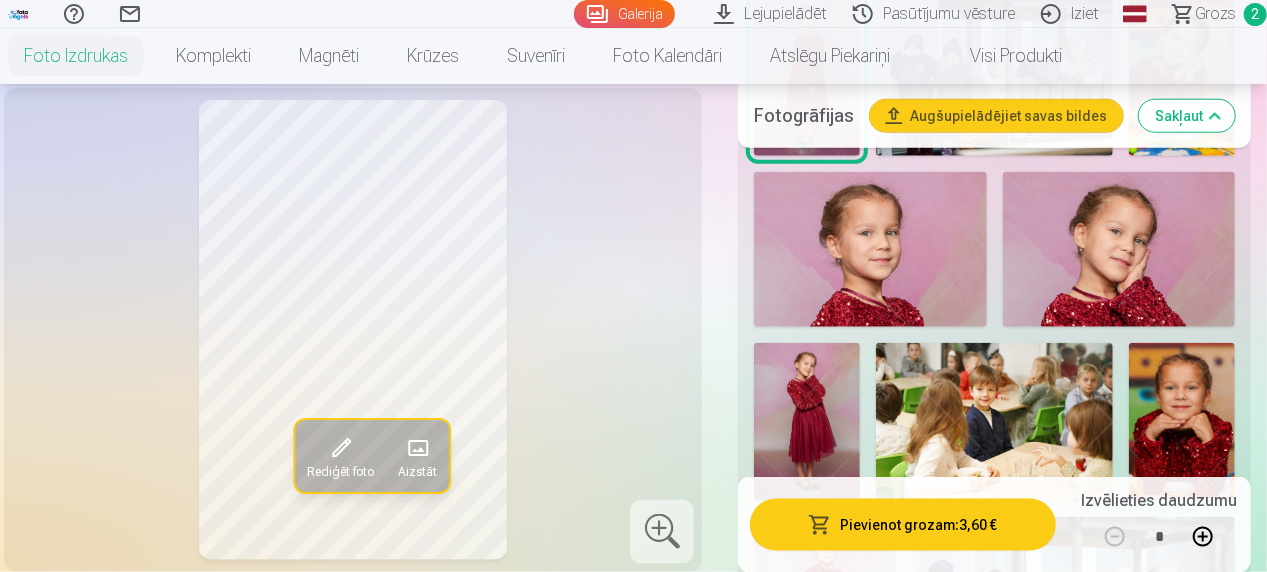scroll, scrollTop: 1040, scrollLeft: 0, axis: vertical 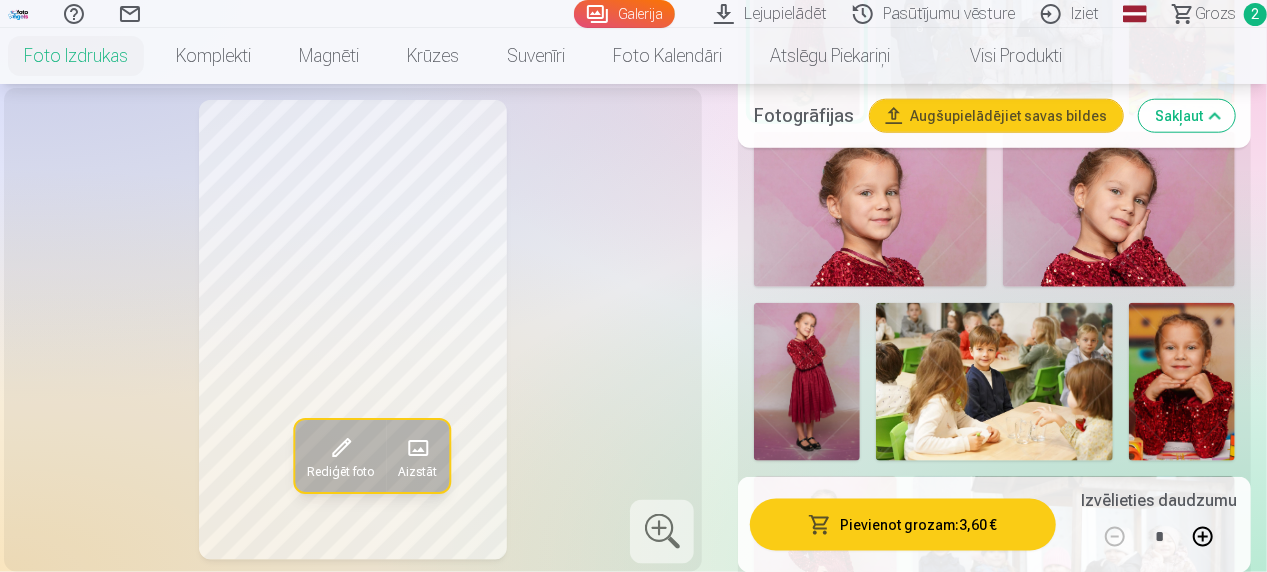 click at bounding box center [807, 382] 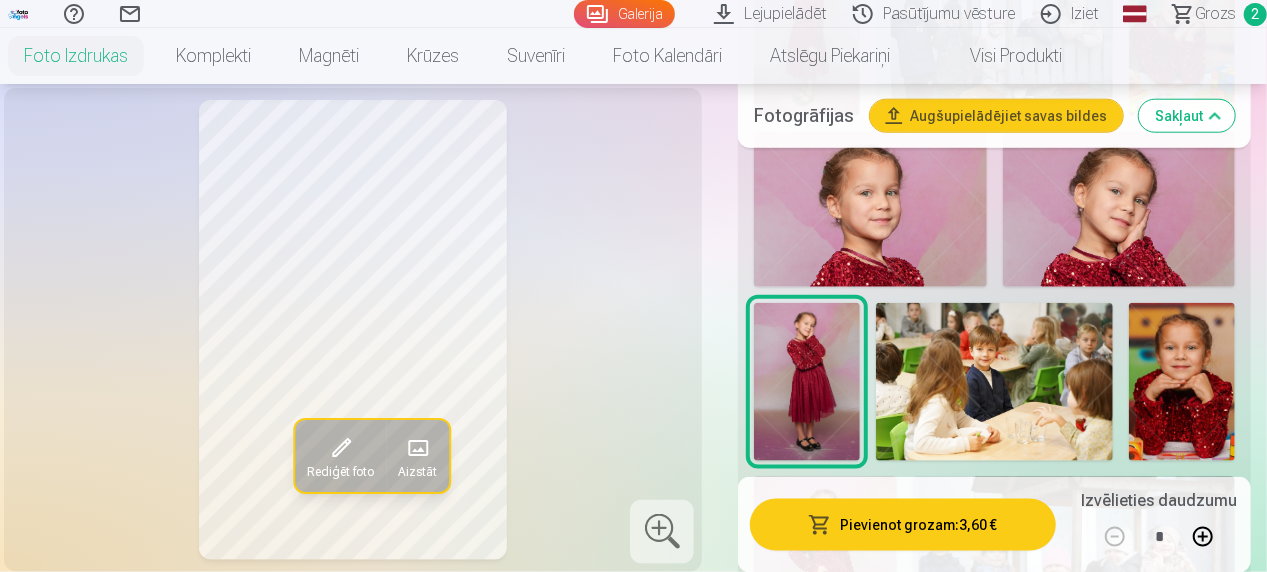 click at bounding box center (1182, 382) 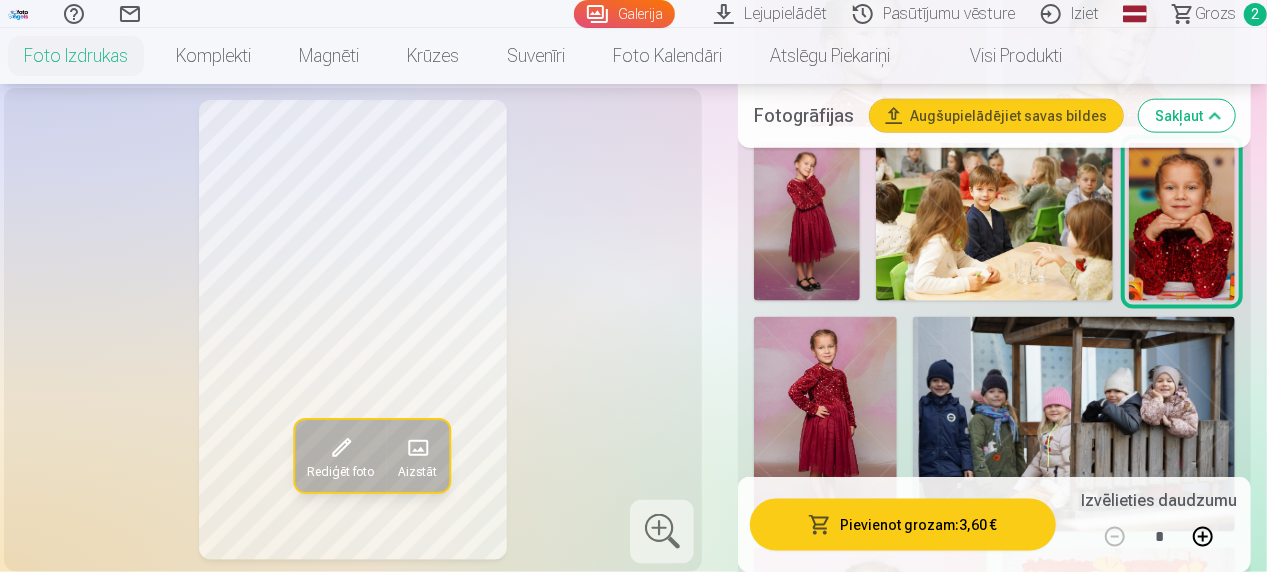 scroll, scrollTop: 1240, scrollLeft: 0, axis: vertical 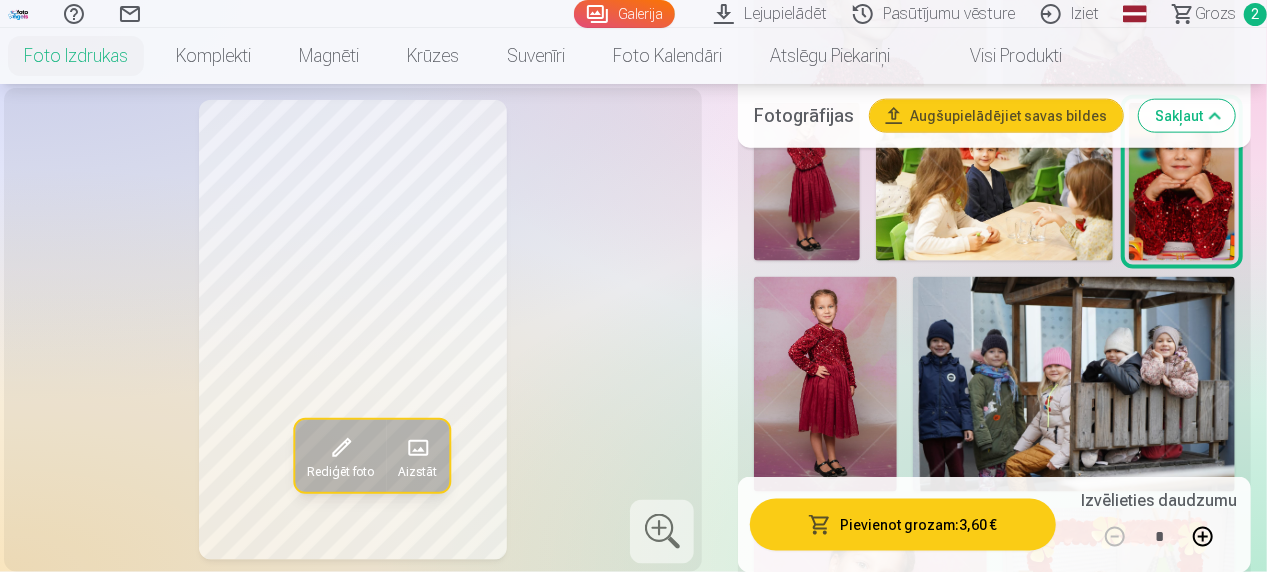 click at bounding box center (825, 384) 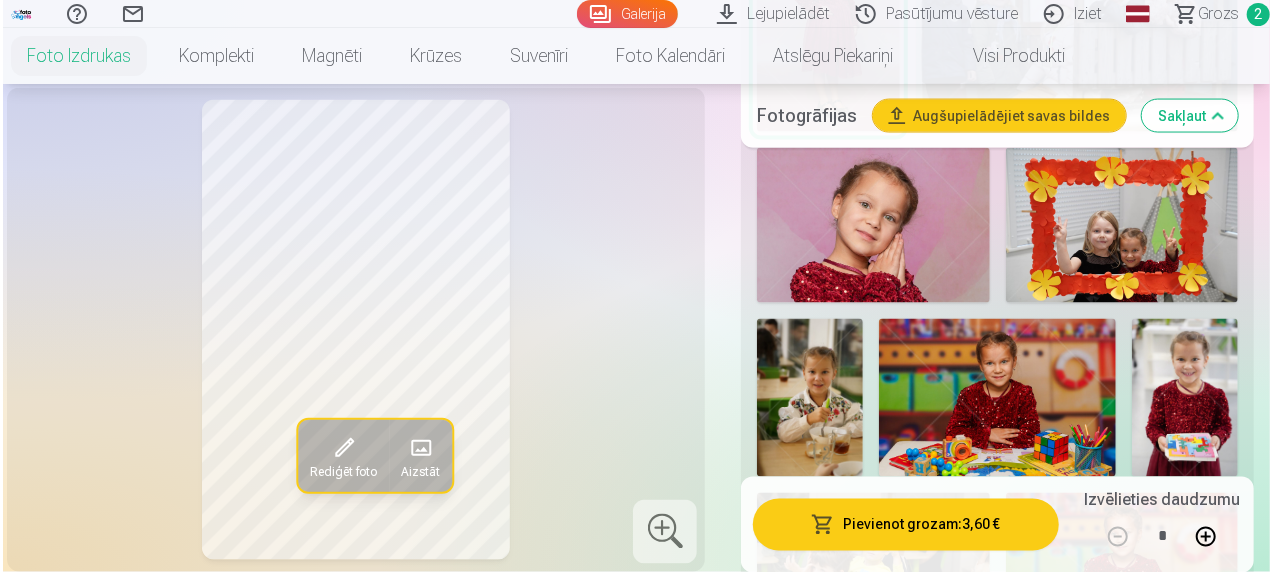 scroll, scrollTop: 1640, scrollLeft: 0, axis: vertical 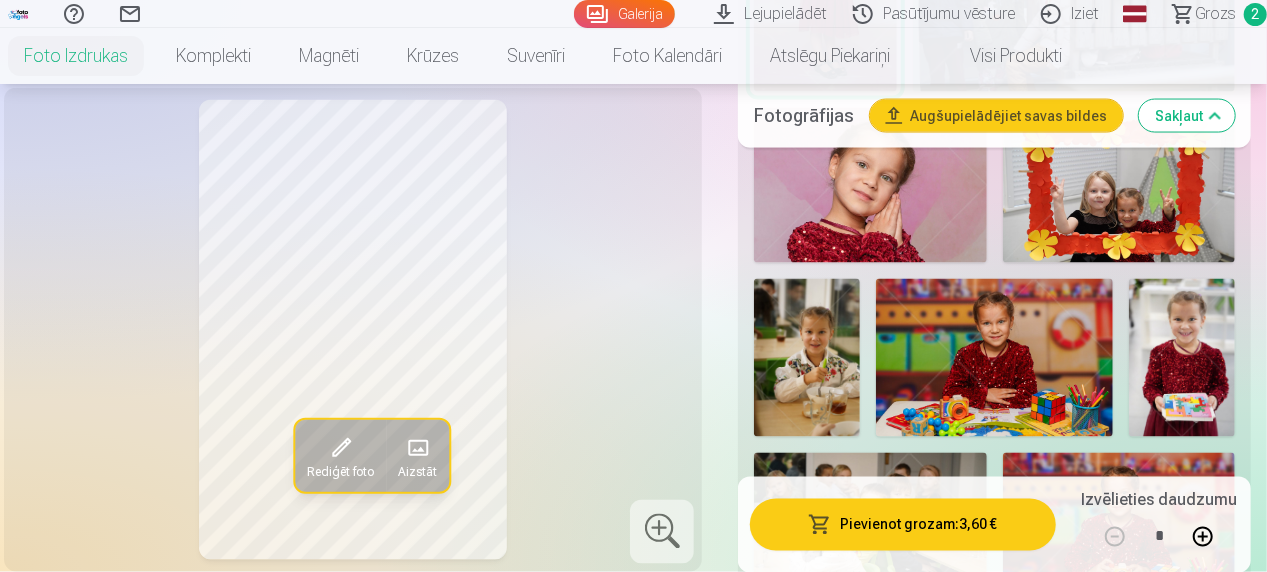click at bounding box center (807, 358) 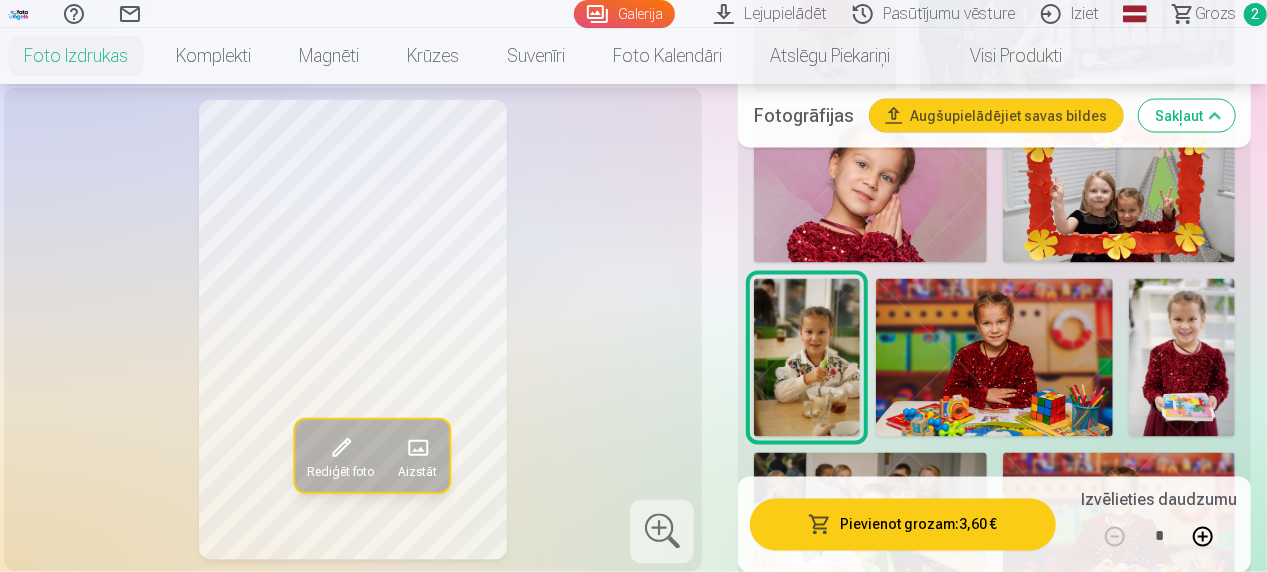 click at bounding box center [995, 358] 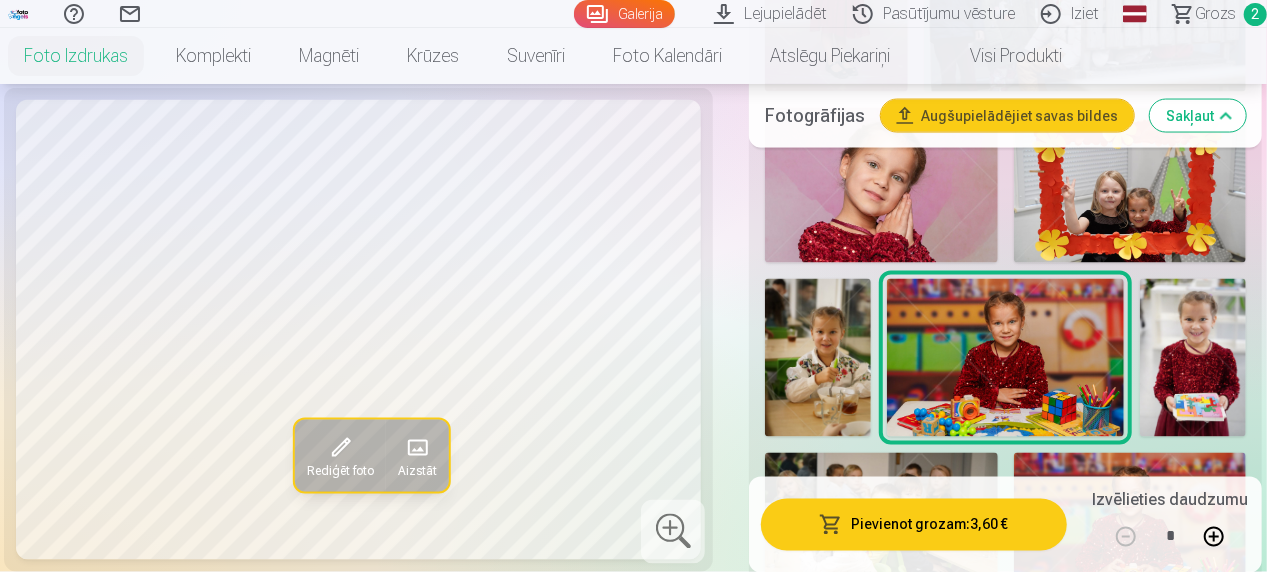 click on "Pievienot grozam :  3,60 €" at bounding box center (914, 524) 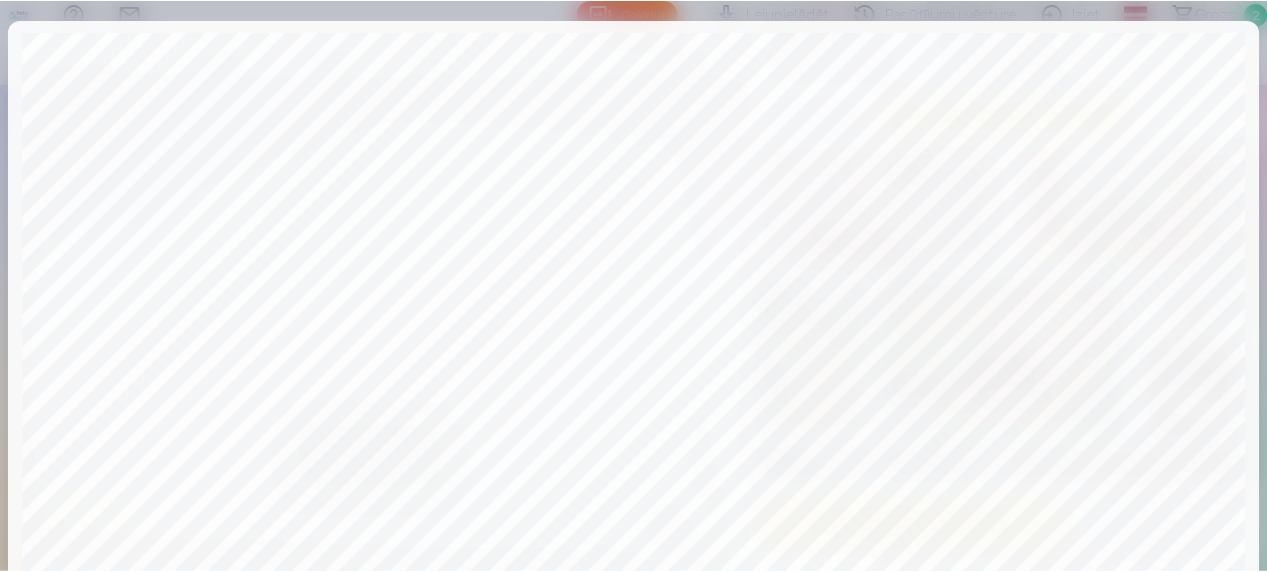 scroll, scrollTop: 796, scrollLeft: 0, axis: vertical 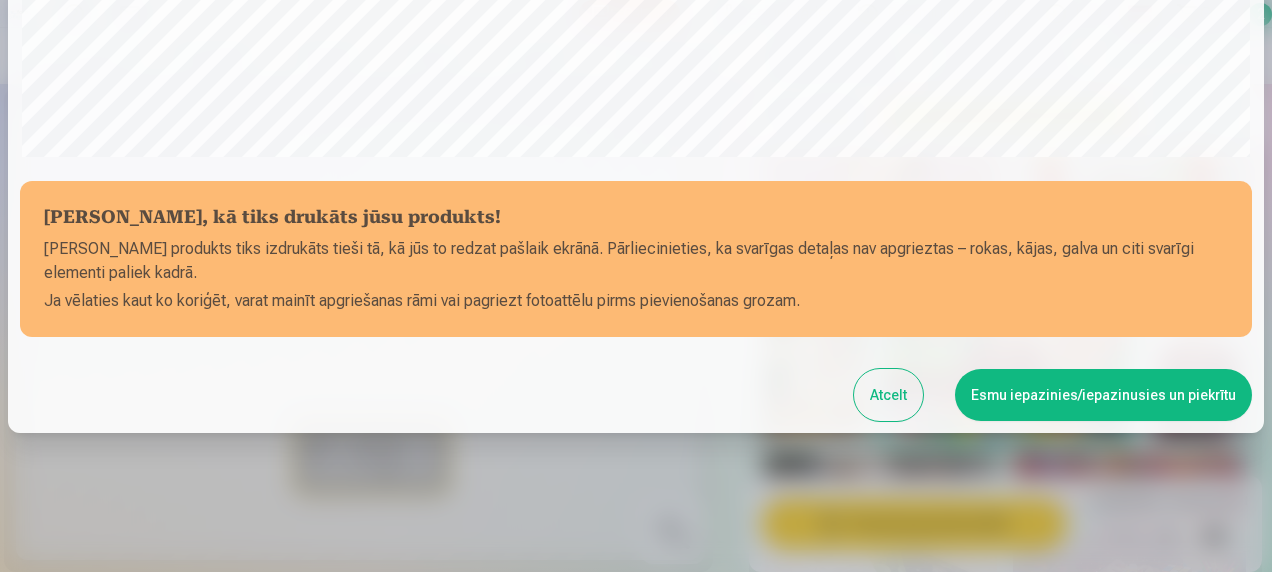 click on "Esmu iepazinies/iepazinusies un piekrītu" at bounding box center (1103, 395) 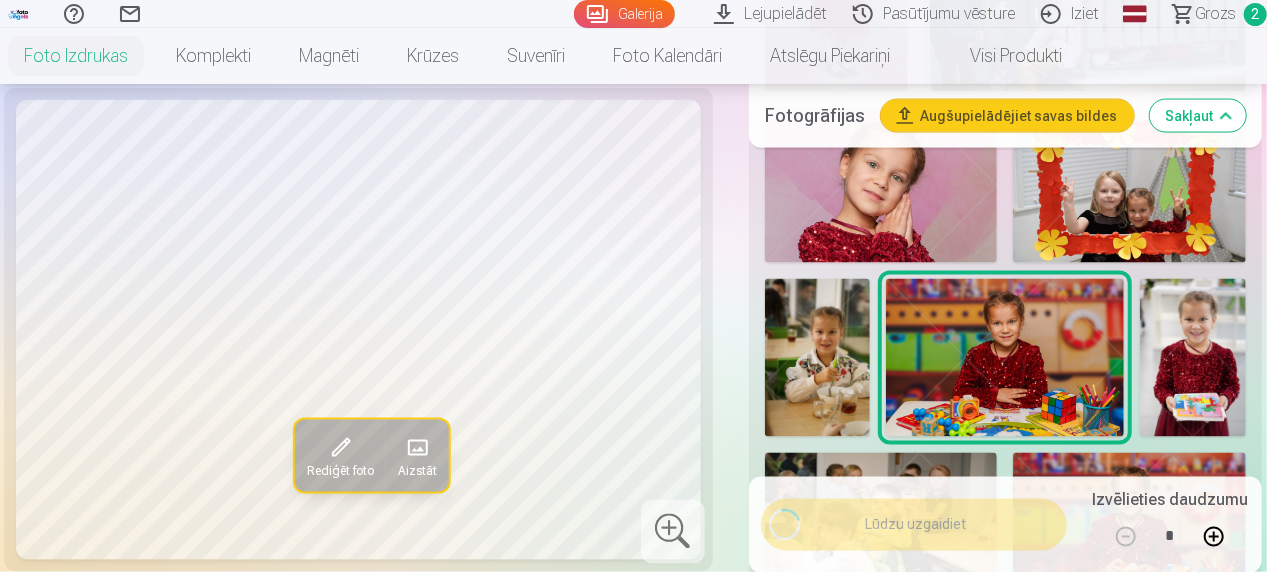 scroll, scrollTop: 793, scrollLeft: 0, axis: vertical 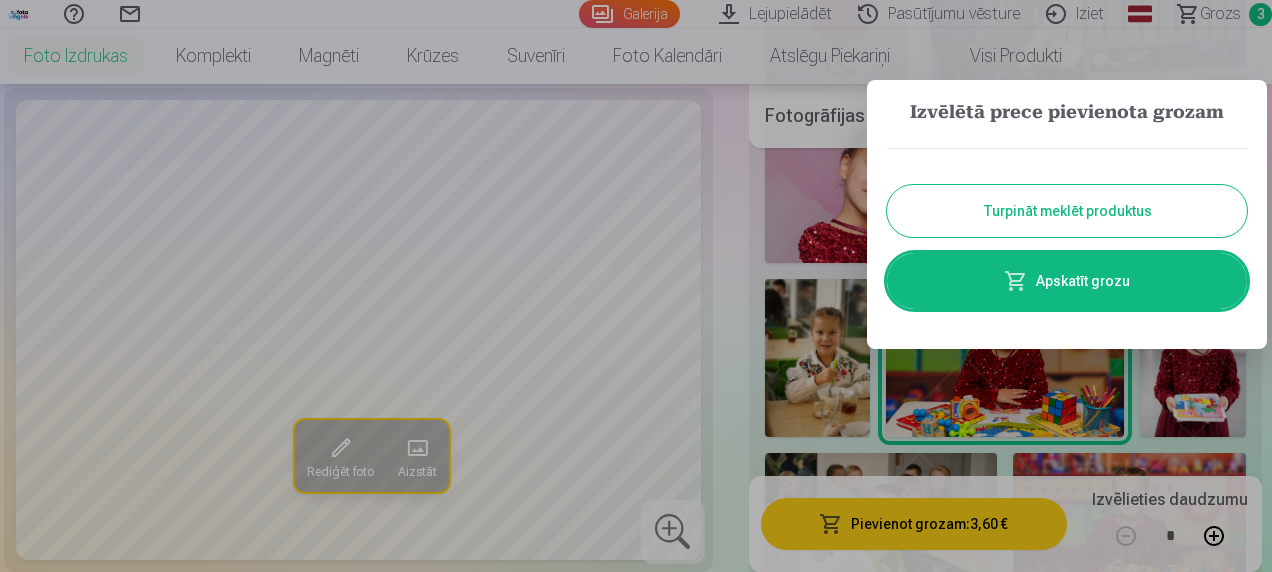 click on "Turpināt meklēt produktus" at bounding box center [1067, 211] 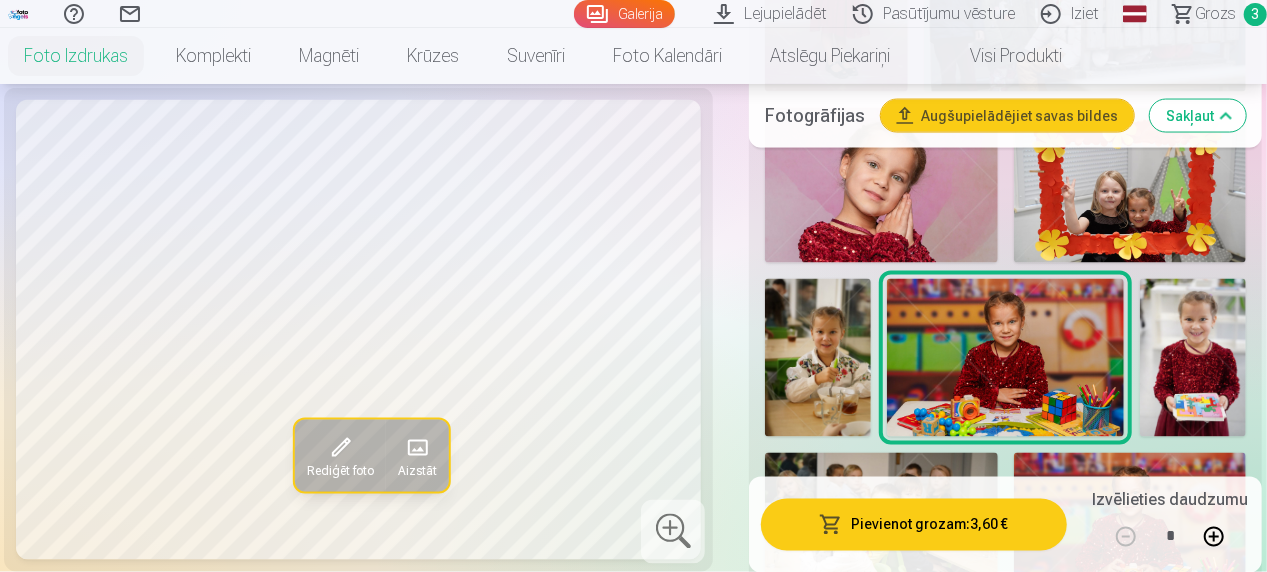 click at bounding box center (1193, 358) 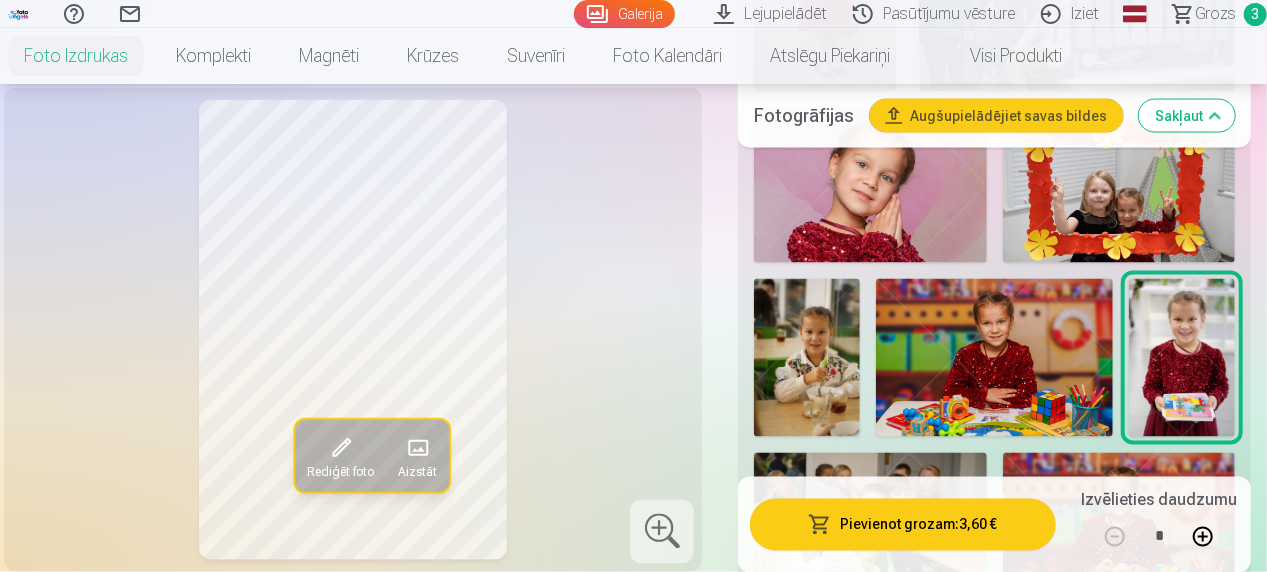 click at bounding box center [870, 530] 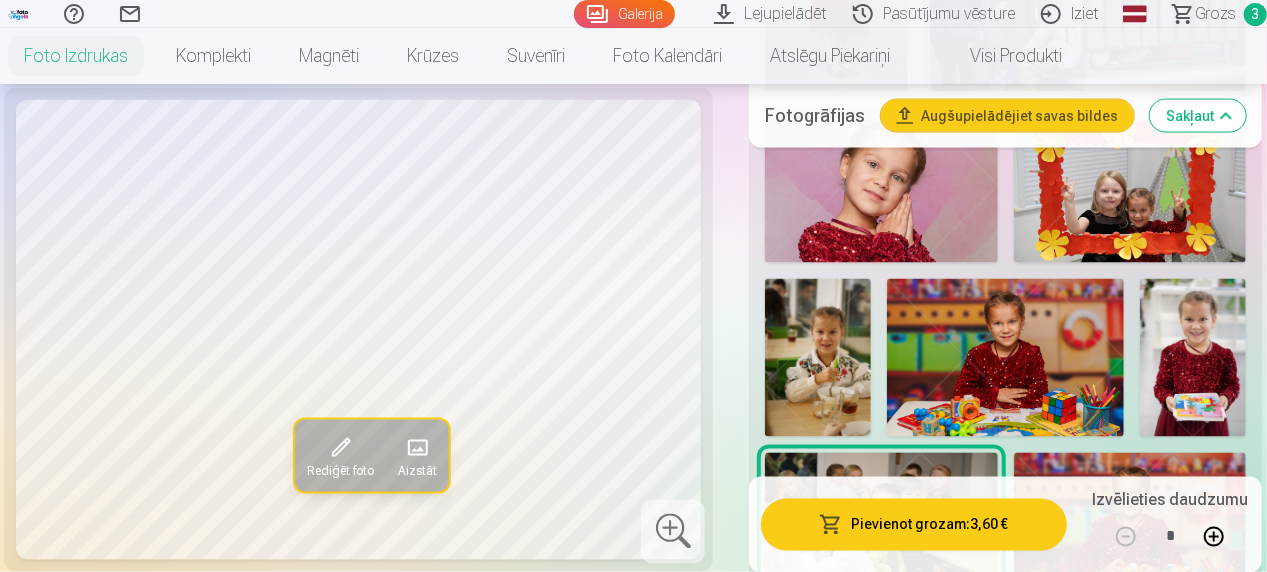 click at bounding box center (1130, 530) 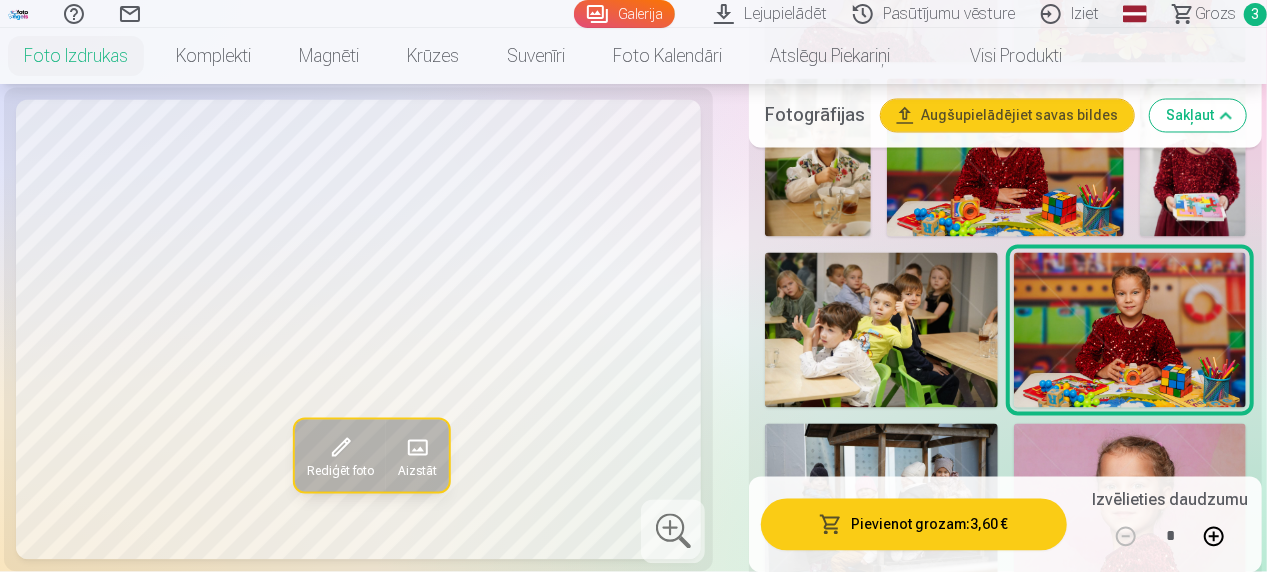 scroll, scrollTop: 1640, scrollLeft: 0, axis: vertical 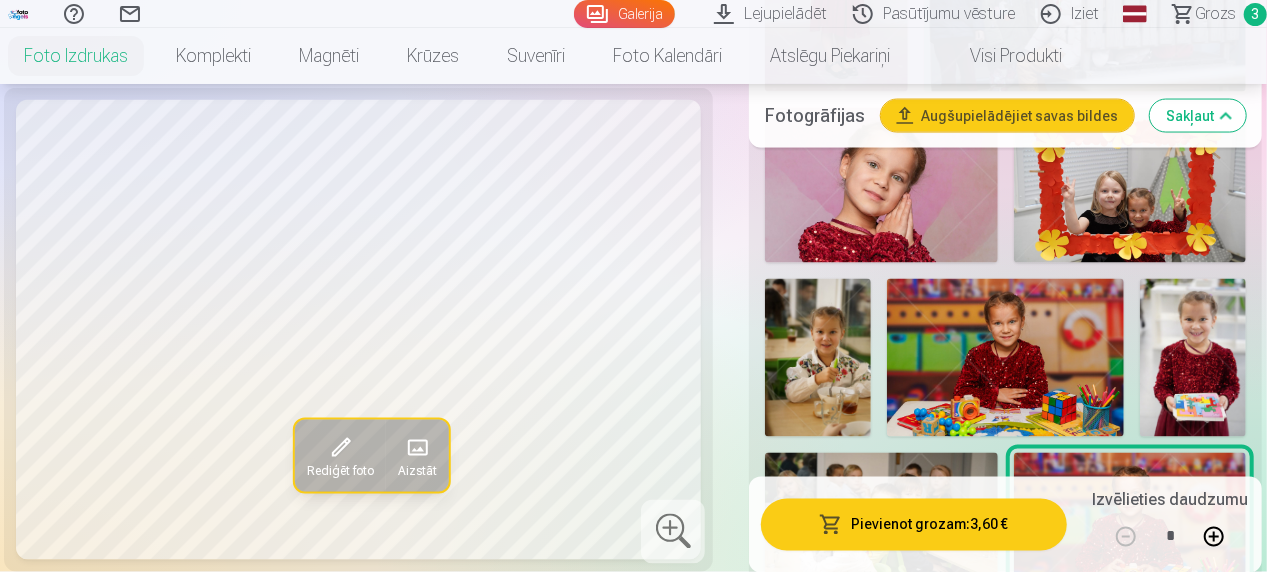 click at bounding box center [1006, 358] 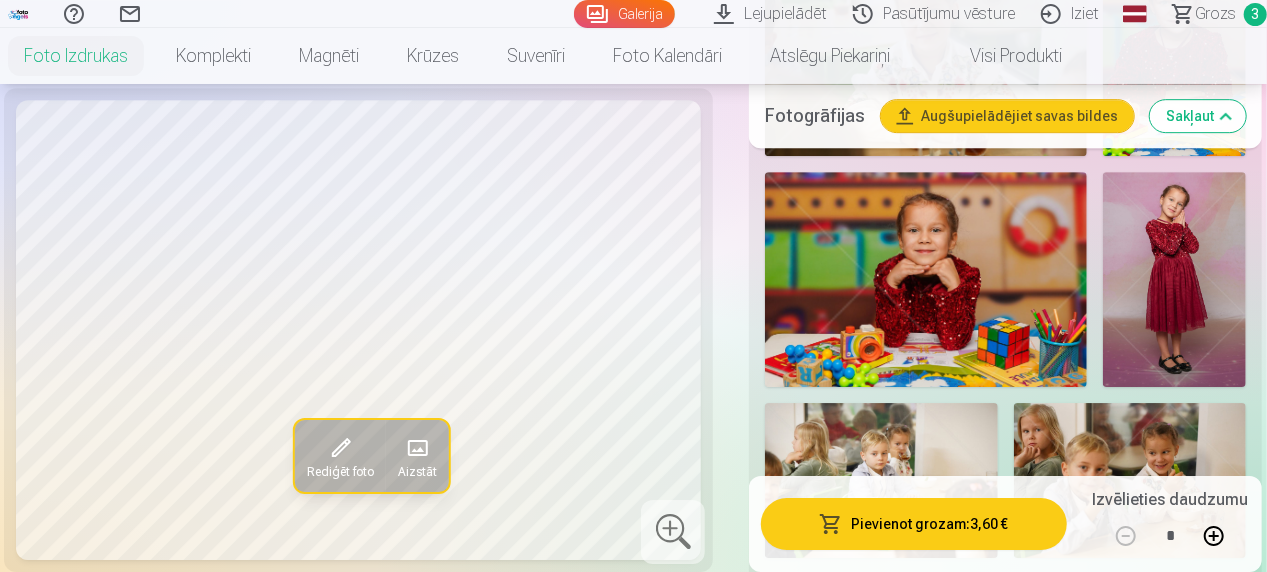 scroll, scrollTop: 2920, scrollLeft: 0, axis: vertical 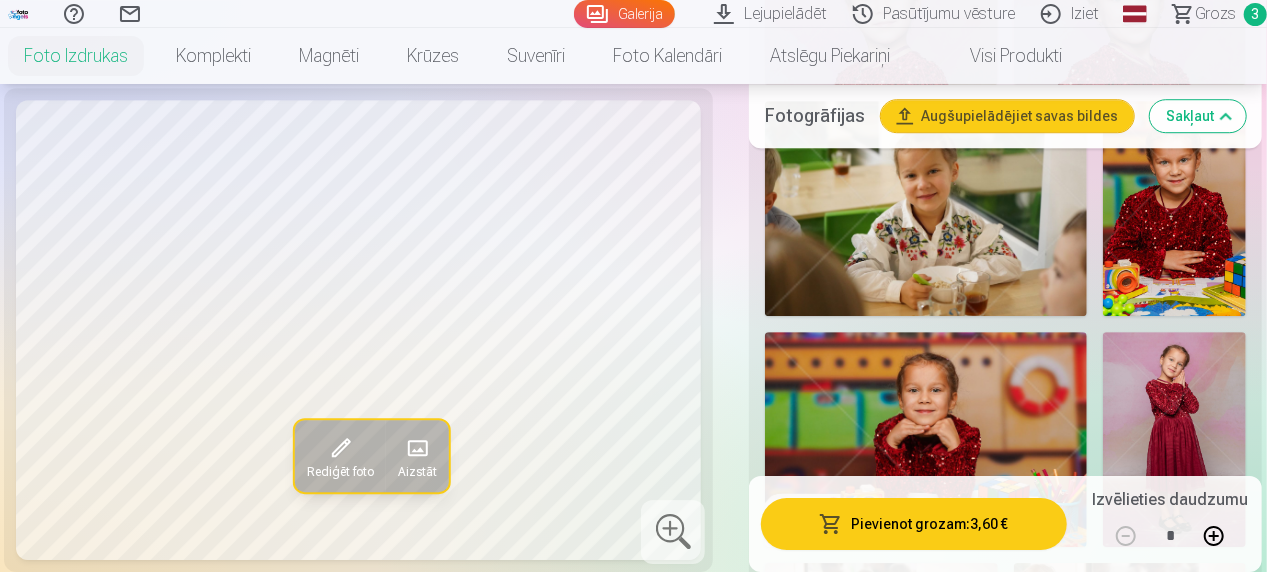 click at bounding box center (926, 439) 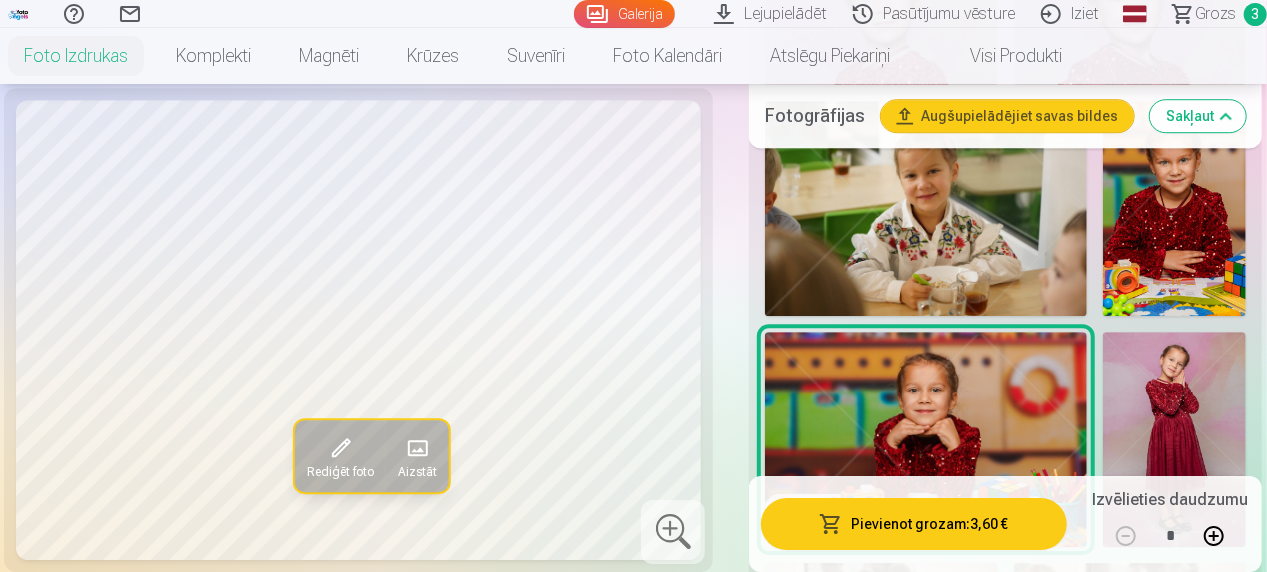 click at bounding box center (1174, 439) 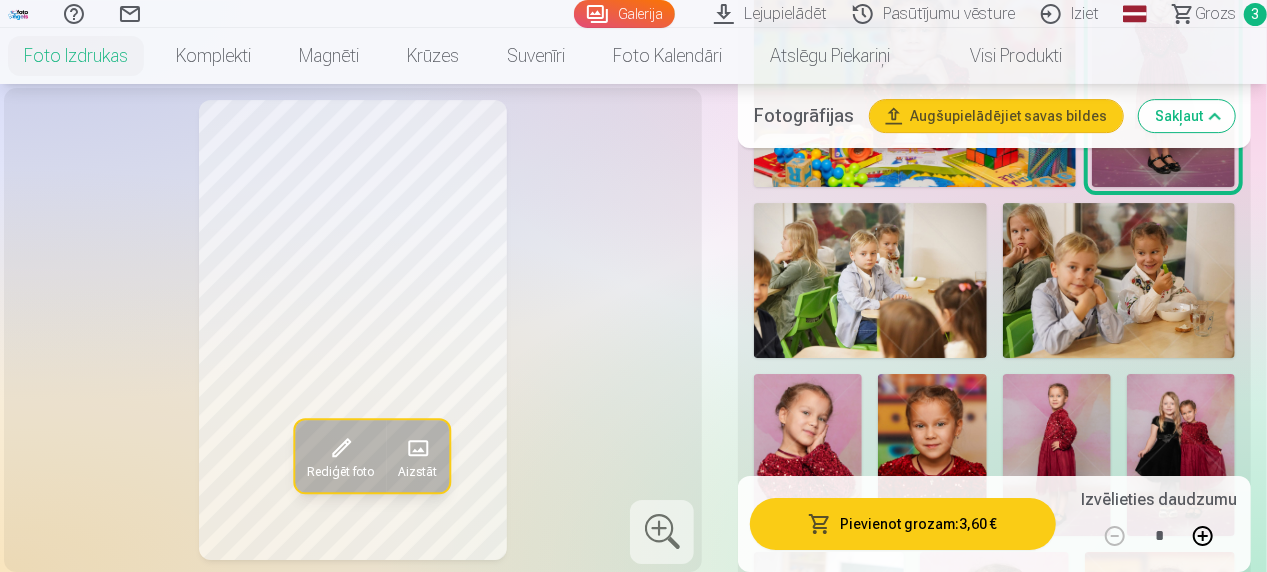 scroll, scrollTop: 3320, scrollLeft: 0, axis: vertical 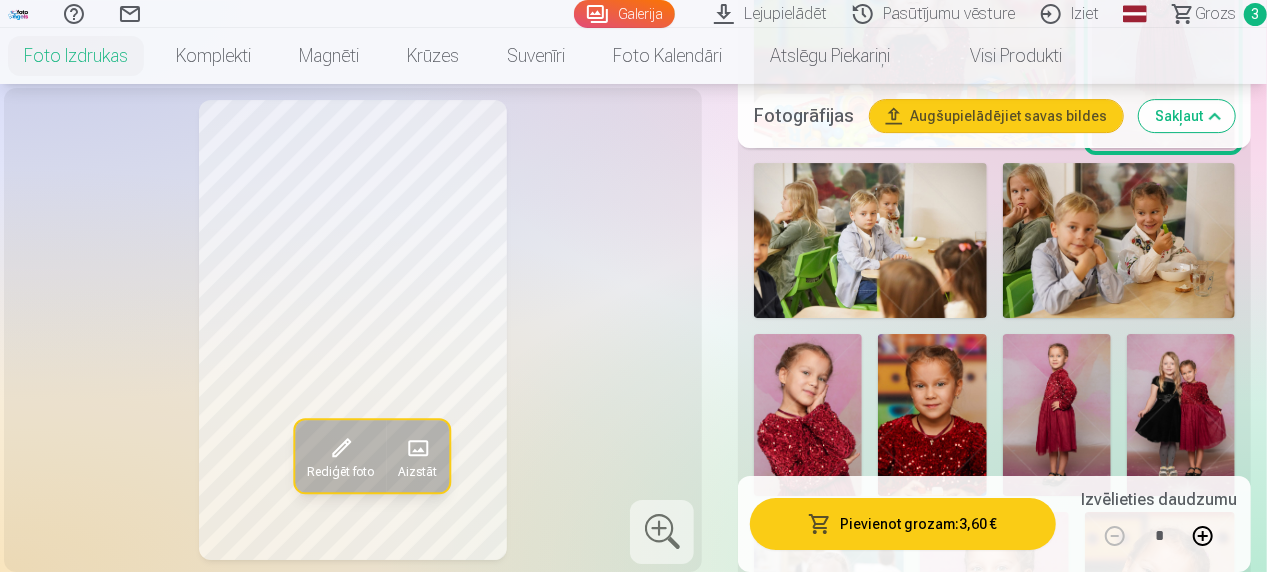 click at bounding box center (994, -716) 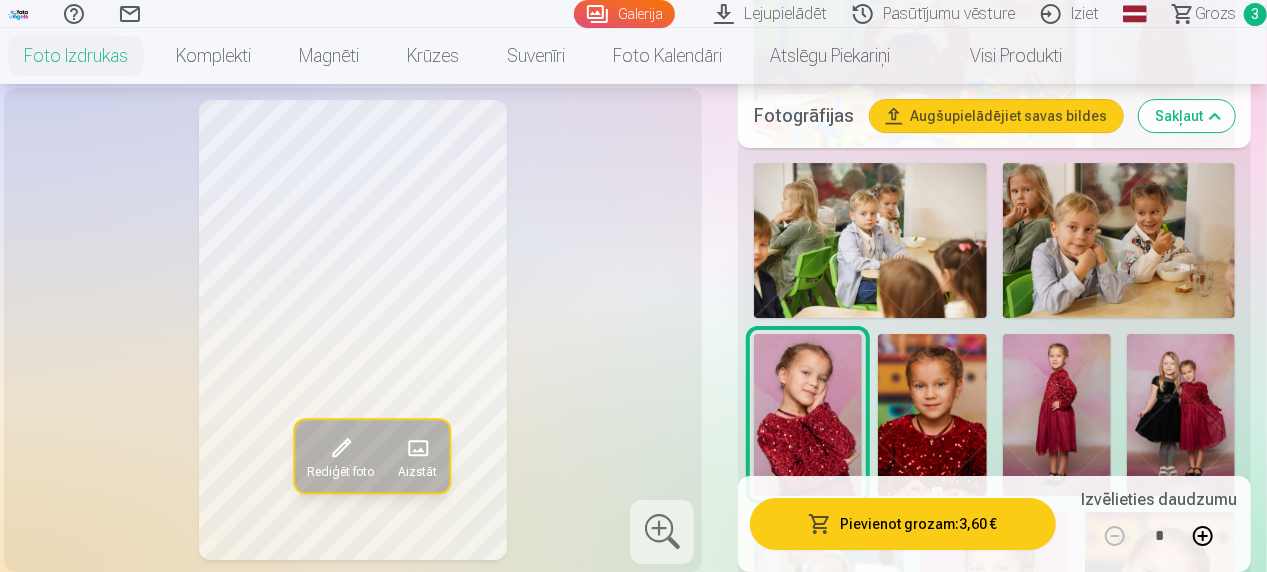 click at bounding box center [932, 415] 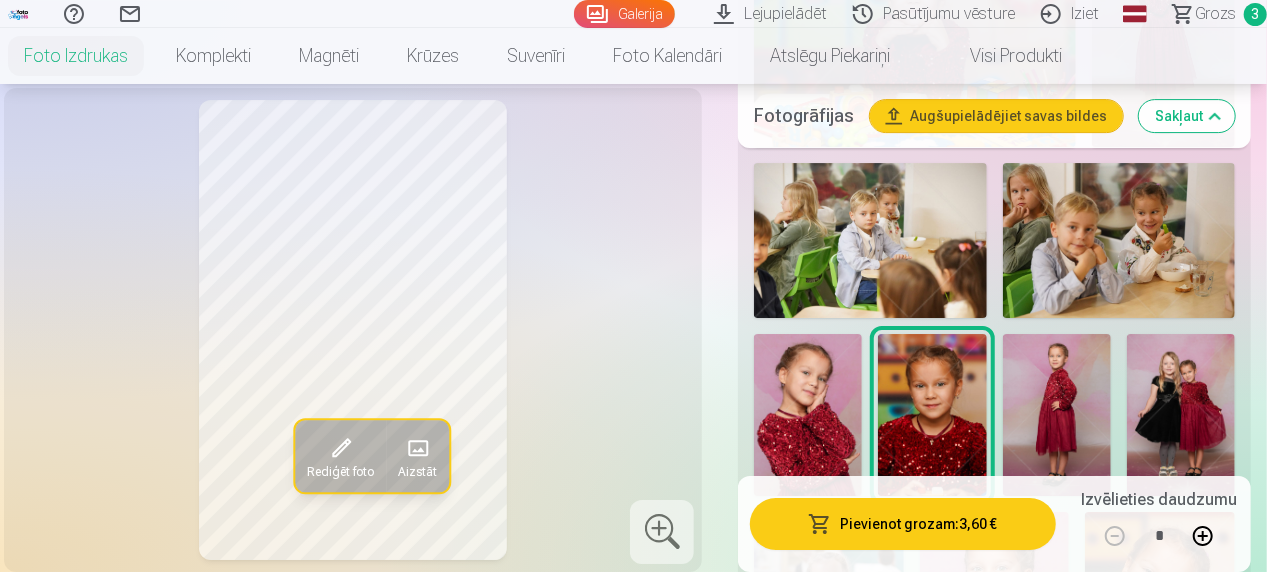 click at bounding box center (1057, 415) 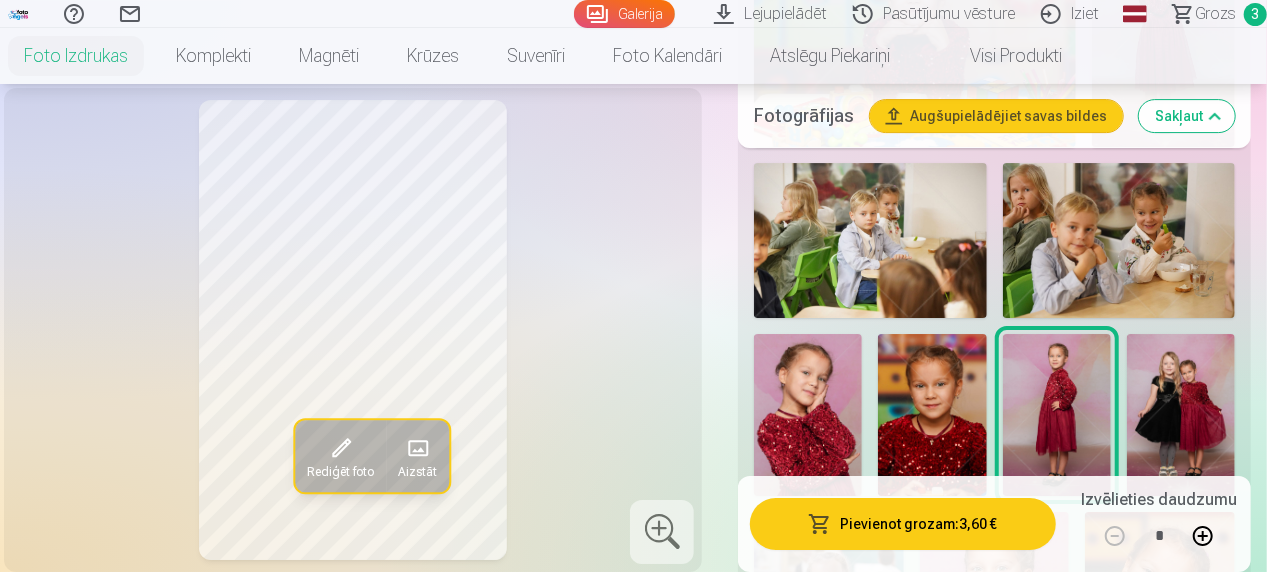 click at bounding box center [1181, 415] 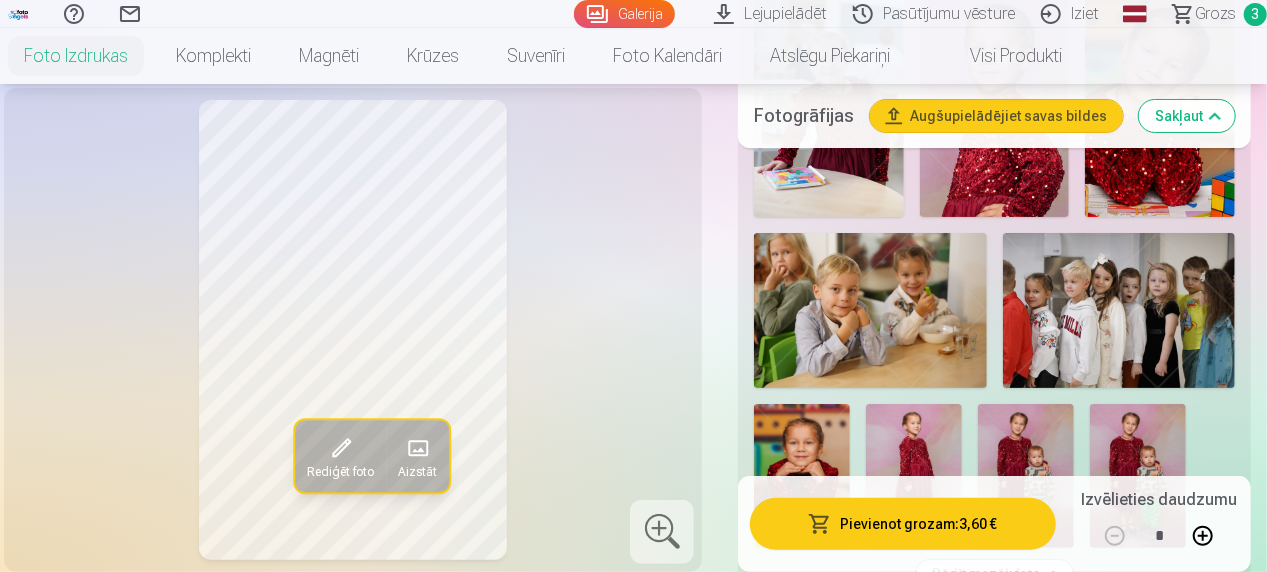 scroll, scrollTop: 3880, scrollLeft: 0, axis: vertical 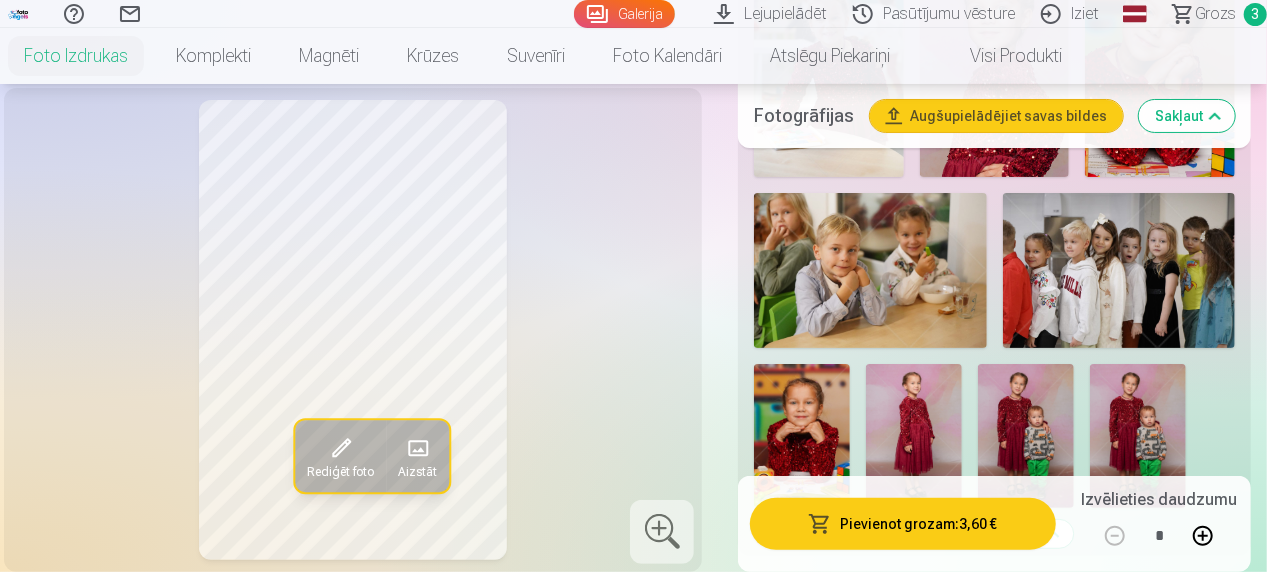 click at bounding box center [802, 436] 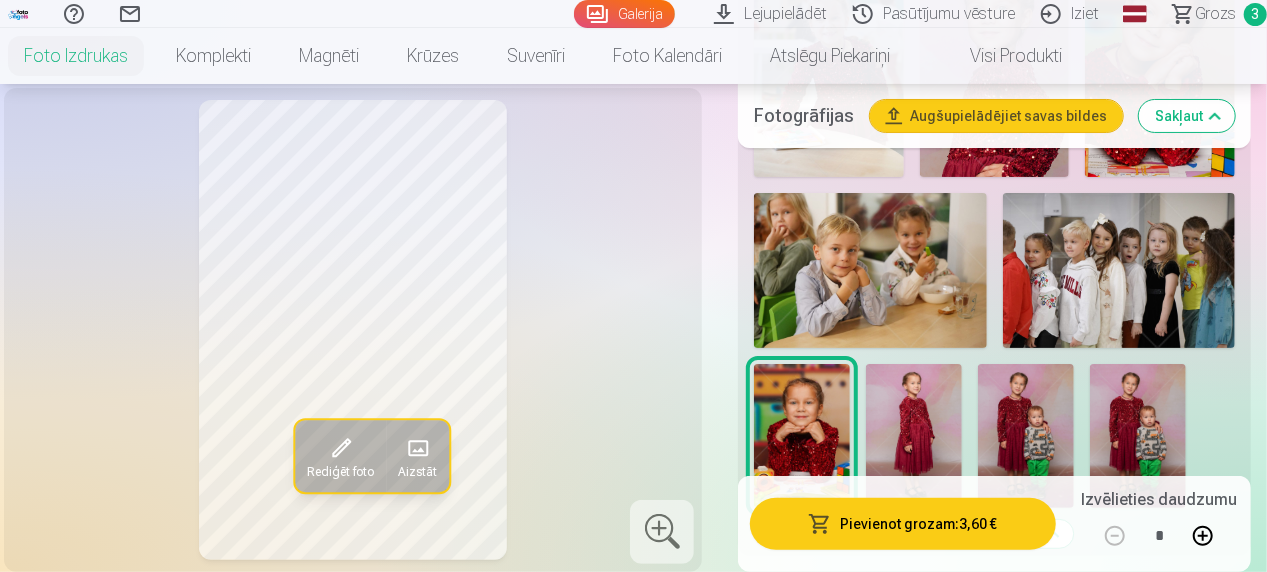 click at bounding box center [914, 436] 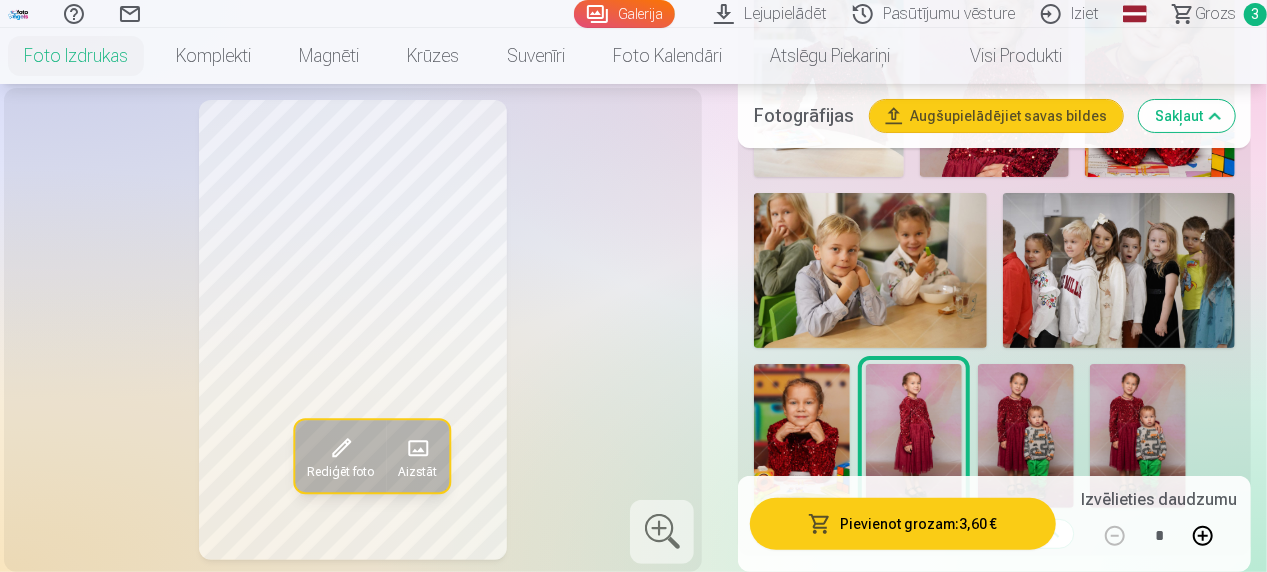 click at bounding box center [1026, 436] 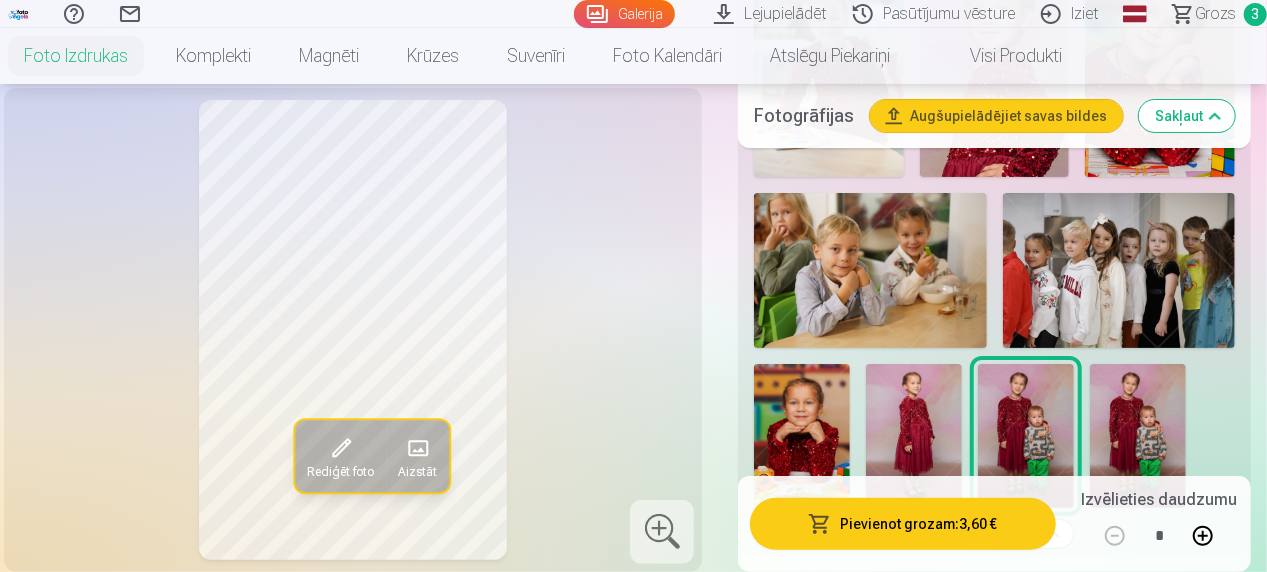 click at bounding box center [1138, 436] 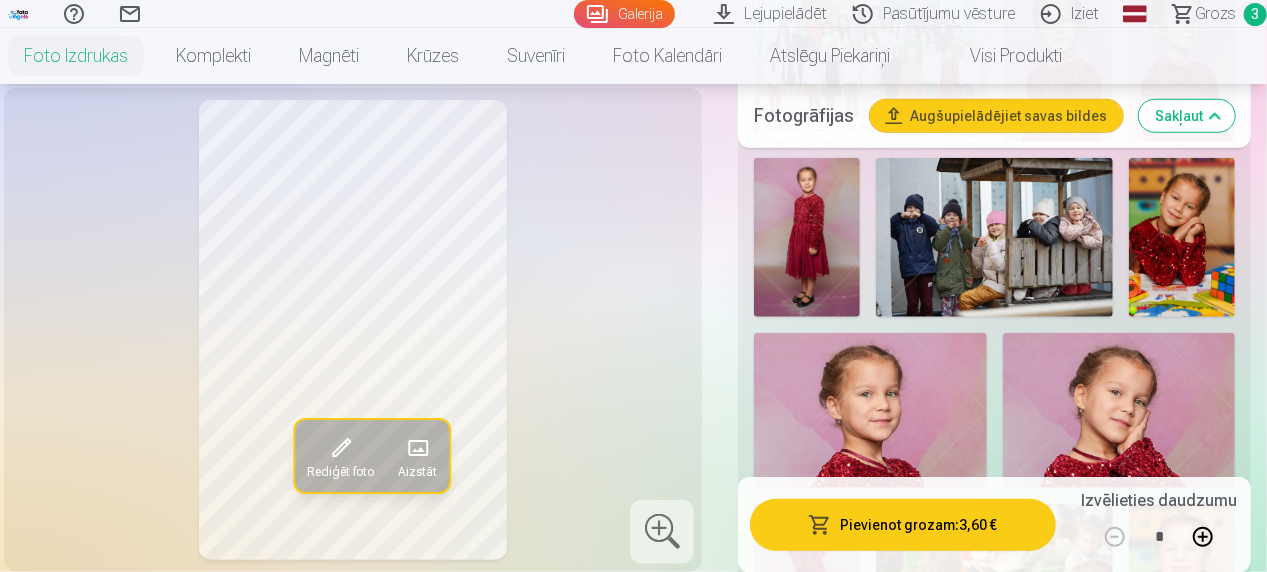 scroll, scrollTop: 854, scrollLeft: 0, axis: vertical 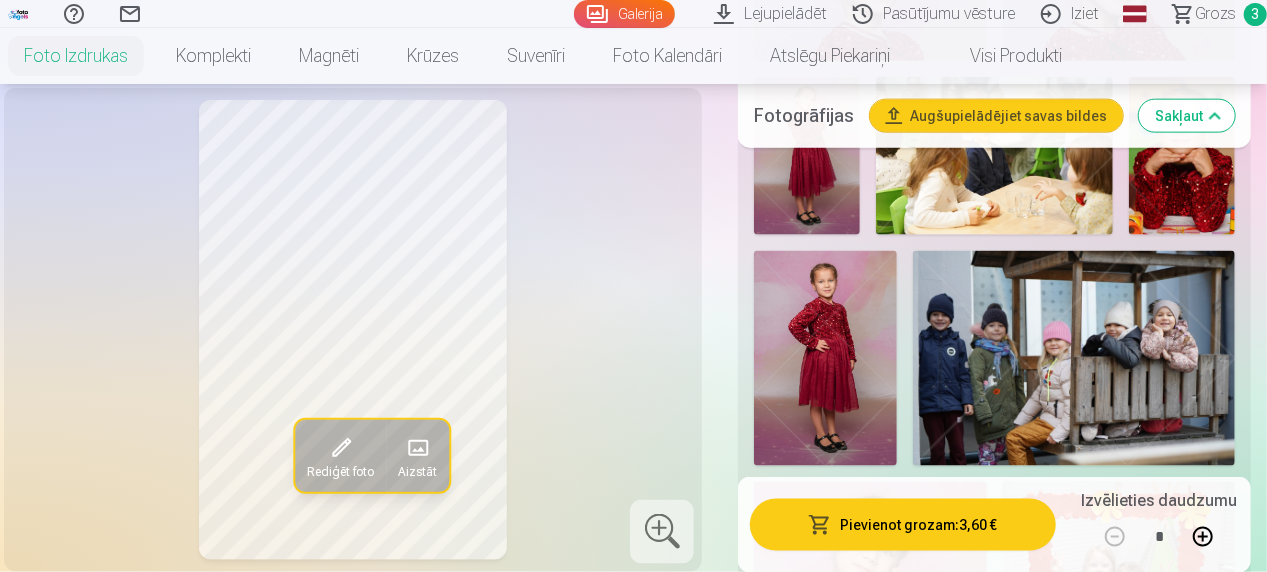 click on "Grozs" at bounding box center [1215, 14] 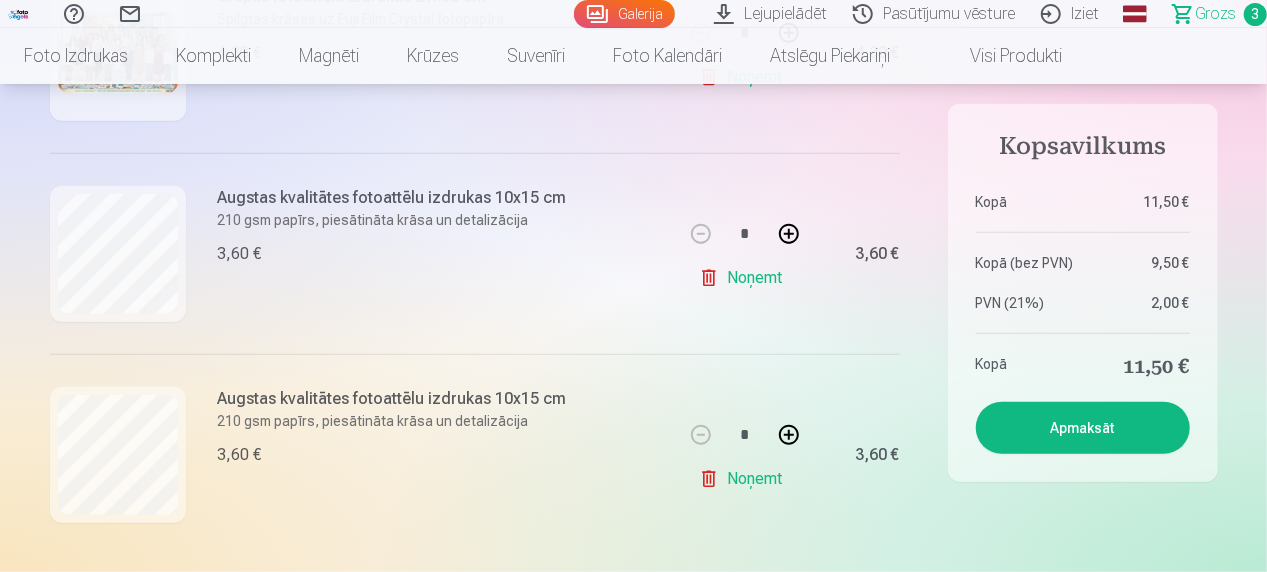 scroll, scrollTop: 560, scrollLeft: 0, axis: vertical 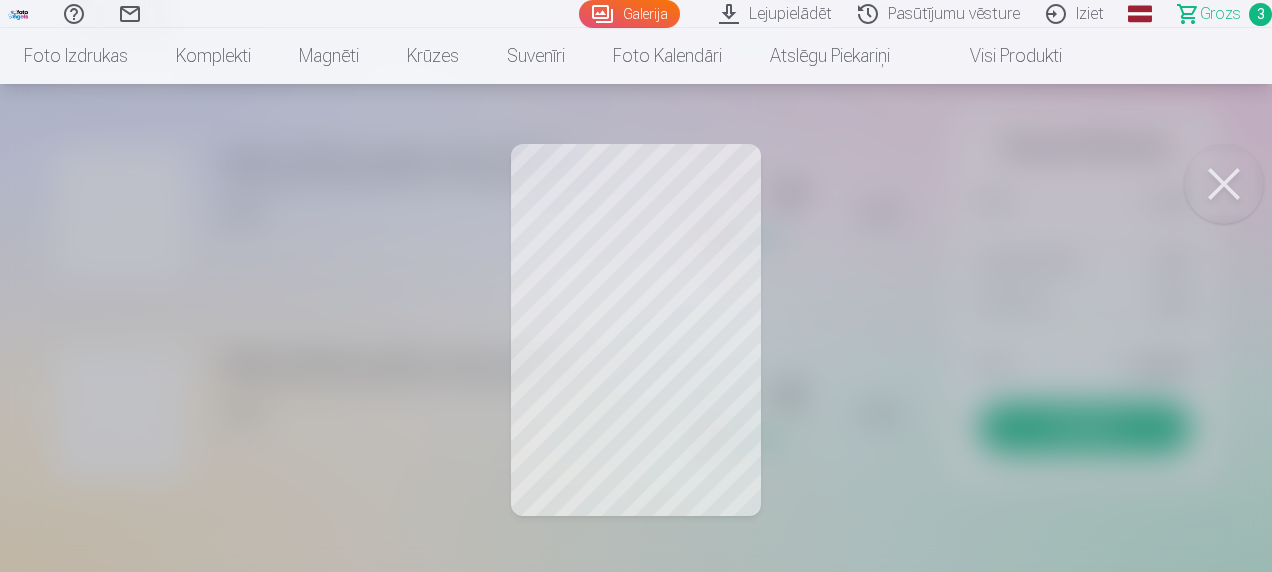click at bounding box center (1224, 184) 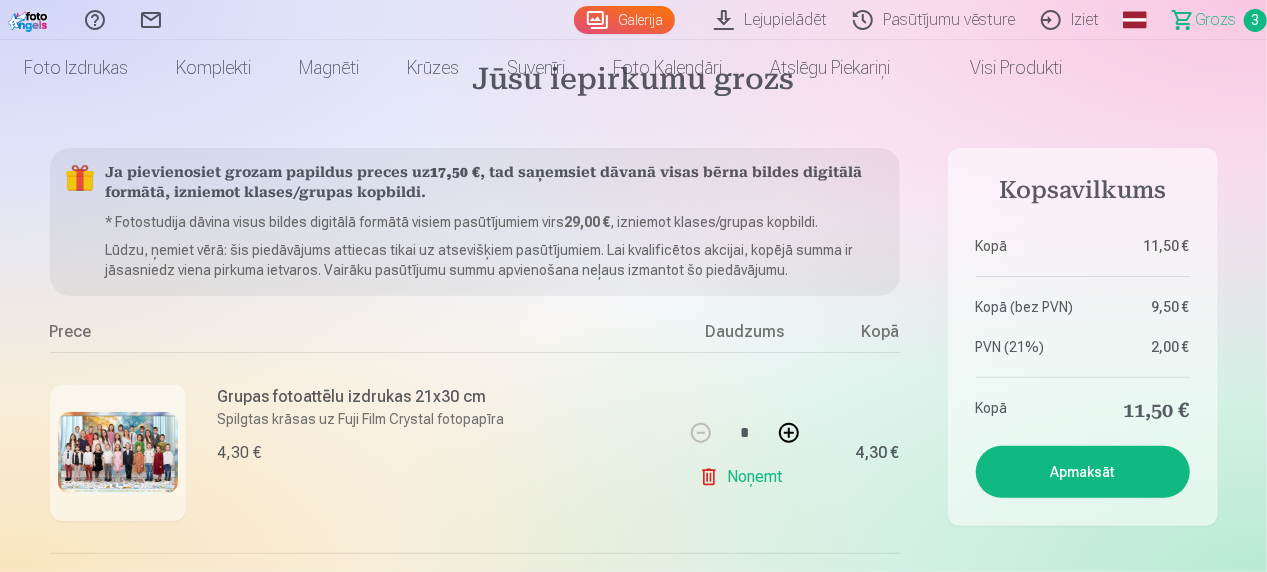 scroll, scrollTop: 0, scrollLeft: 0, axis: both 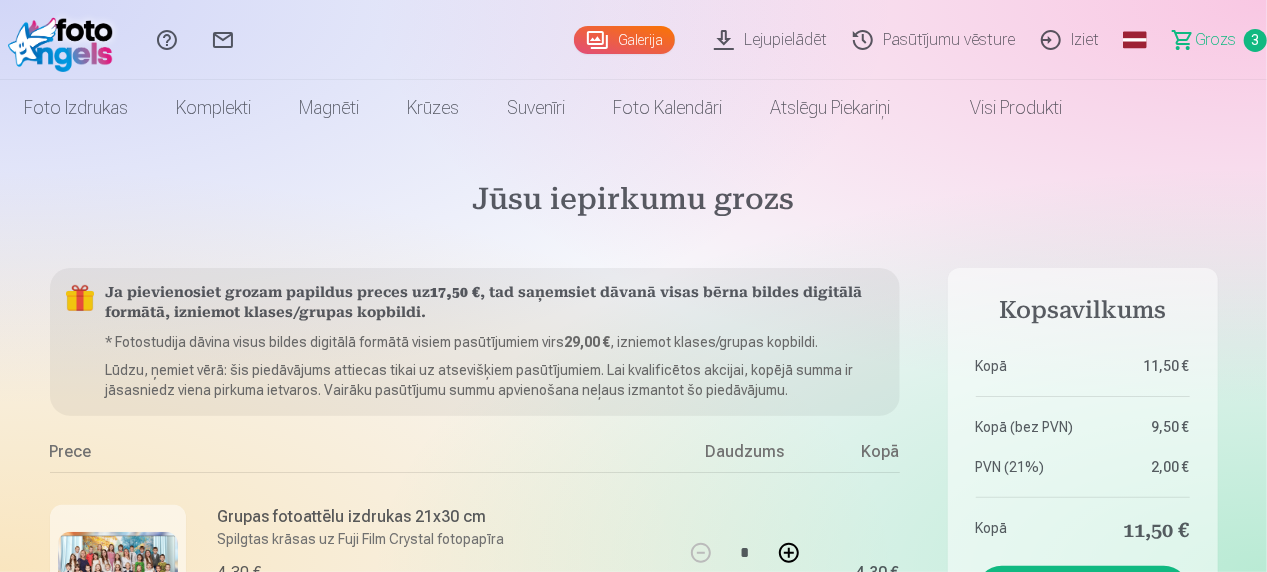click on "Galerija" at bounding box center (624, 40) 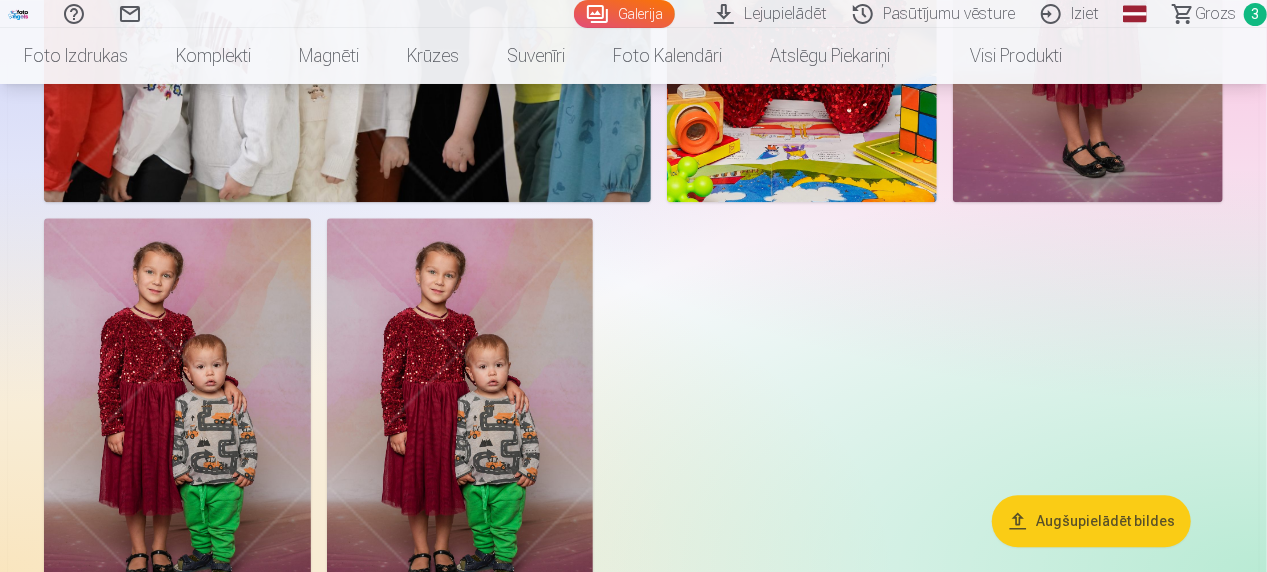 scroll, scrollTop: 13760, scrollLeft: 0, axis: vertical 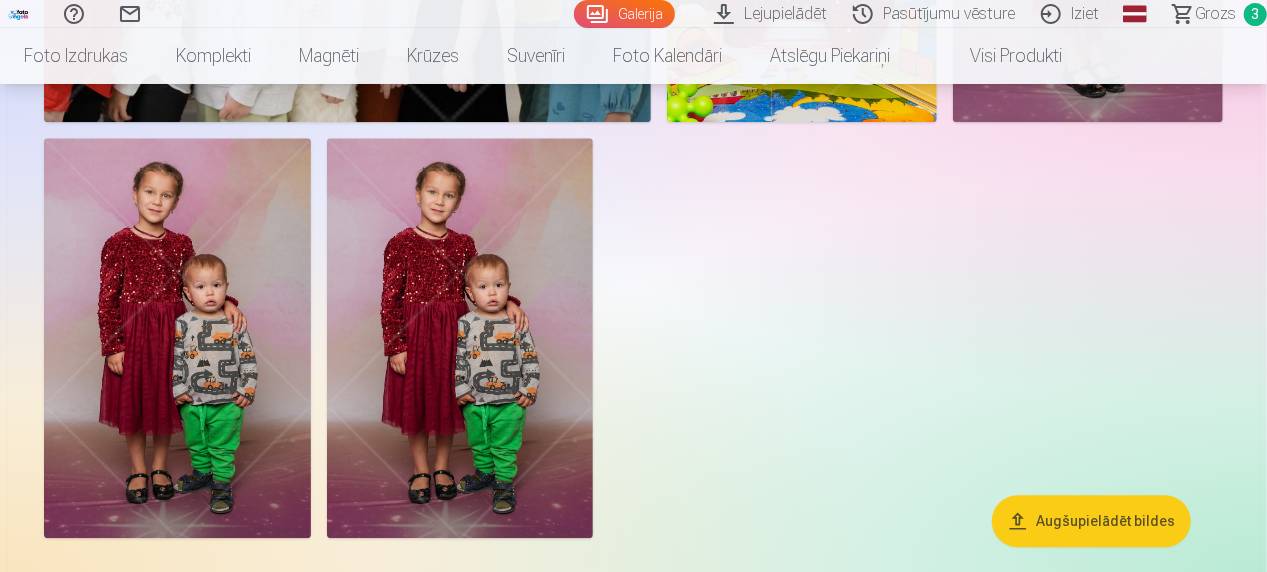 click on "Grozs" at bounding box center (1215, 14) 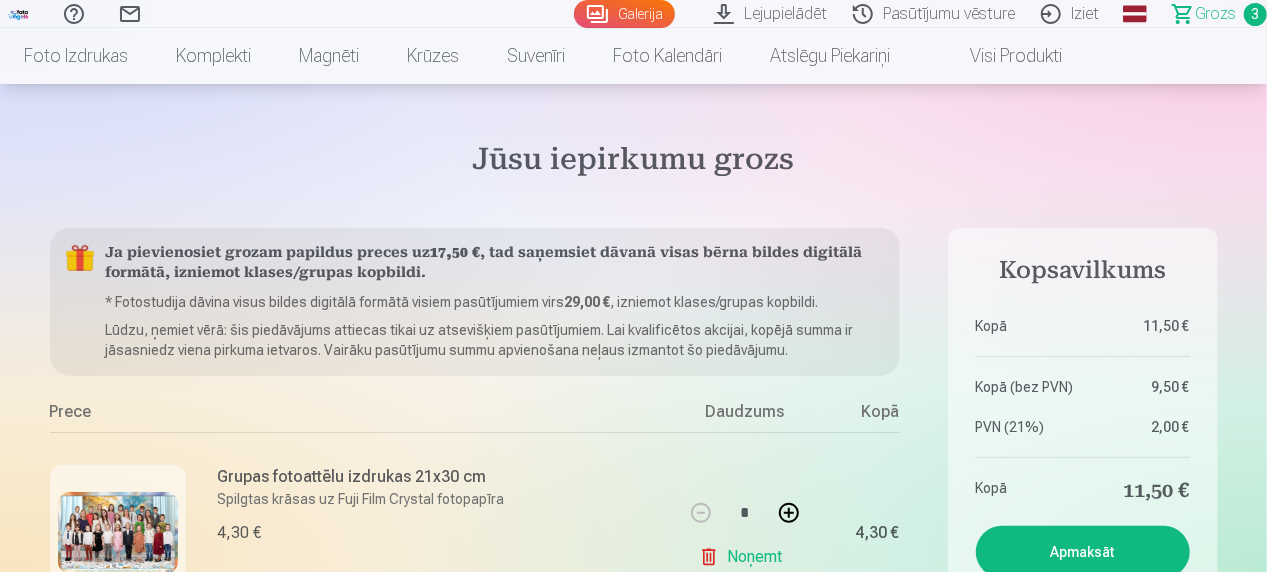 scroll, scrollTop: 360, scrollLeft: 0, axis: vertical 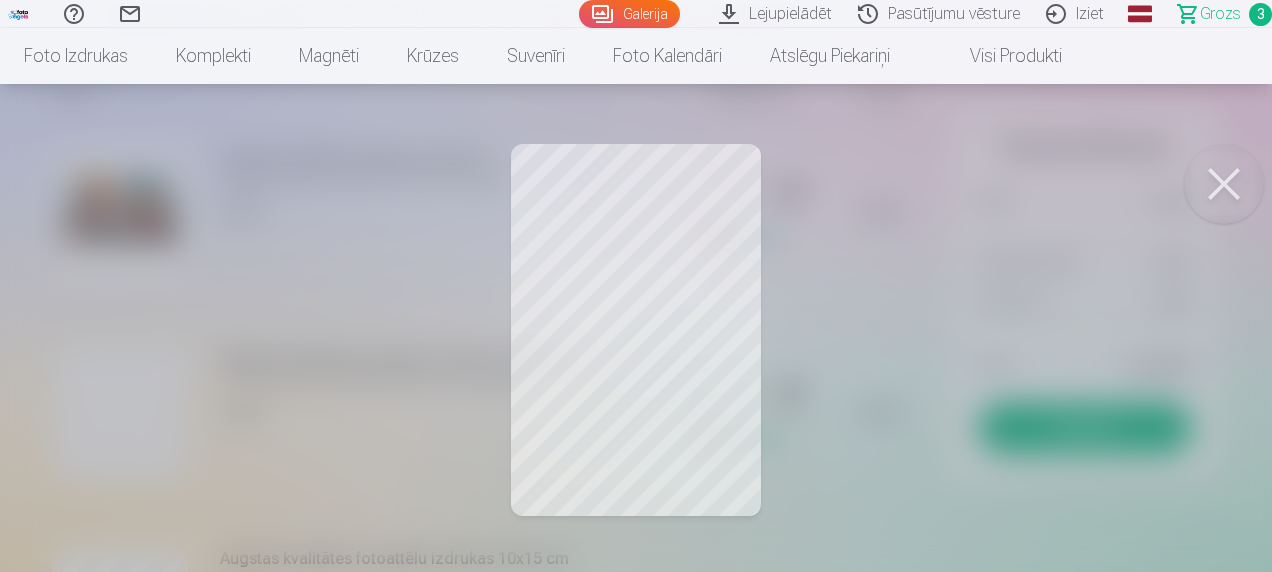 click at bounding box center [1224, 184] 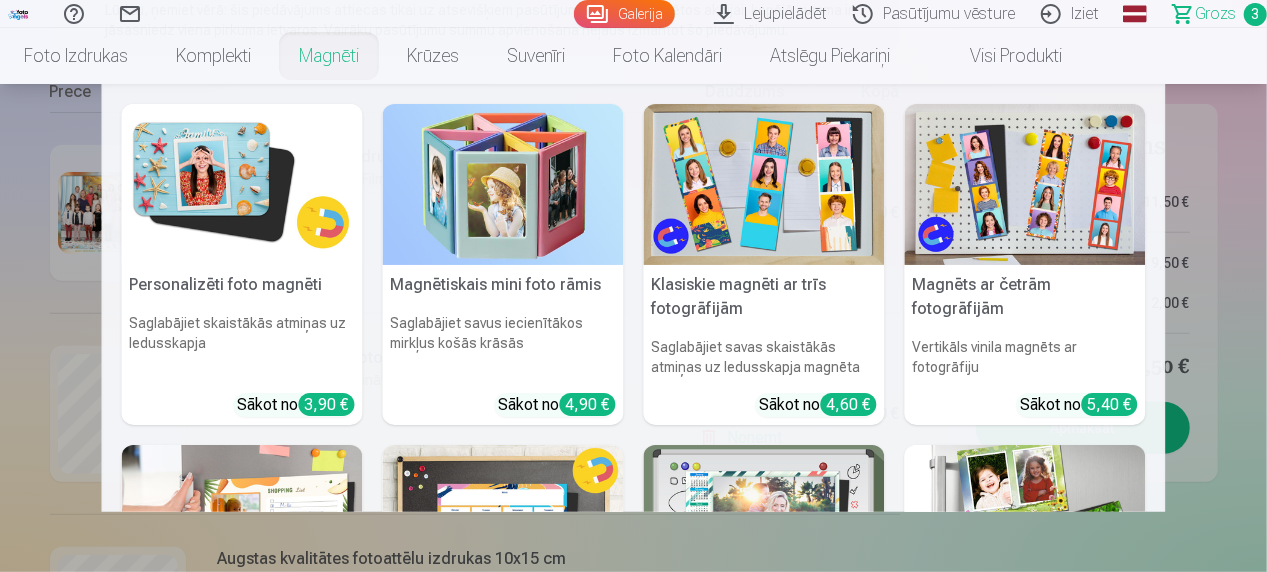 click at bounding box center (242, 184) 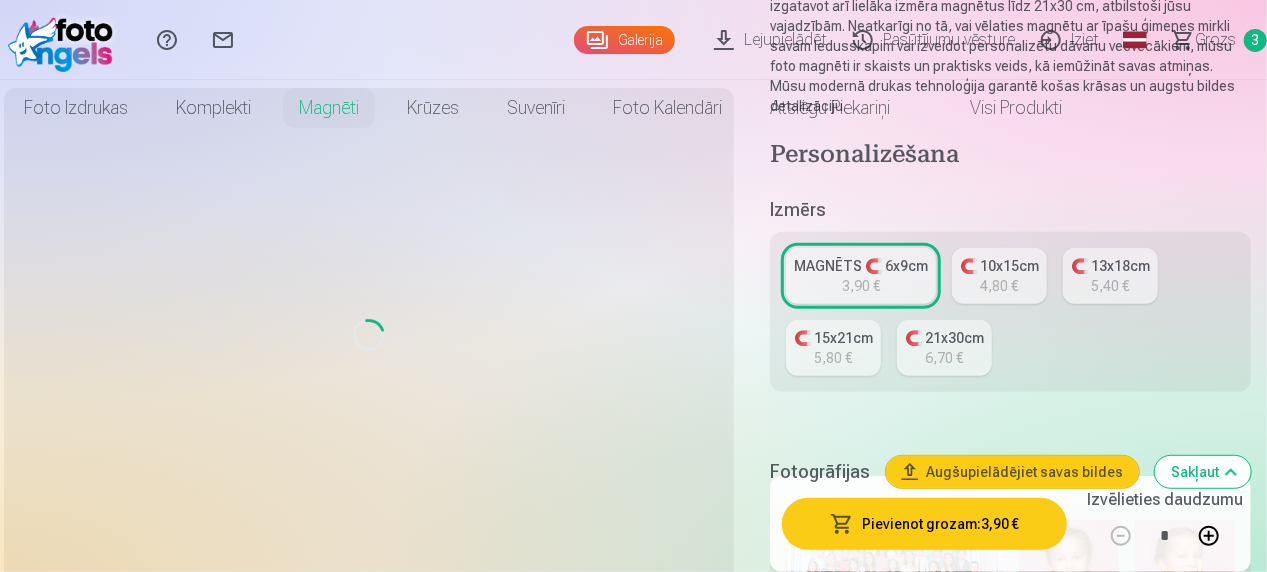 scroll, scrollTop: 0, scrollLeft: 0, axis: both 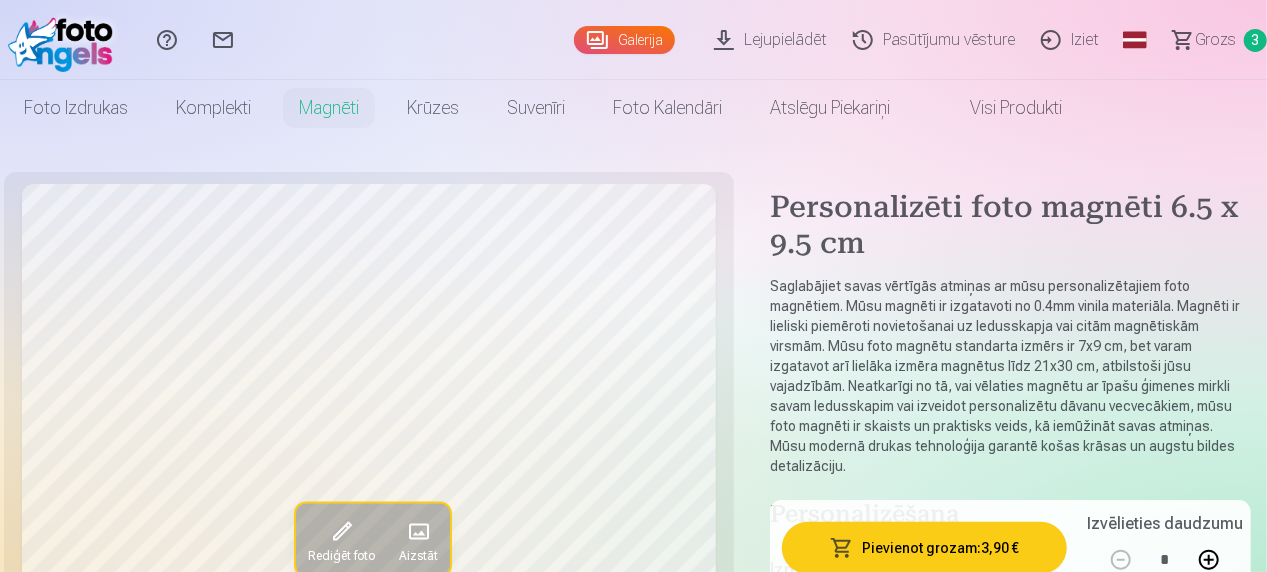click on "Personalizēti foto magnēti 6.5 x 9.5 cm" at bounding box center [1010, 228] 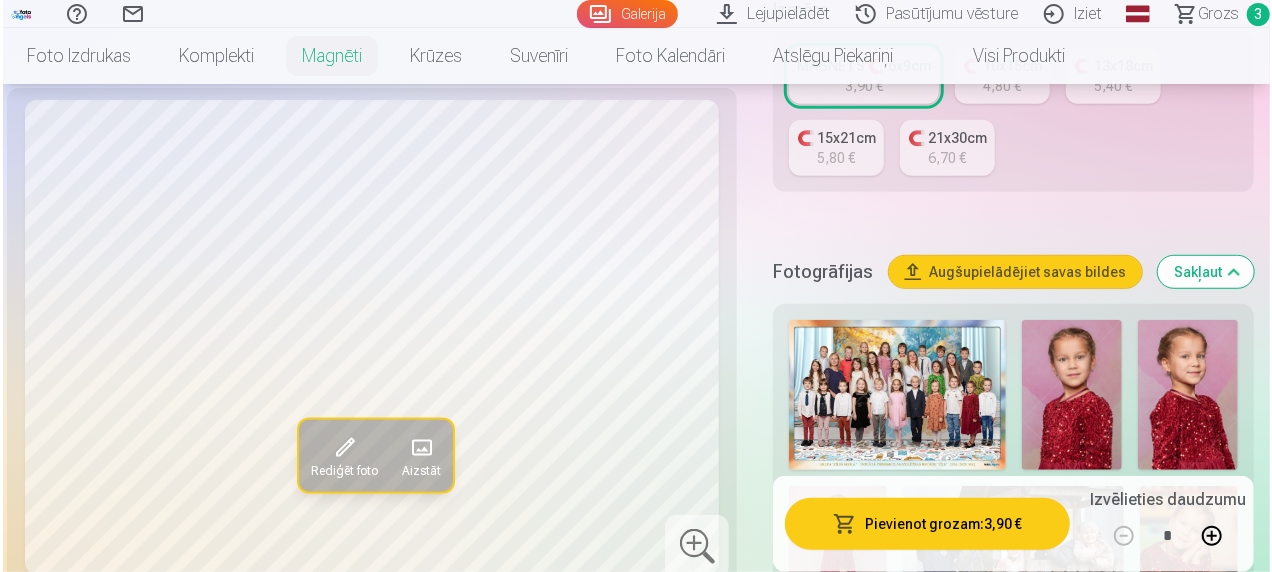 scroll, scrollTop: 680, scrollLeft: 0, axis: vertical 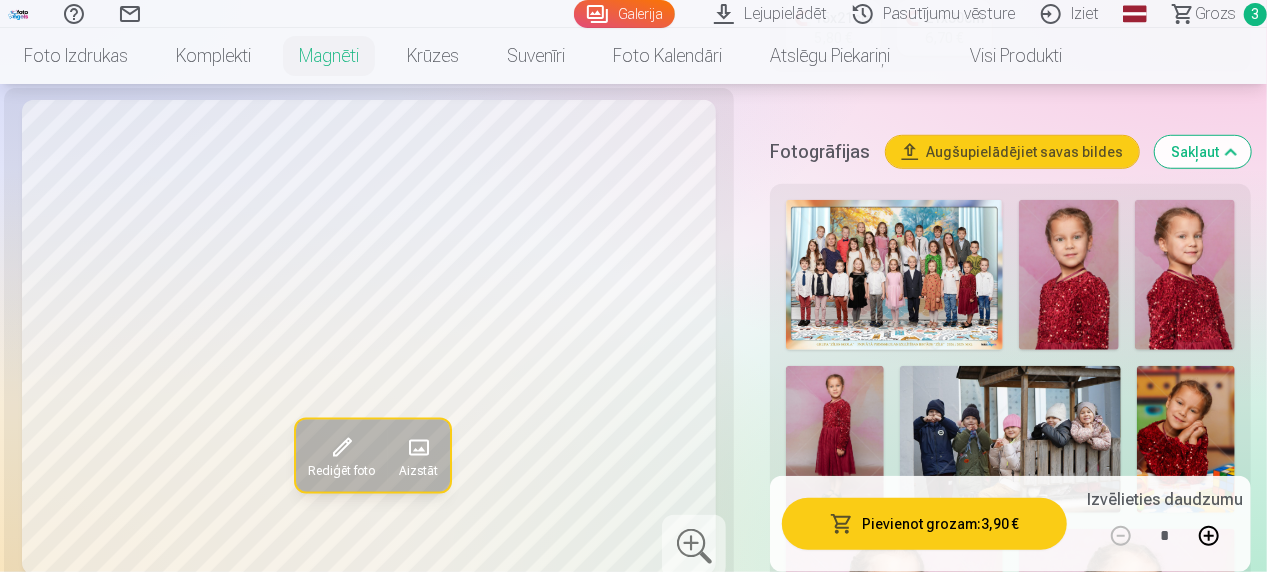 click at bounding box center (1185, 275) 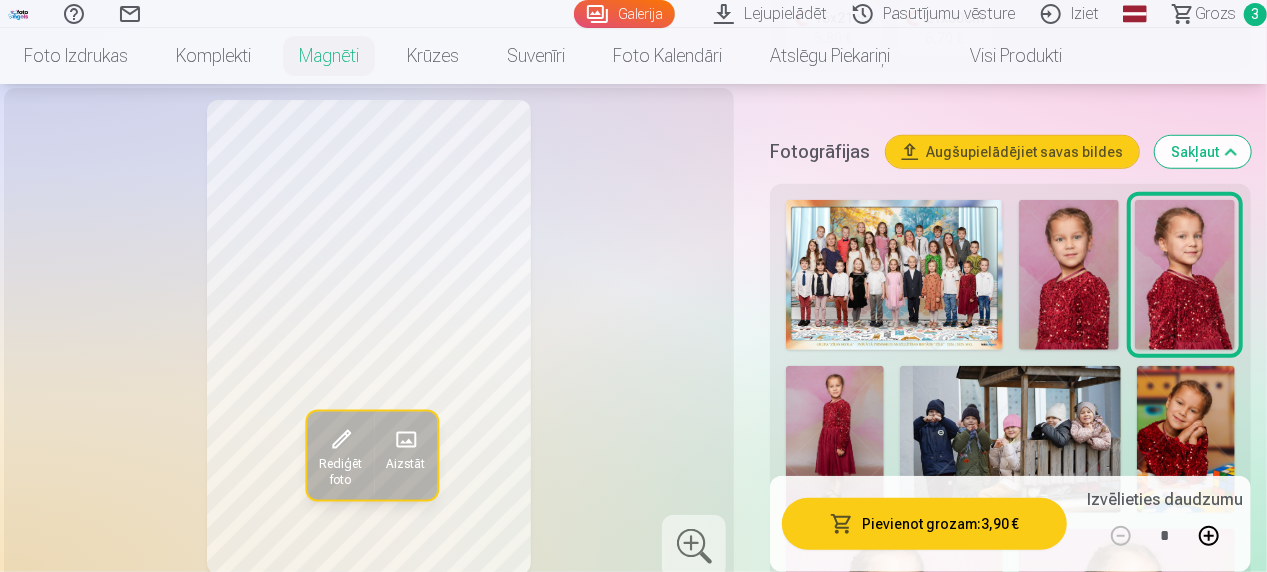 click on "Pievienot grozam :  3,90 €" at bounding box center (924, 524) 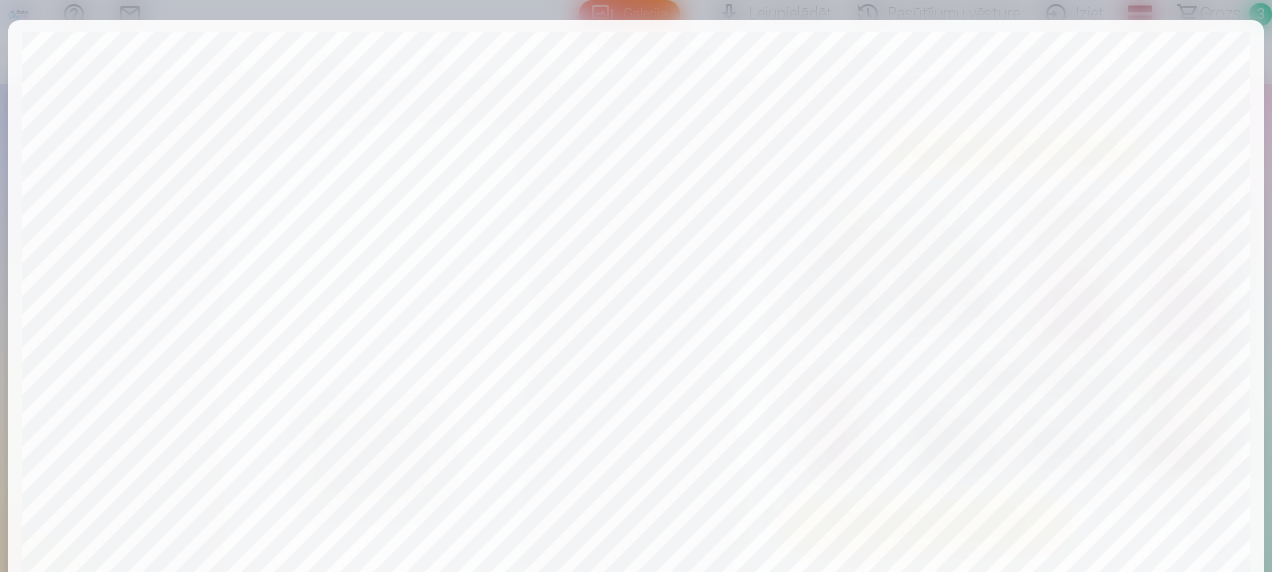 scroll, scrollTop: 796, scrollLeft: 0, axis: vertical 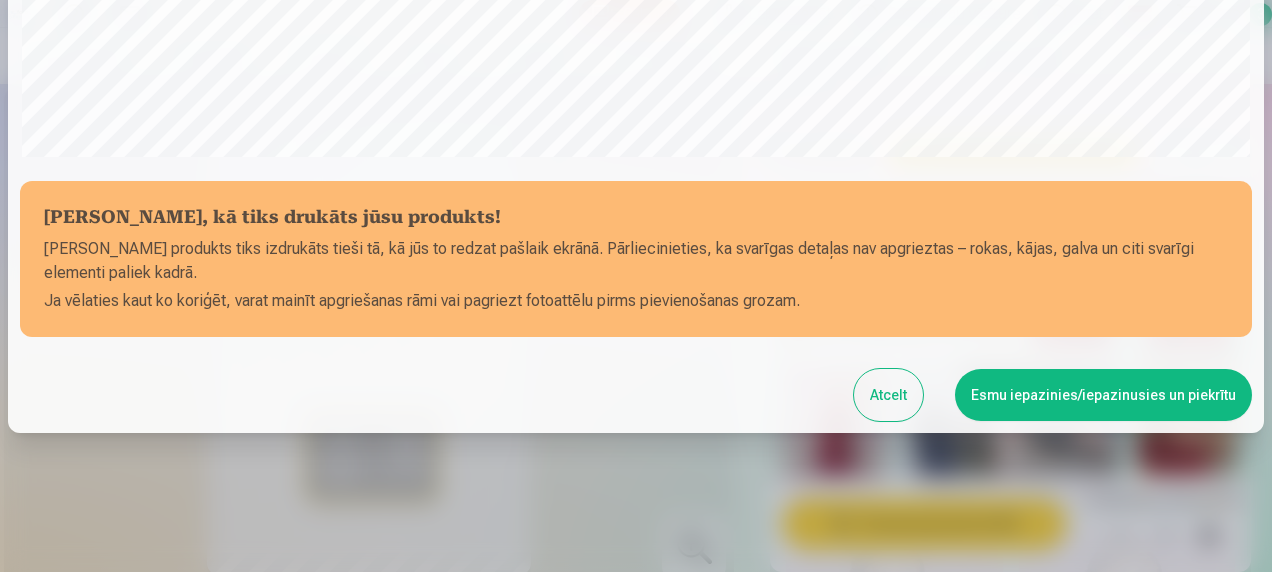 click on "Esmu iepazinies/iepazinusies un piekrītu" at bounding box center (1103, 395) 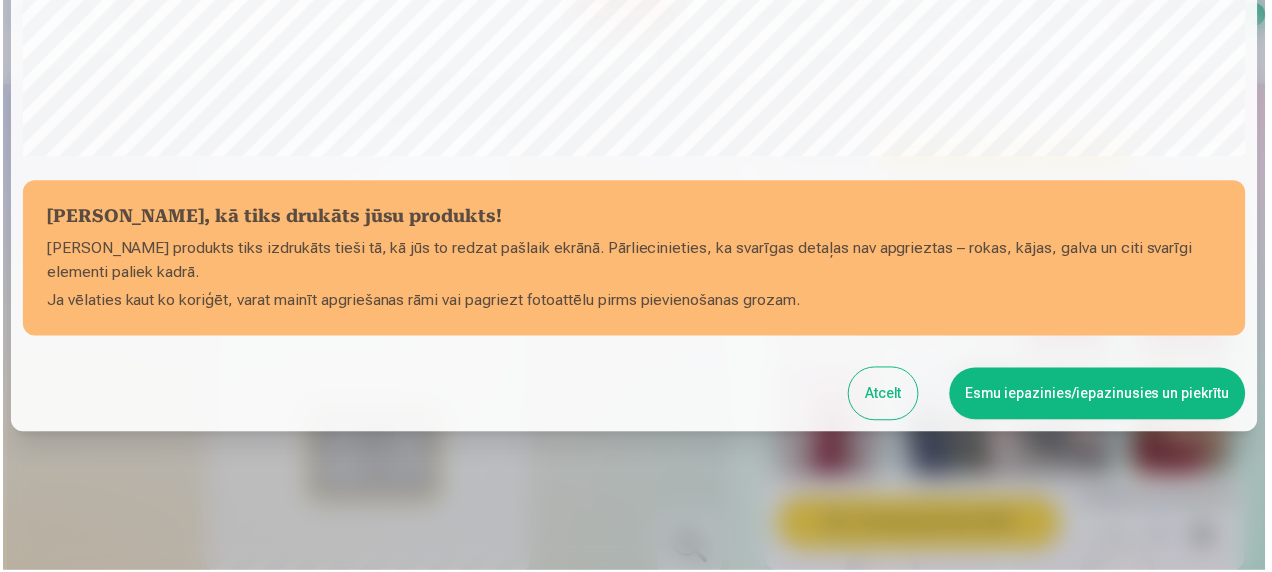 scroll, scrollTop: 793, scrollLeft: 0, axis: vertical 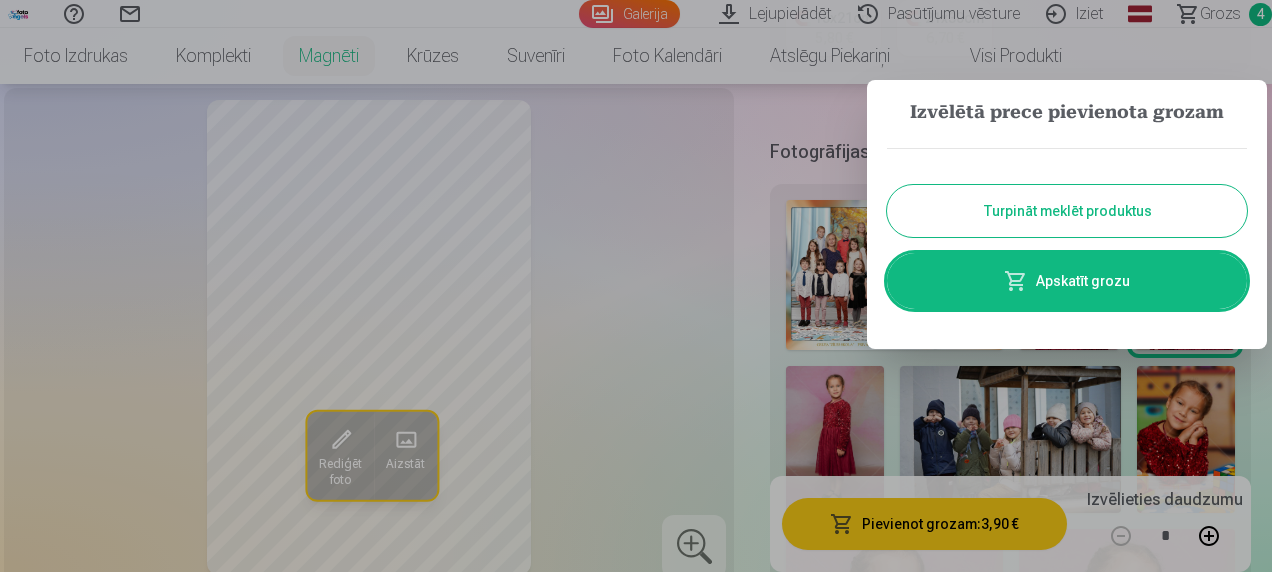 click on "Apskatīt grozu" at bounding box center (1067, 281) 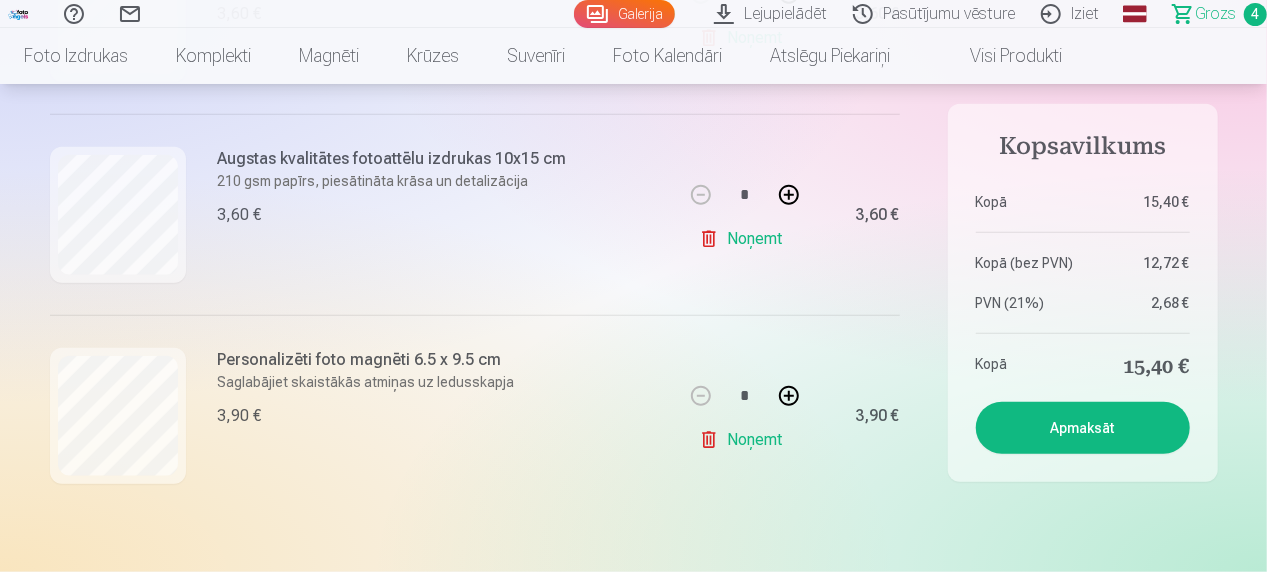 scroll, scrollTop: 1260, scrollLeft: 0, axis: vertical 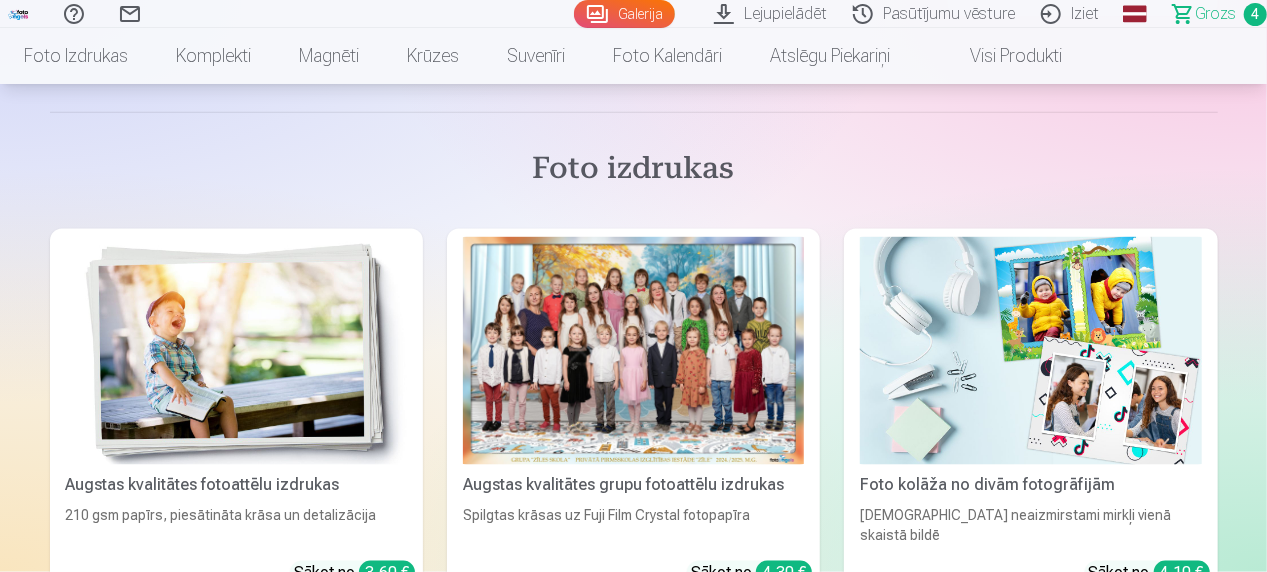 click on "Grozs" at bounding box center (1215, 14) 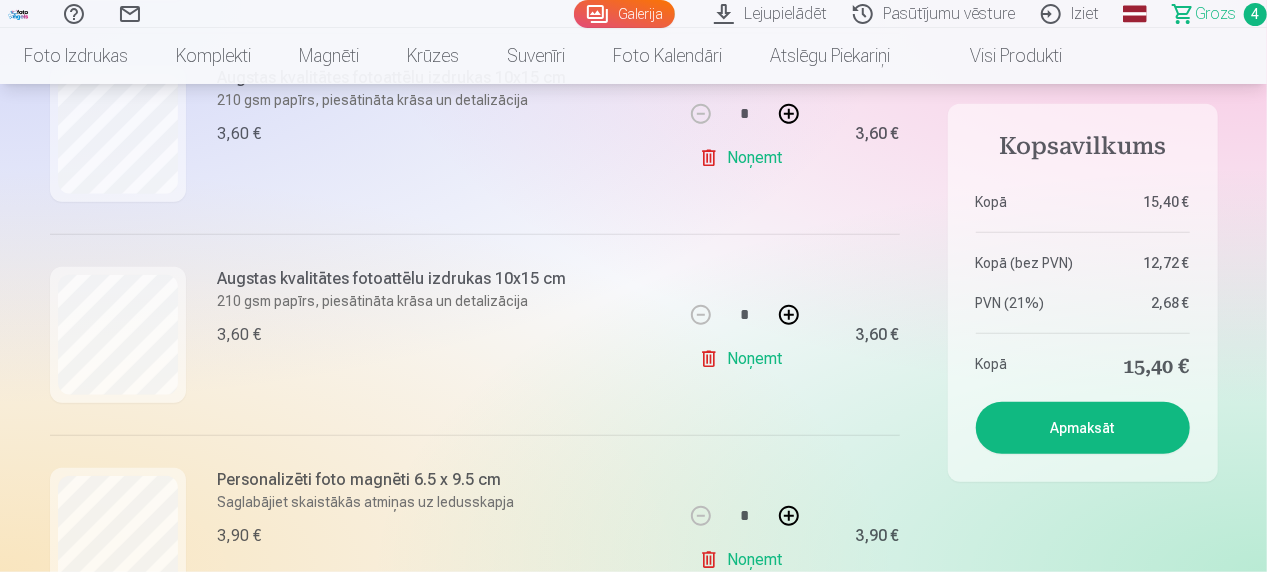 scroll, scrollTop: 600, scrollLeft: 0, axis: vertical 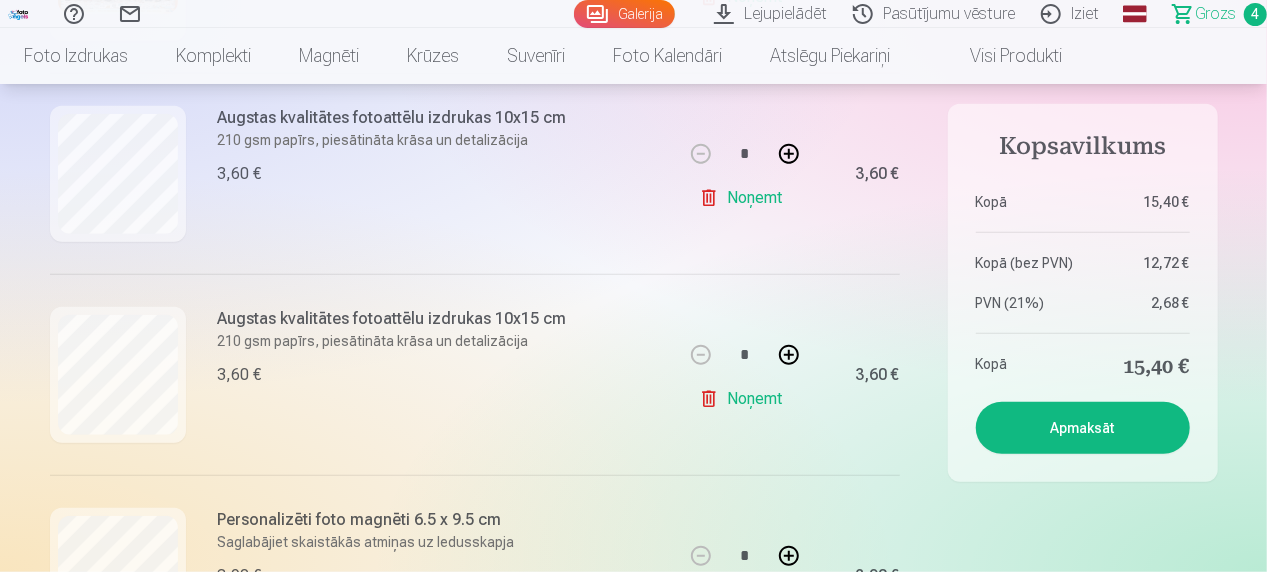 click on "Apmaksāt" at bounding box center (1083, 428) 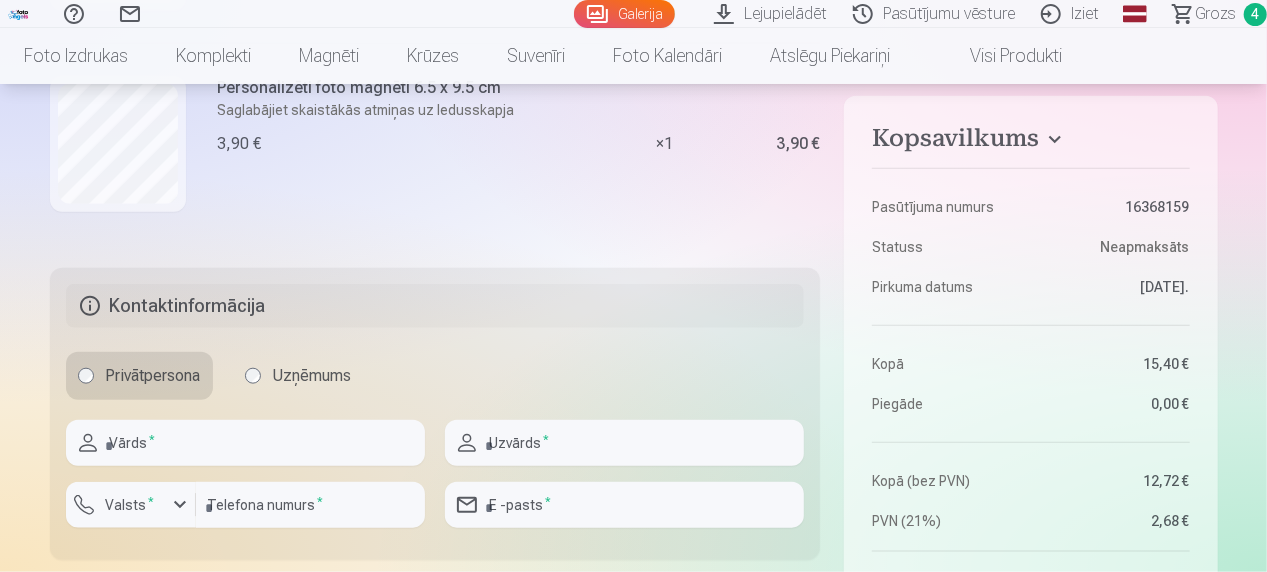 scroll, scrollTop: 920, scrollLeft: 0, axis: vertical 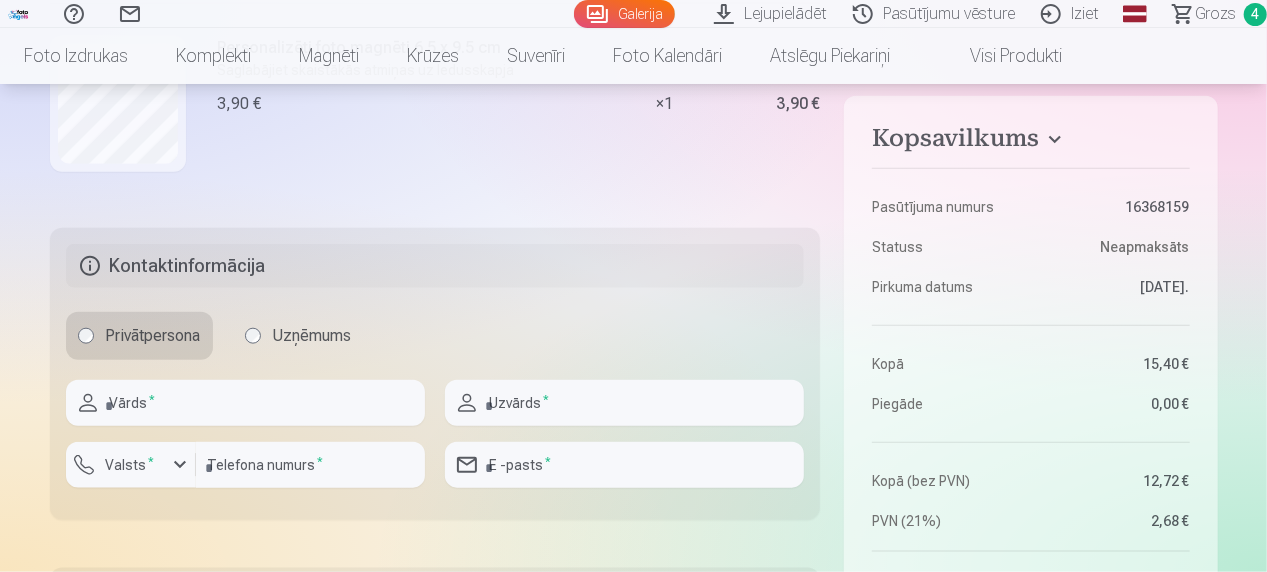 click on "Kontaktinformācija Privātpersona Uzņēmums Vārds *   Uzvārds *   Valsts *     Telefona numurs *   E -pasts *" at bounding box center (435, 374) 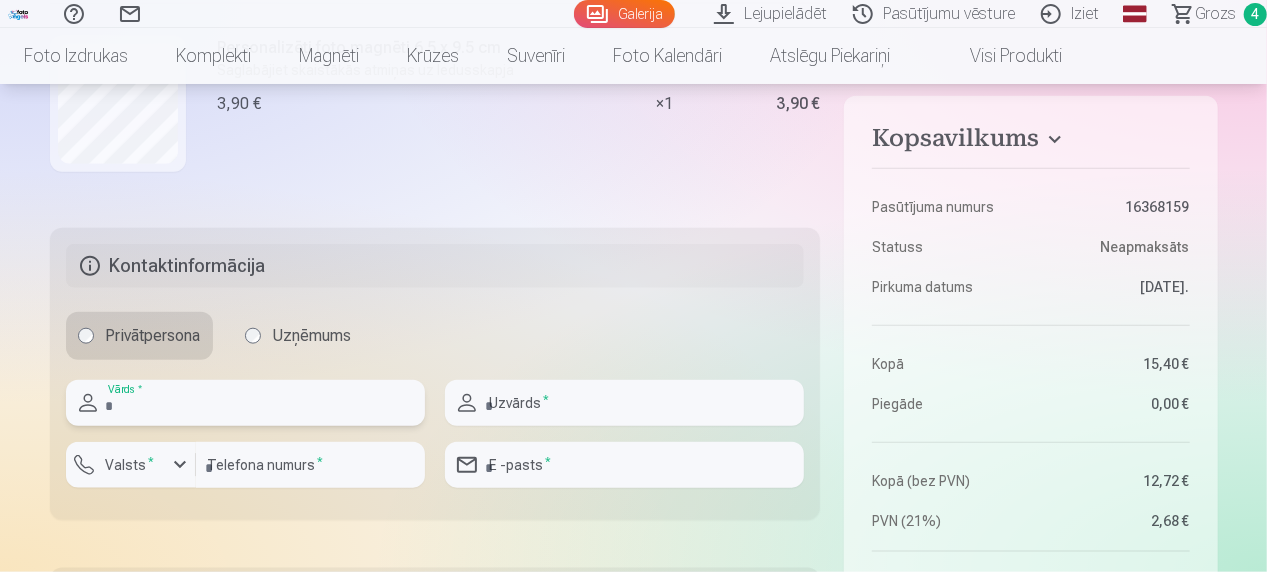 click at bounding box center (245, 403) 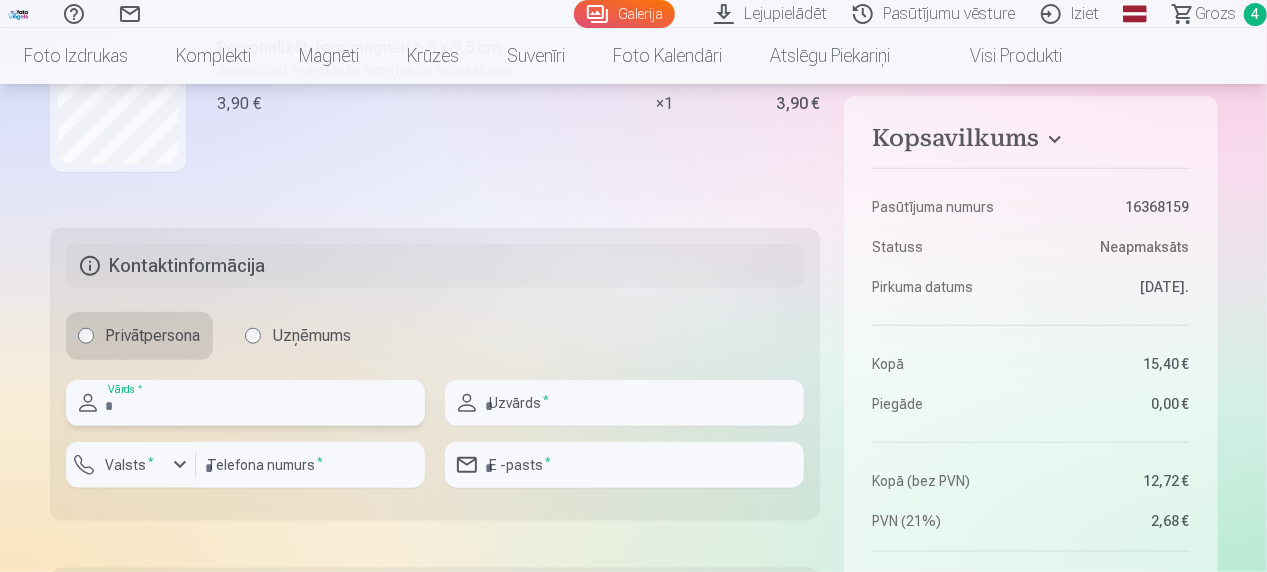 type on "********" 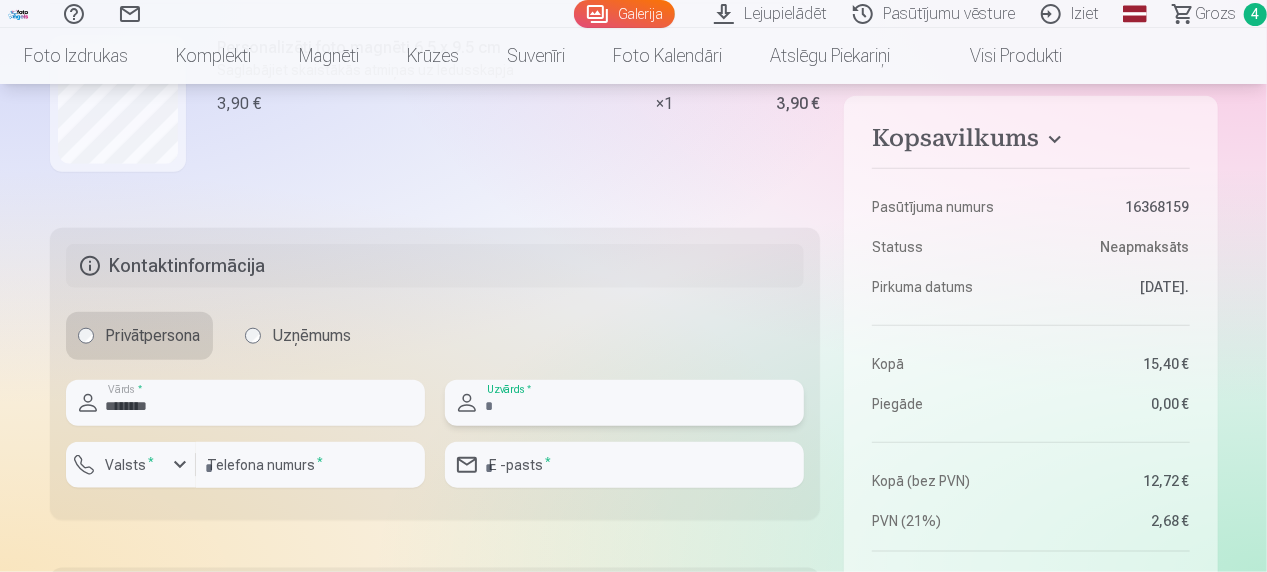 type on "********" 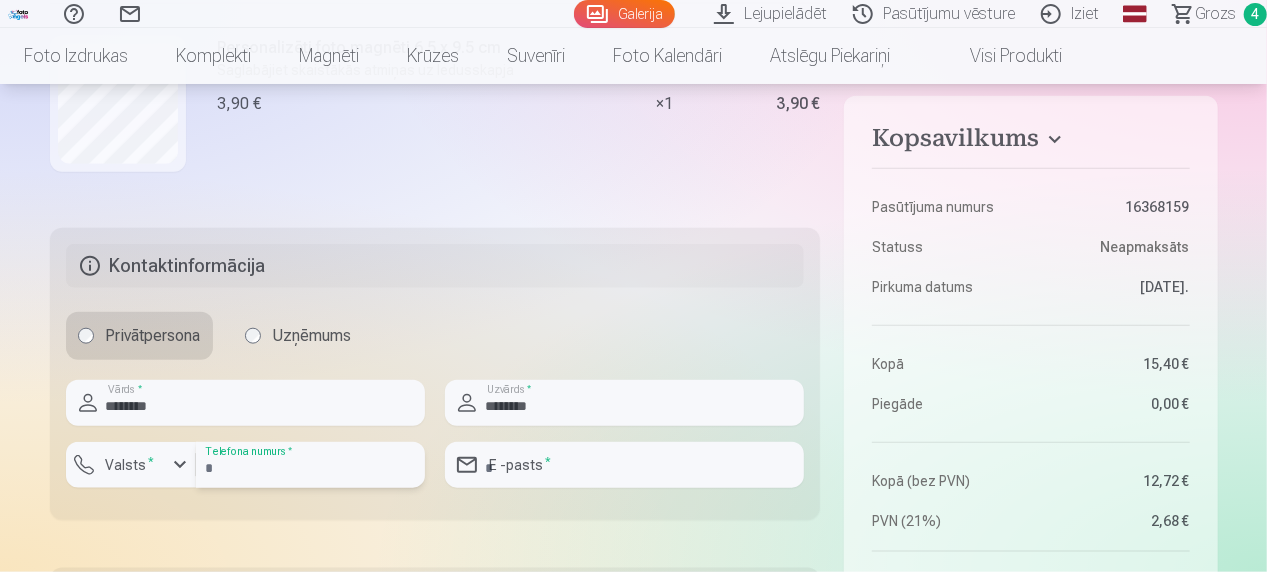 type on "********" 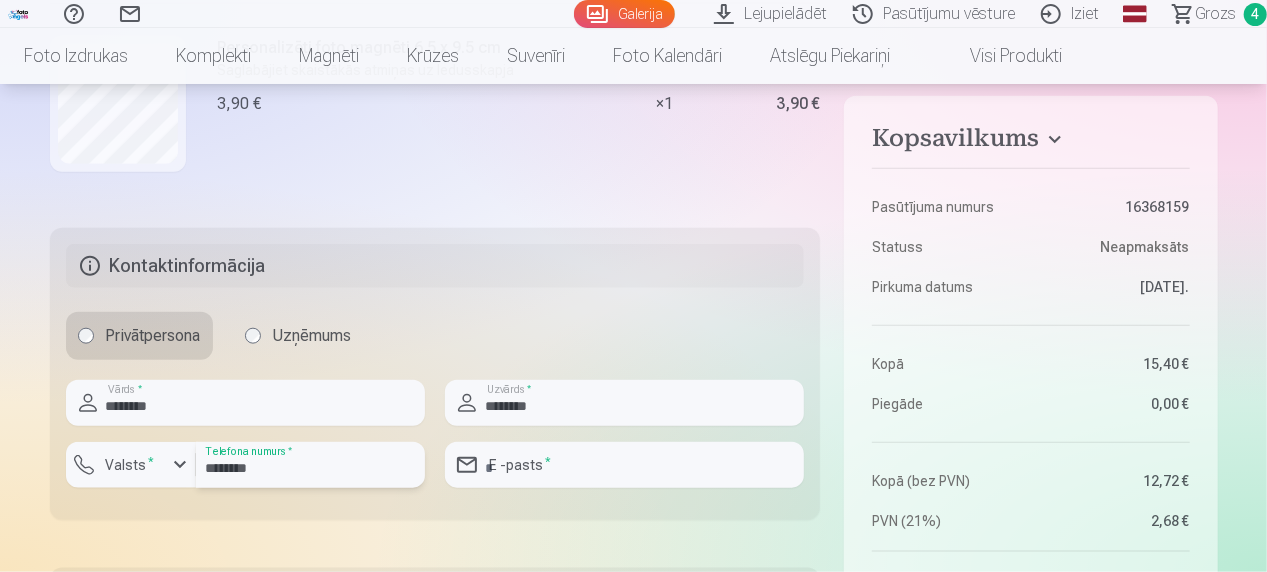 type on "**********" 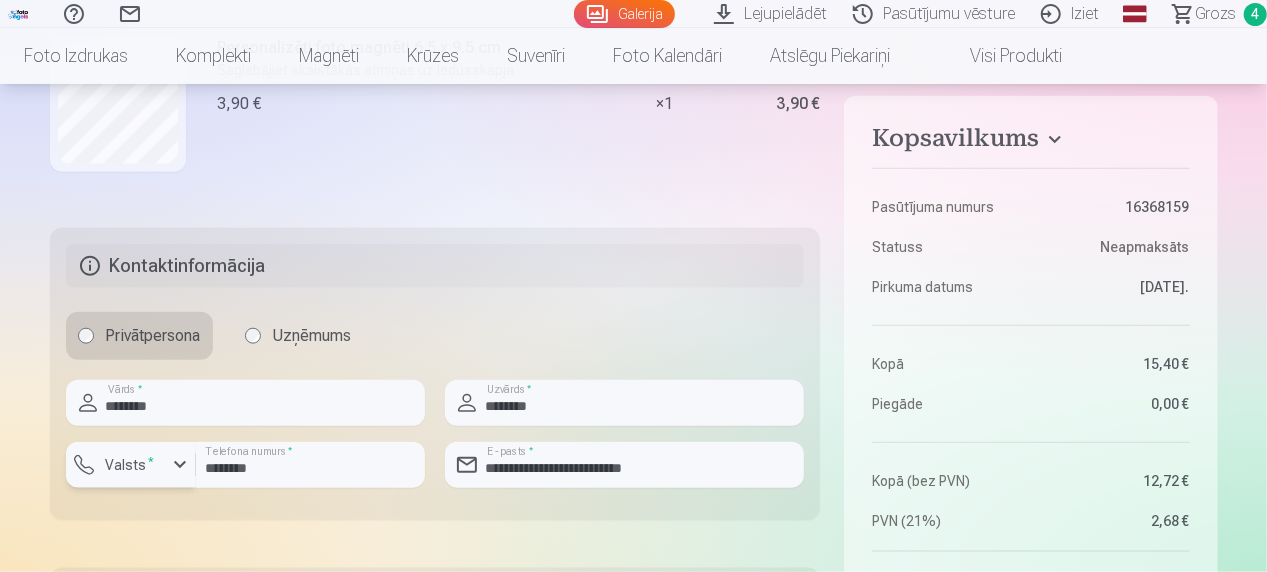 click on "Valsts *" at bounding box center (130, 465) 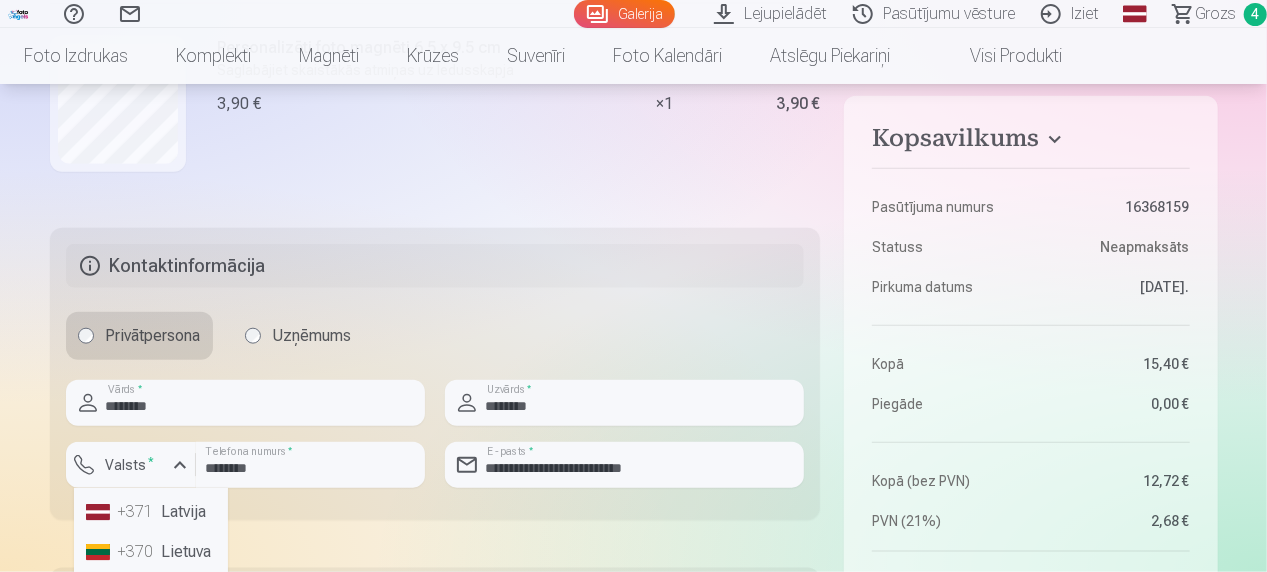 click on "+371" at bounding box center [138, 512] 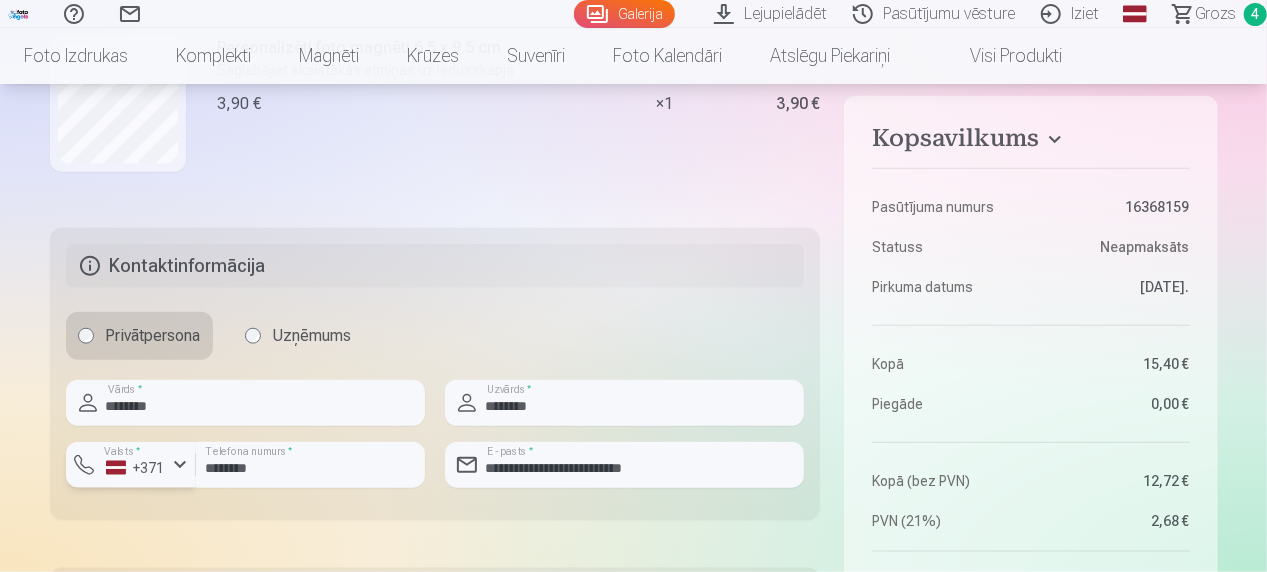 type 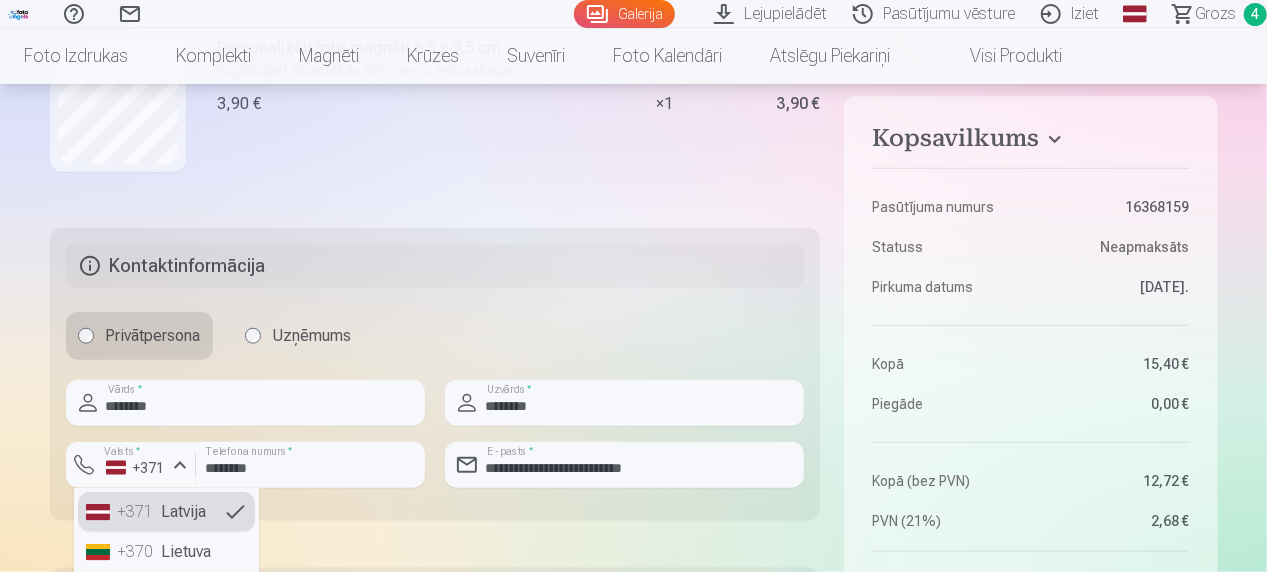 click on "Kopsavilkums Pasūtījuma numurs 16368159 Statuss Neapmaksāts Pirkuma datums [DATE]. Kopā 15,40 € Piegāde 0,00 € Kopā (bez PVN) 12,72 € PVN (21%) 2,68 € Kopā 15,40 € Lietošanas līgums ,  Privātuma politika Piekrītu lietotāja līgumam un konfidencialitātes politikai Maksāt Tirdzniecības vieta [GEOGRAPHIC_DATA], [STREET_ADDRESS] birojs, LV-1073, Latvija Prece Daudzums Kopā Grupas fotoattēlu izdrukas 21x30 cm Spilgtas krāsas uz Fuji Film Crystal fotopapīra 4,30 € × 1 4,30 € Augstas kvalitātes fotoattēlu izdrukas 10x15 cm 210 gsm papīrs, piesātināta krāsa un detalizācija 3,60 € × 1 3,60 € Augstas kvalitātes fotoattēlu izdrukas 10x15 cm 210 gsm papīrs, piesātināta krāsa un detalizācija 3,60 € × 1 3,60 € Personalizēti foto magnēti 6.5 x 9.5 cm Saglabājiet skaistākās atmiņas uz ledusskapja 3,90 € × 1 3,90 € Kontaktinformācija Privātpersona Uzņēmums ******** Vārds *   ******** Uzvārds *   Valsts * +371   +371 Latvija +370 +49 *" at bounding box center [634, 120] 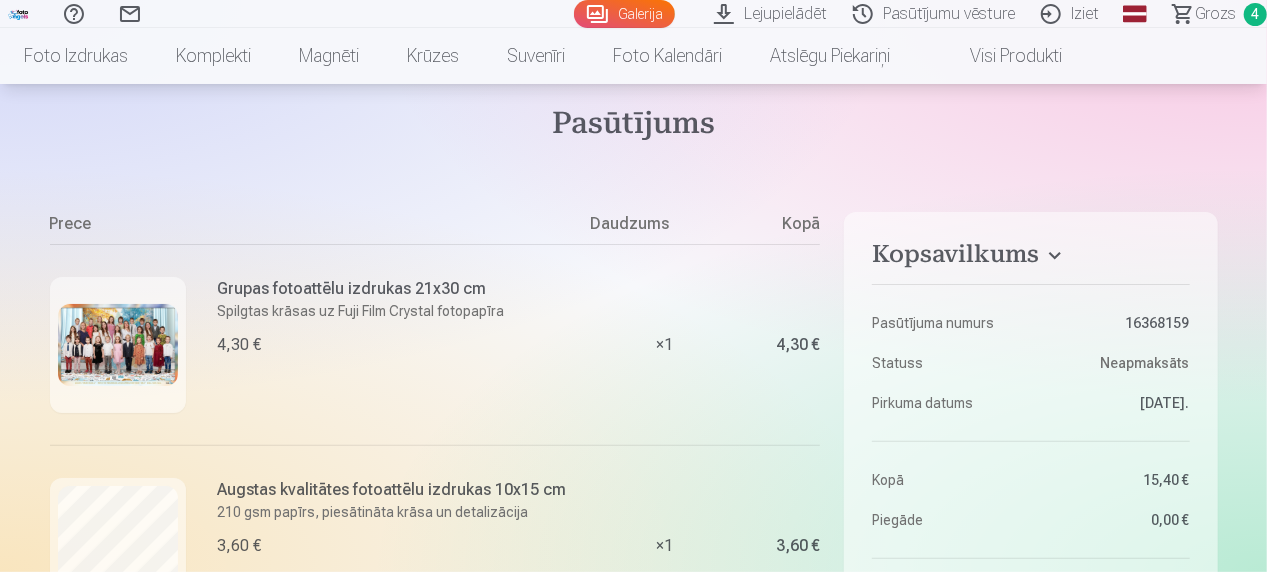 scroll, scrollTop: 70, scrollLeft: 0, axis: vertical 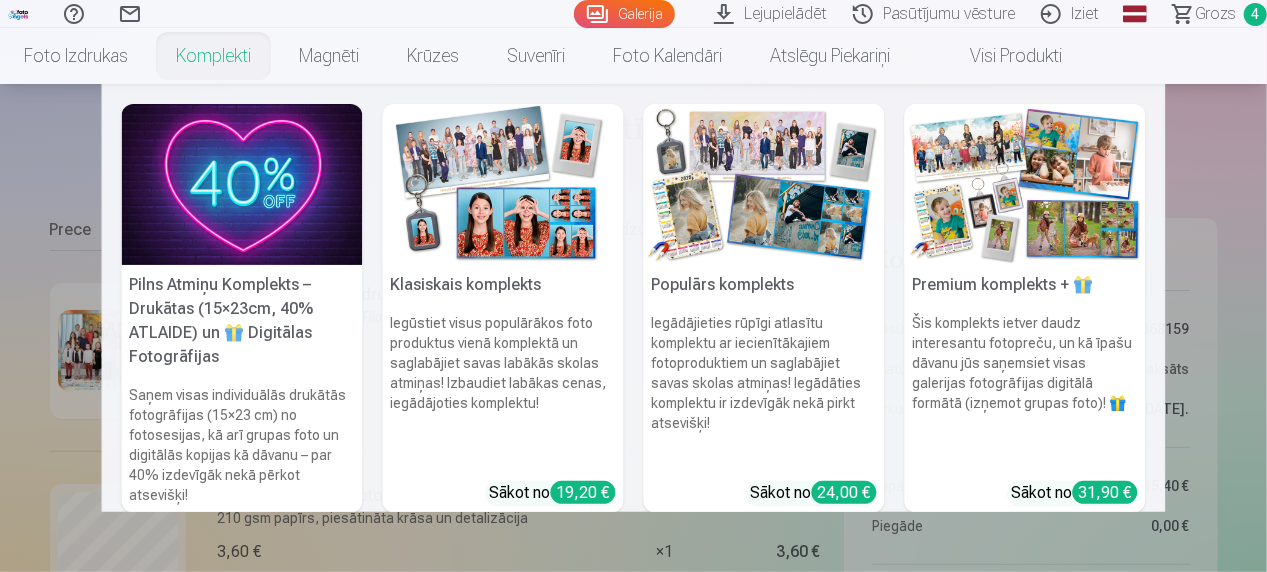 click on "Komplekti" at bounding box center [213, 56] 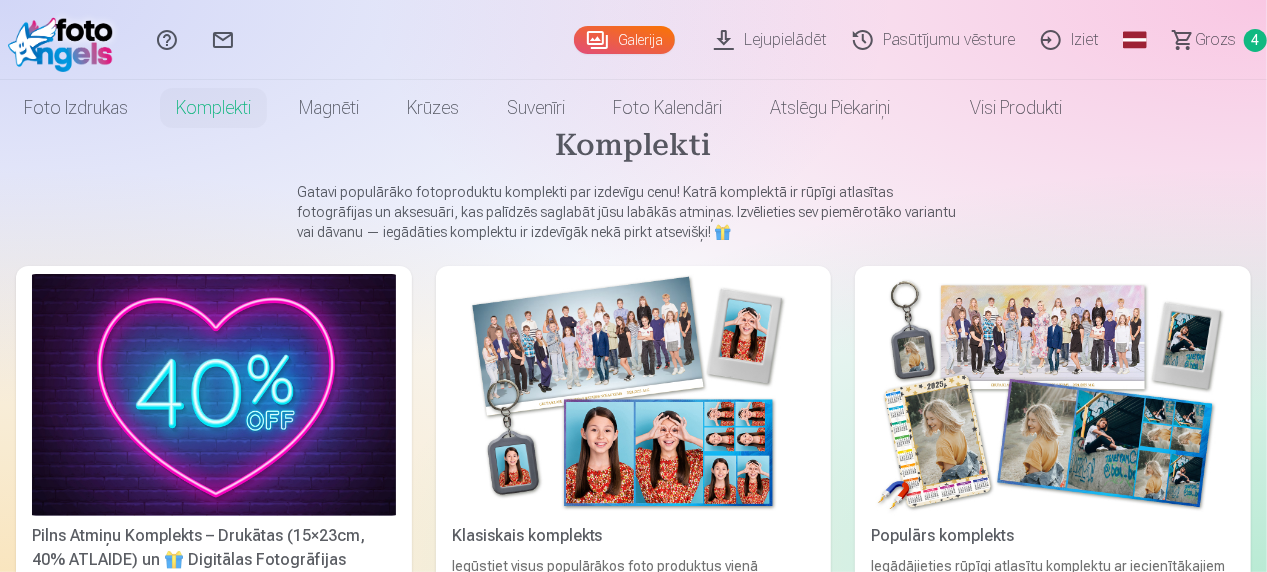 scroll, scrollTop: 0, scrollLeft: 0, axis: both 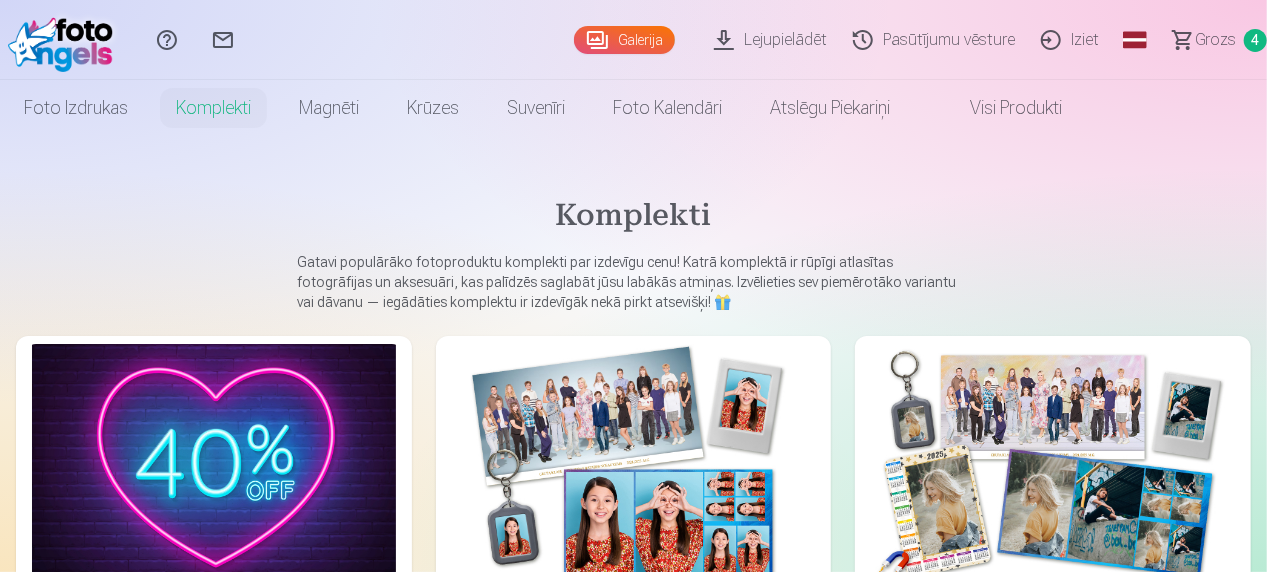 click at bounding box center (634, 465) 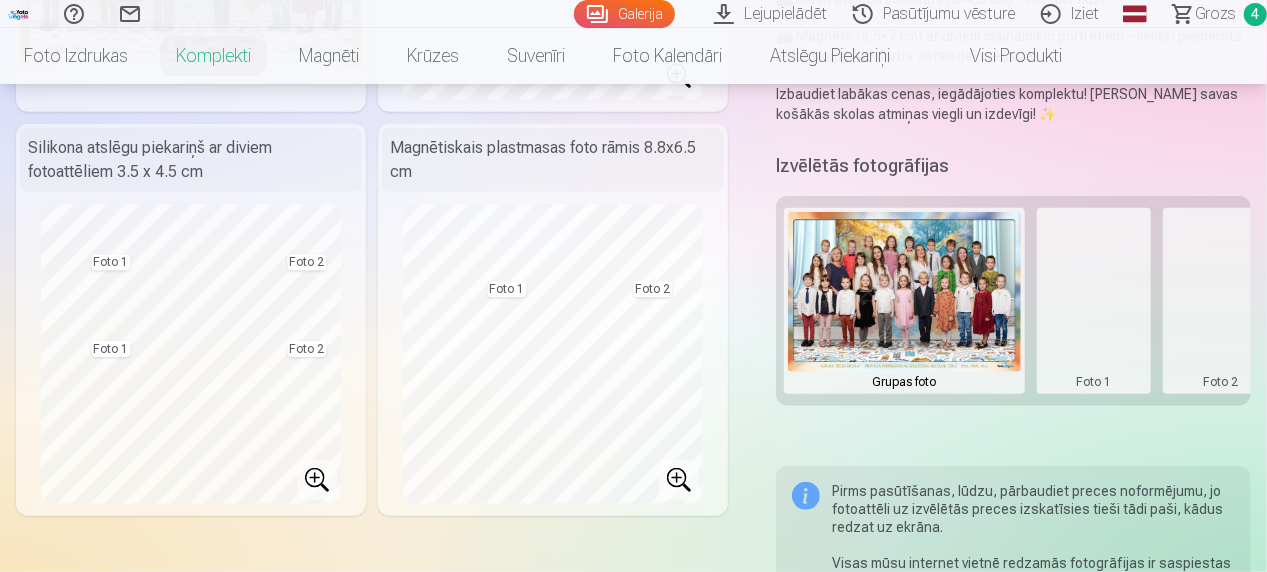 scroll, scrollTop: 400, scrollLeft: 0, axis: vertical 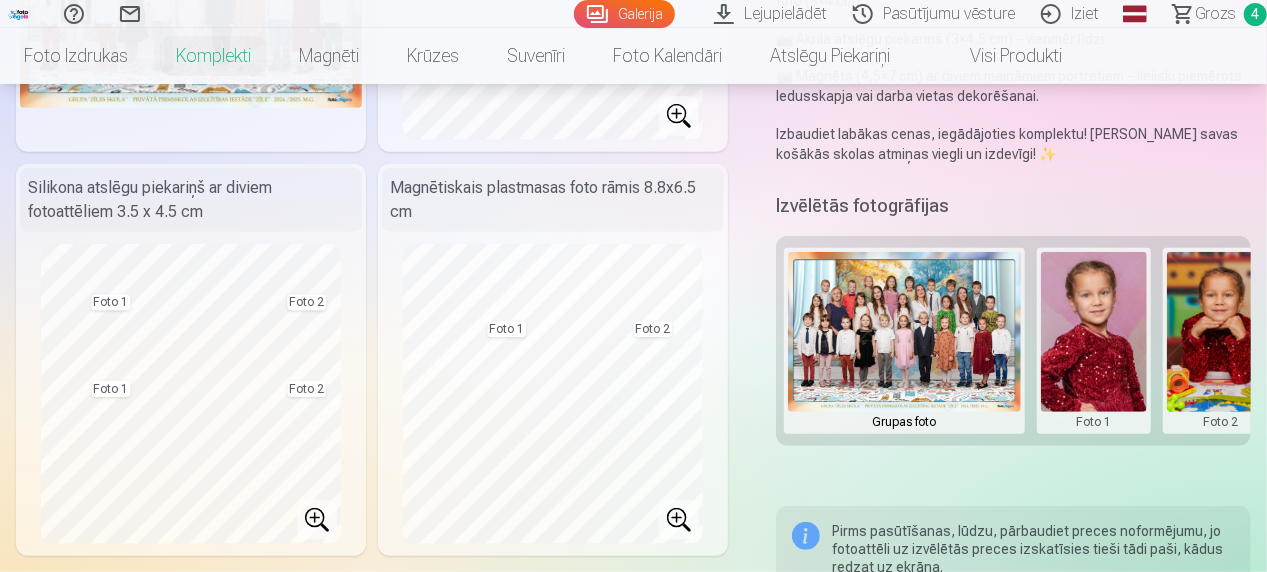 click at bounding box center (904, 332) 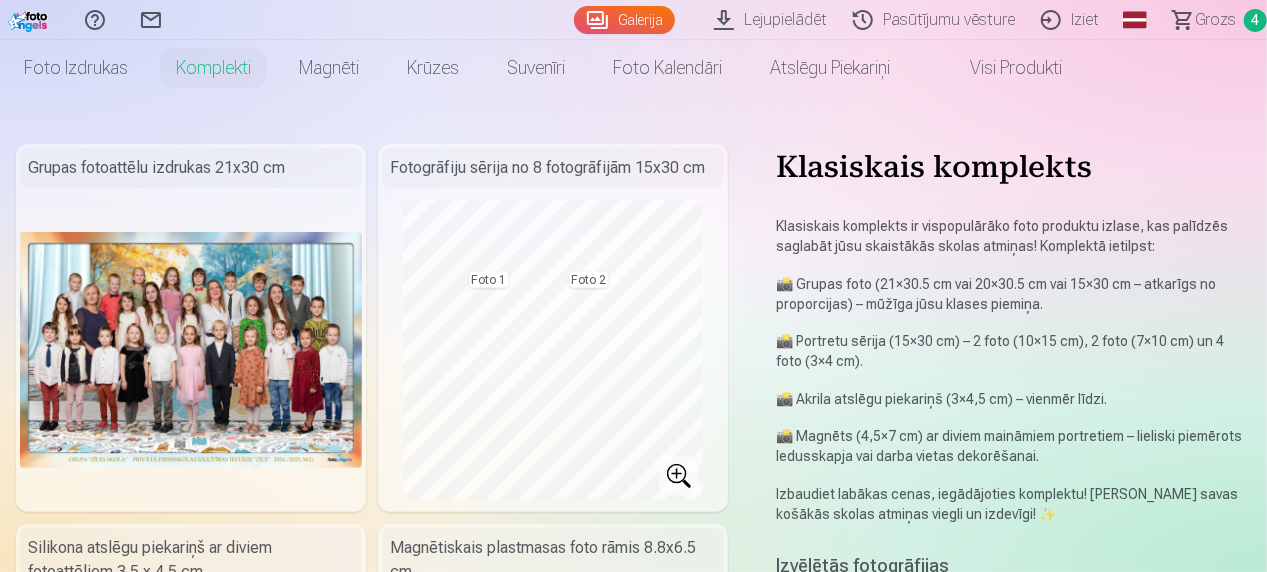 scroll, scrollTop: 0, scrollLeft: 0, axis: both 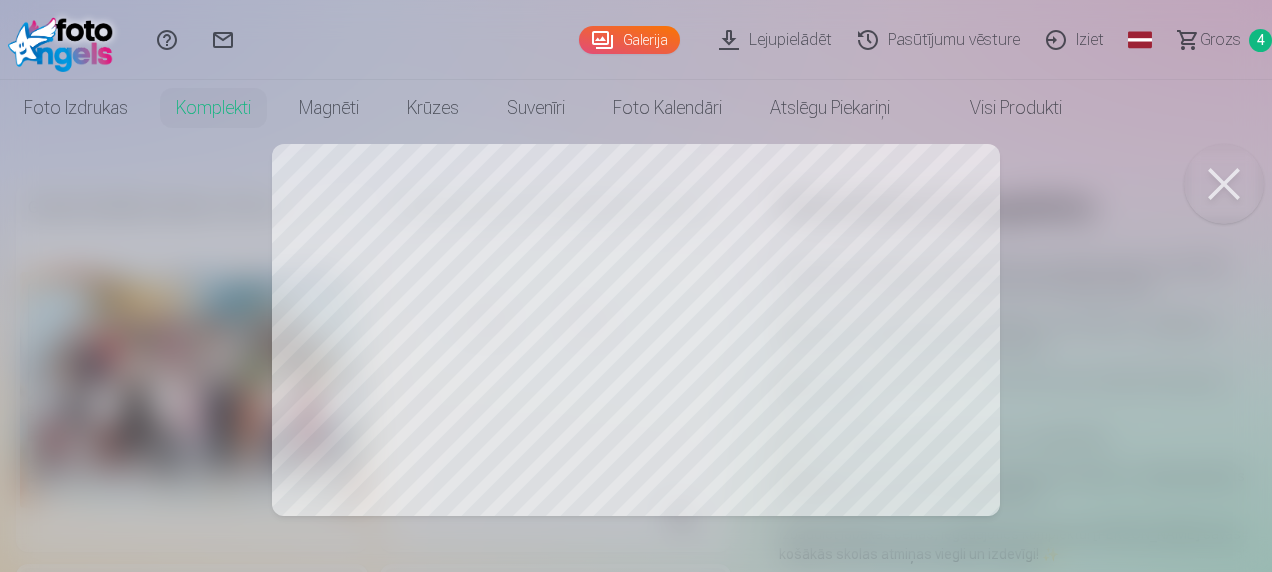 click at bounding box center (636, 286) 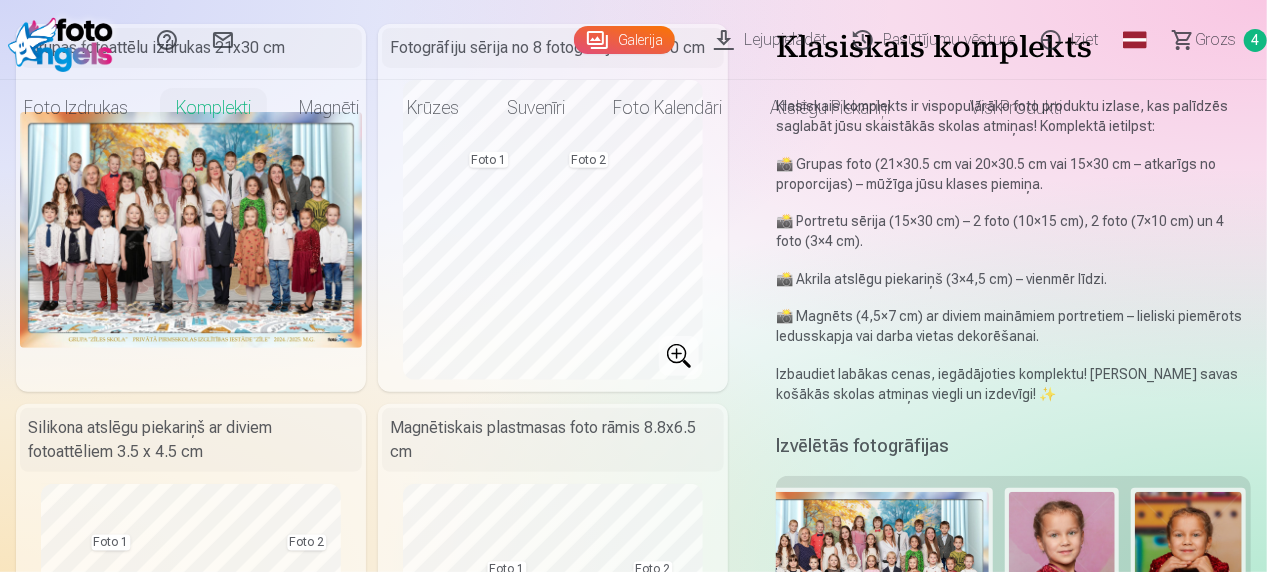 scroll, scrollTop: 0, scrollLeft: 0, axis: both 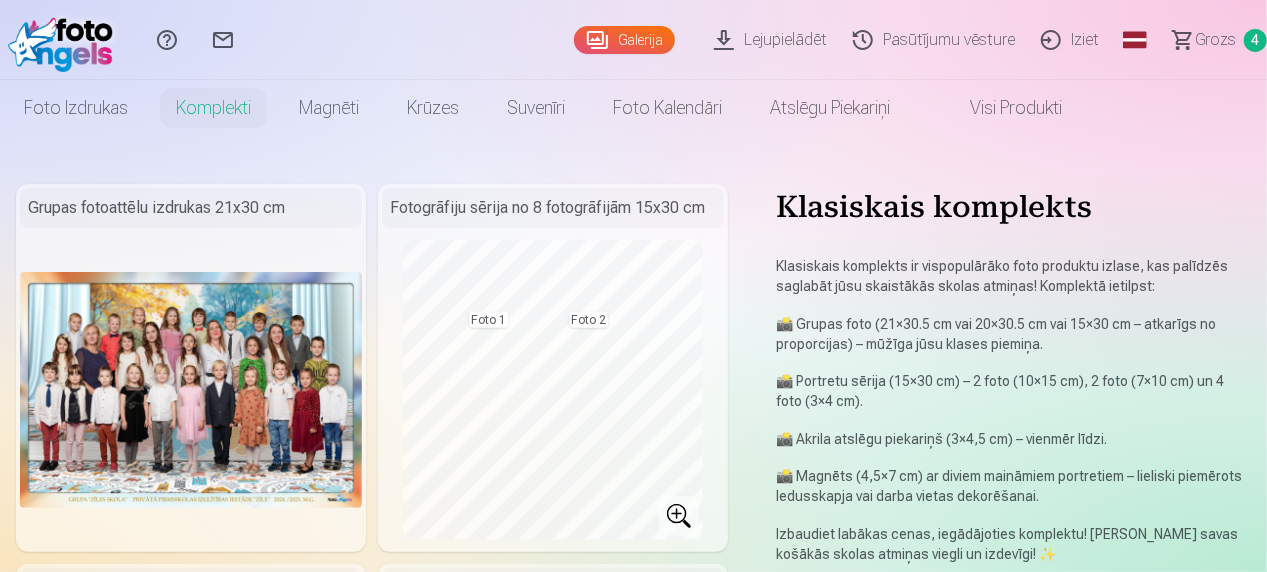 click on "Fotogrāfiju sērija no 8 fotogrāfijām 15x30 cm" at bounding box center (553, 208) 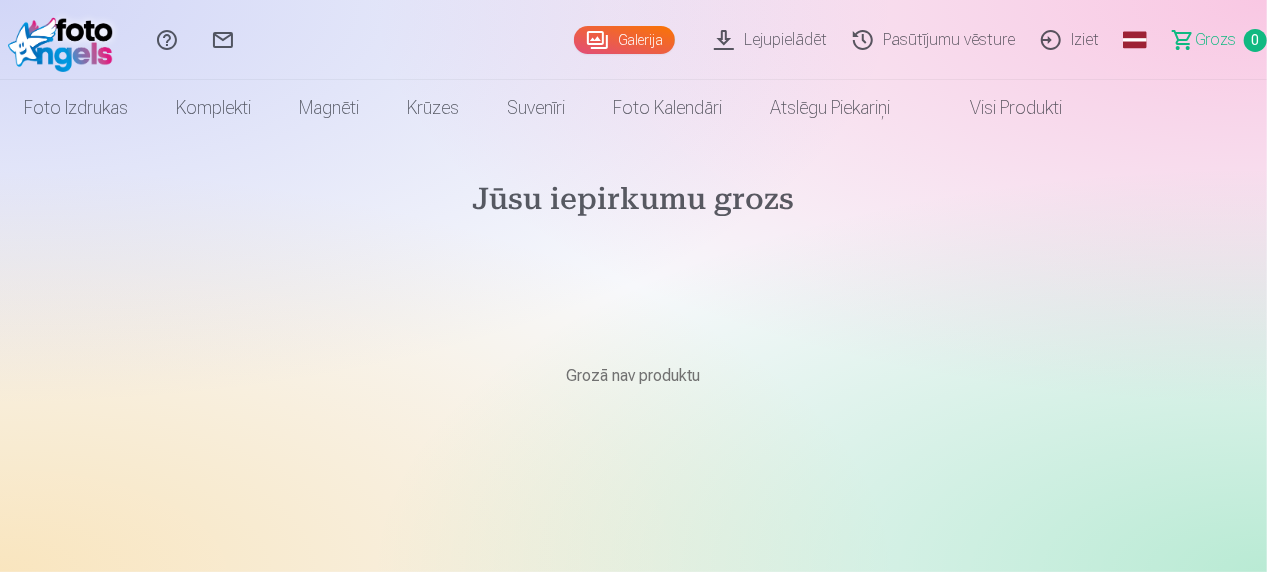 click on "Pasūtījumu vēsture" at bounding box center (937, 40) 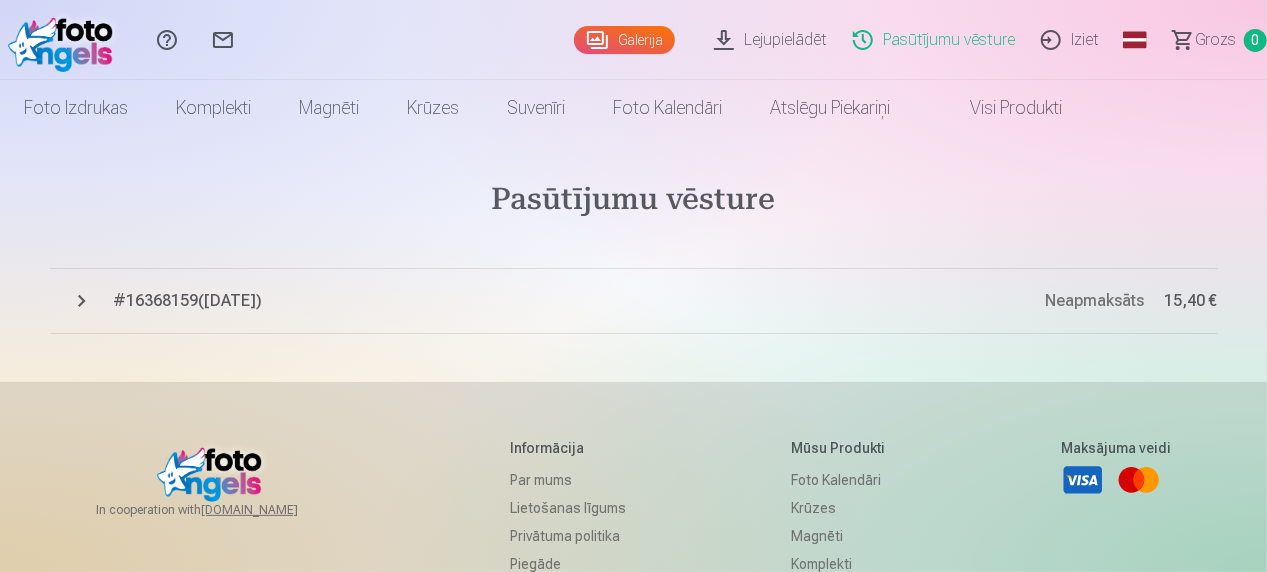 click on "# 16368159  ( [DATE] )" at bounding box center (580, 301) 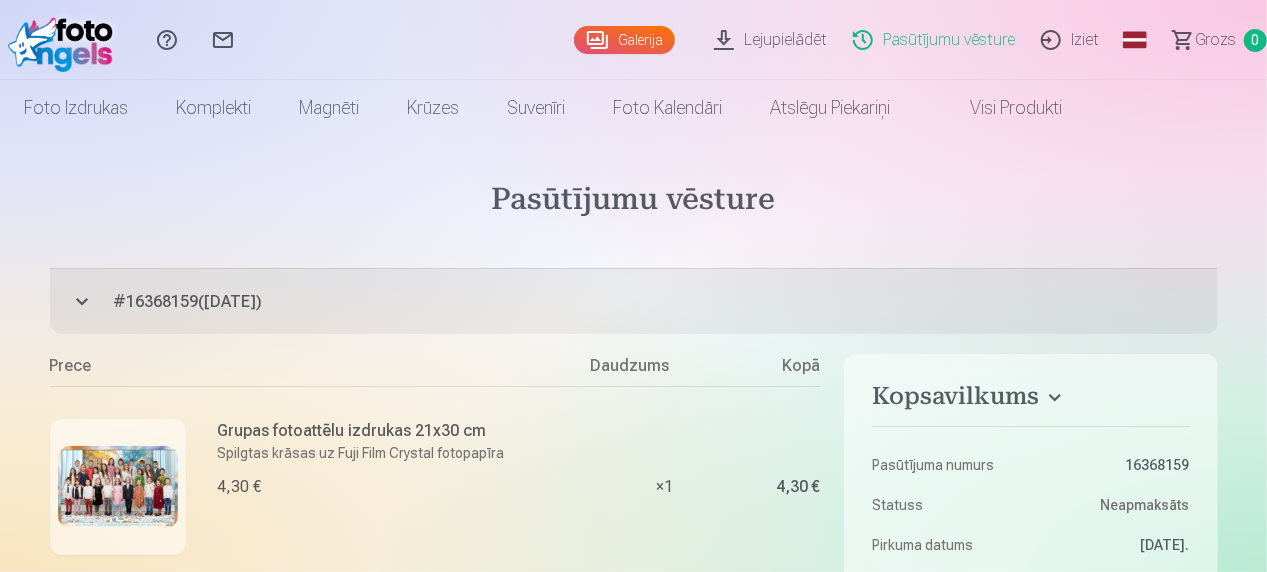 type 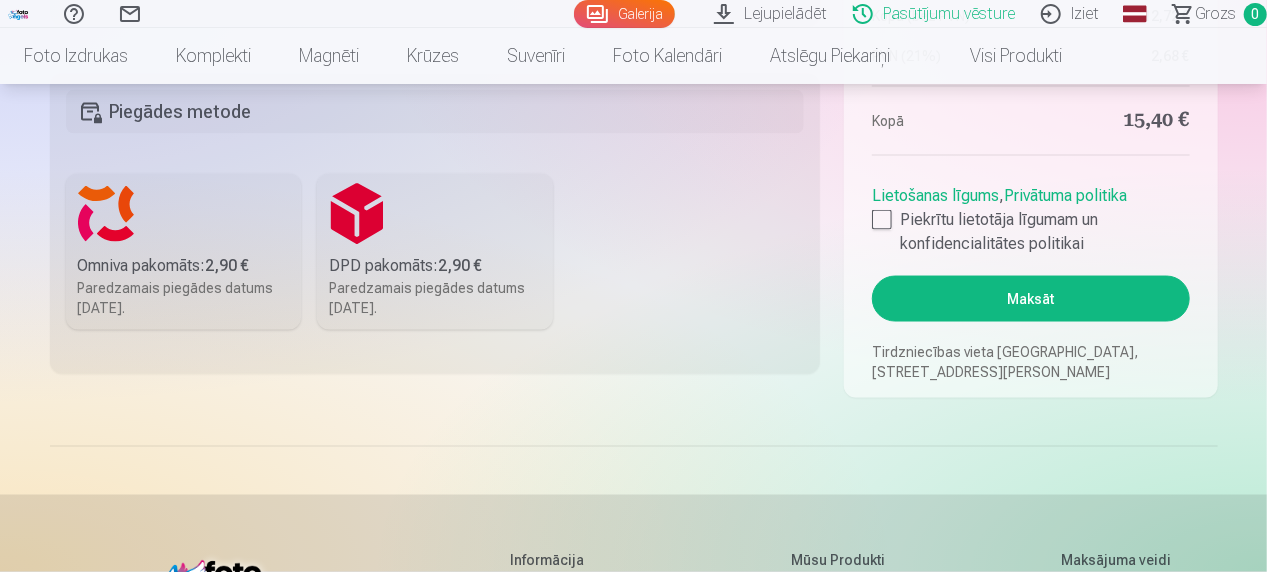 scroll, scrollTop: 1440, scrollLeft: 0, axis: vertical 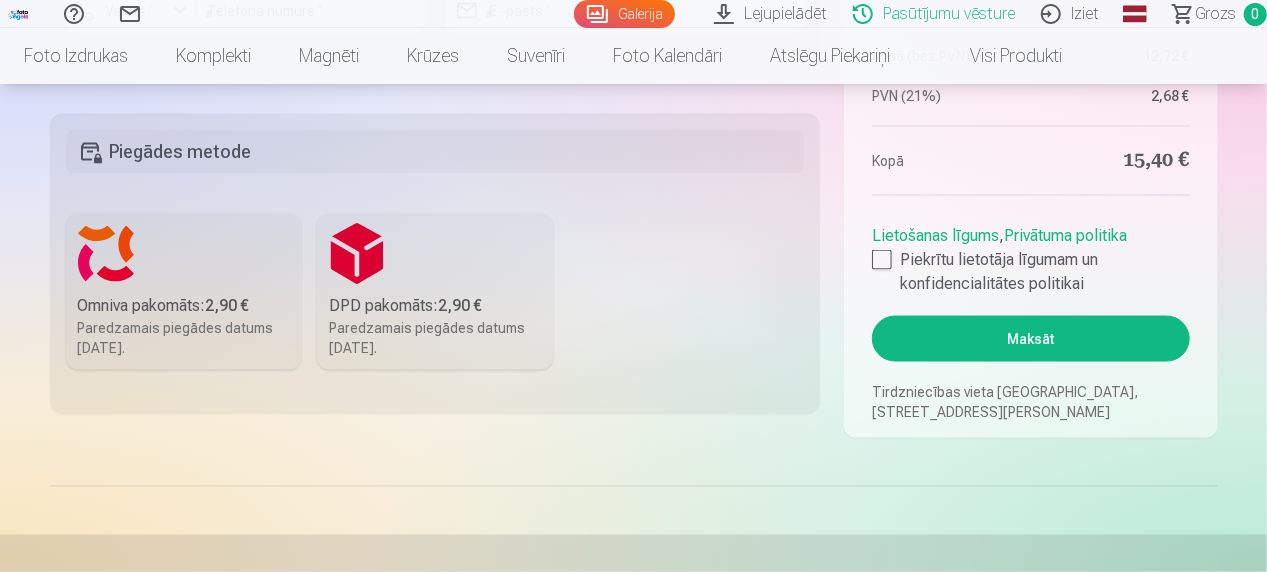 click on "Omniva pakomāts :  2,90 € Paredzamais piegādes datums [DATE]." at bounding box center [184, 292] 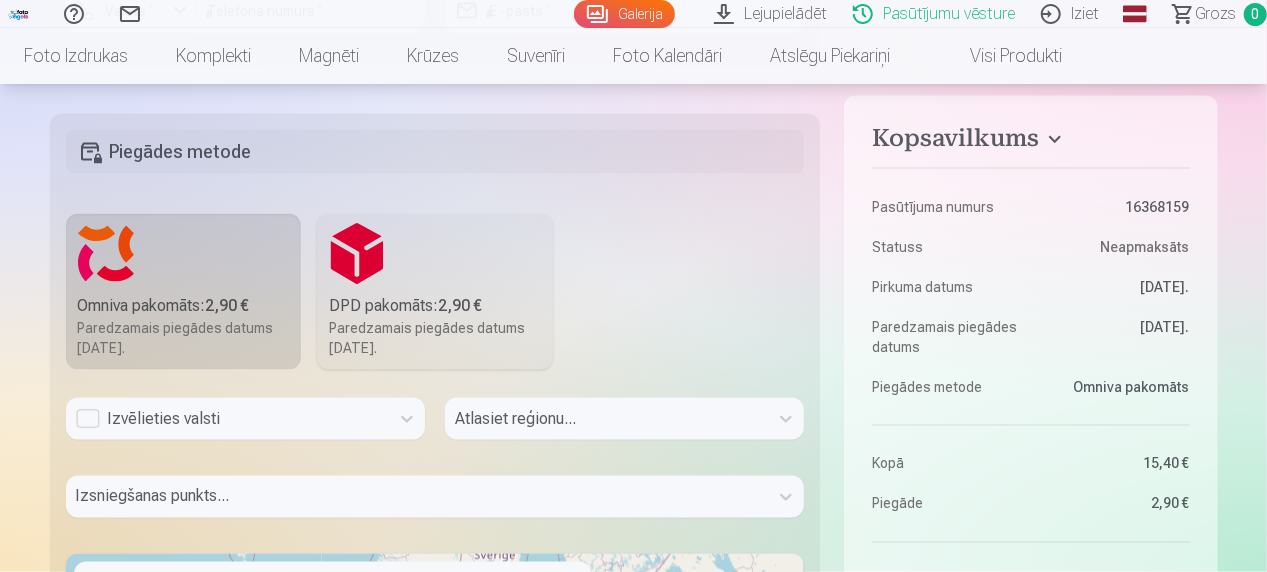 scroll, scrollTop: 1452, scrollLeft: 0, axis: vertical 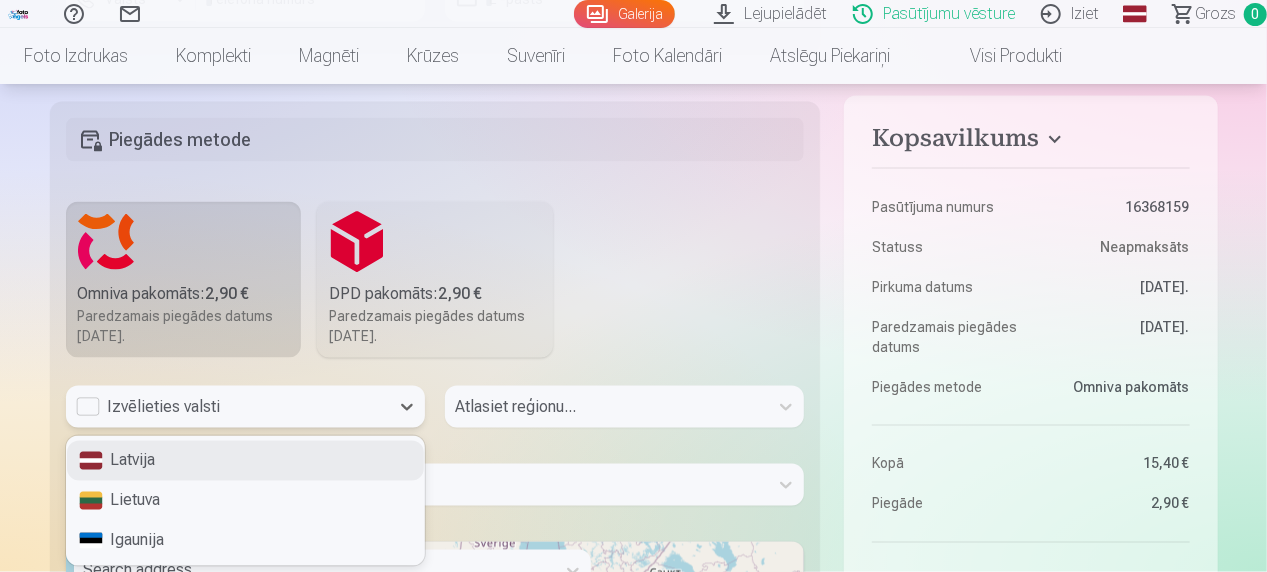 click on "Izvēlieties valsti" at bounding box center [227, 407] 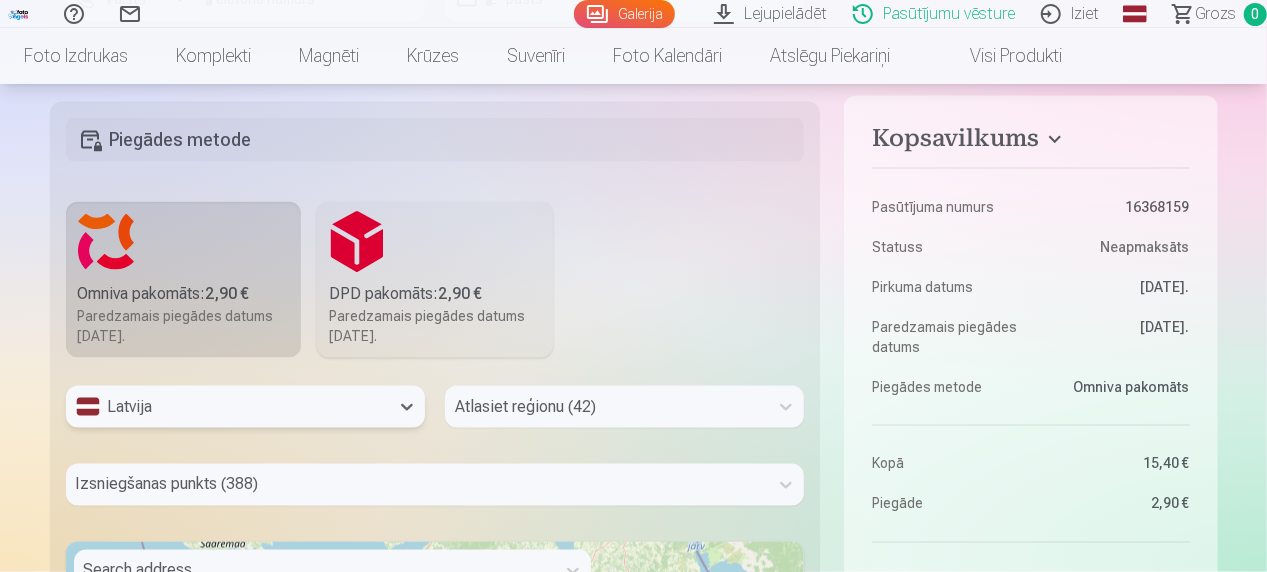 scroll, scrollTop: 1702, scrollLeft: 0, axis: vertical 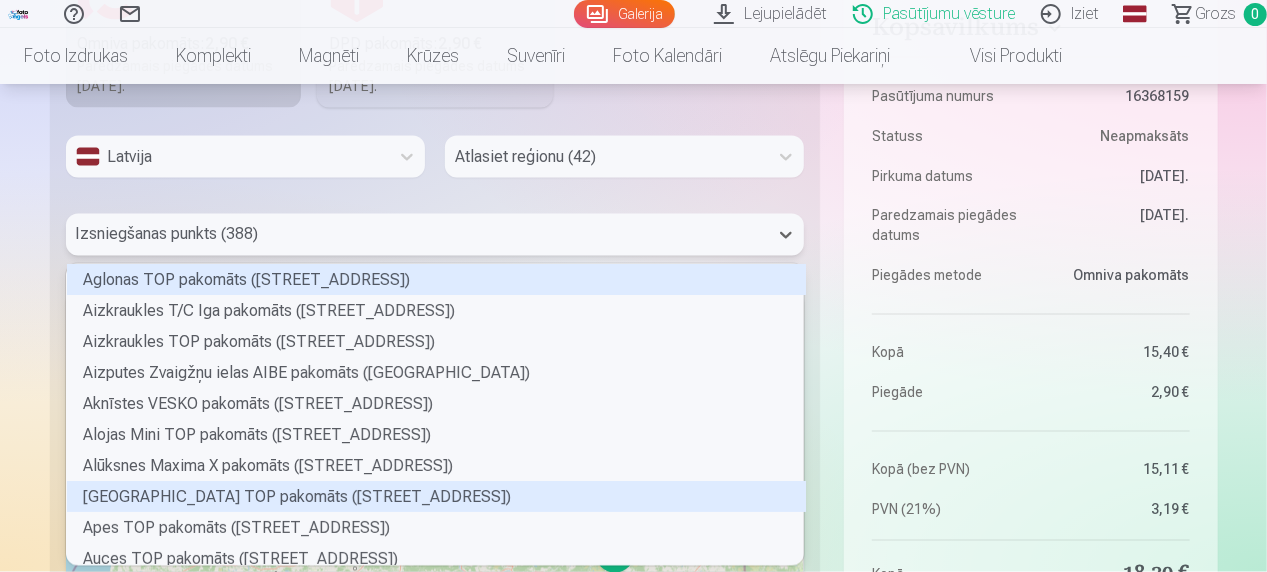 click on "388 results available. Use Up and Down to choose options, press Enter to select the currently focused option, press Escape to exit the menu, press Tab to select the option and exit the menu. Izsniegšanas punkts (388) Aglonas TOP pakomāts ([GEOGRAPHIC_DATA] 33) [GEOGRAPHIC_DATA]/C Iga pakomāts ([STREET_ADDRESS]) Aizkraukles TOP pakomāts ([STREET_ADDRESS]) Aizputes Zvaigžņu ielas AIBE pakomāts ([GEOGRAPHIC_DATA]) Aknīstes VESKO pakomāts ([STREET_ADDRESS]) Alojas Mini TOP pakomāts ([STREET_ADDRESS]) Alūksnes Maxima X pakomāts ([STREET_ADDRESS]) [GEOGRAPHIC_DATA] TOP pakomāts ([STREET_ADDRESS]) Apes TOP pakomāts ([STREET_ADDRESS]) Auces TOP pakomāts ([STREET_ADDRESS]) Augšlīgatnes ELVI pakomāts ([STREET_ADDRESS]) [GEOGRAPHIC_DATA] ([GEOGRAPHIC_DATA][STREET_ADDRESS]) Baldones Mego pakomāts ([STREET_ADDRESS]) Baldones TOP pakomāts ([STREET_ADDRESS]) [GEOGRAPHIC_DATA] ([STREET_ADDRESS]) [GEOGRAPHIC_DATA] ([STREET_ADDRESS]) [GEOGRAPHIC_DATA][STREET_ADDRESS] pakomāts ([STREET_ADDRESS]) [GEOGRAPHIC_DATA] ([STREET_ADDRESS])" at bounding box center [435, 235] 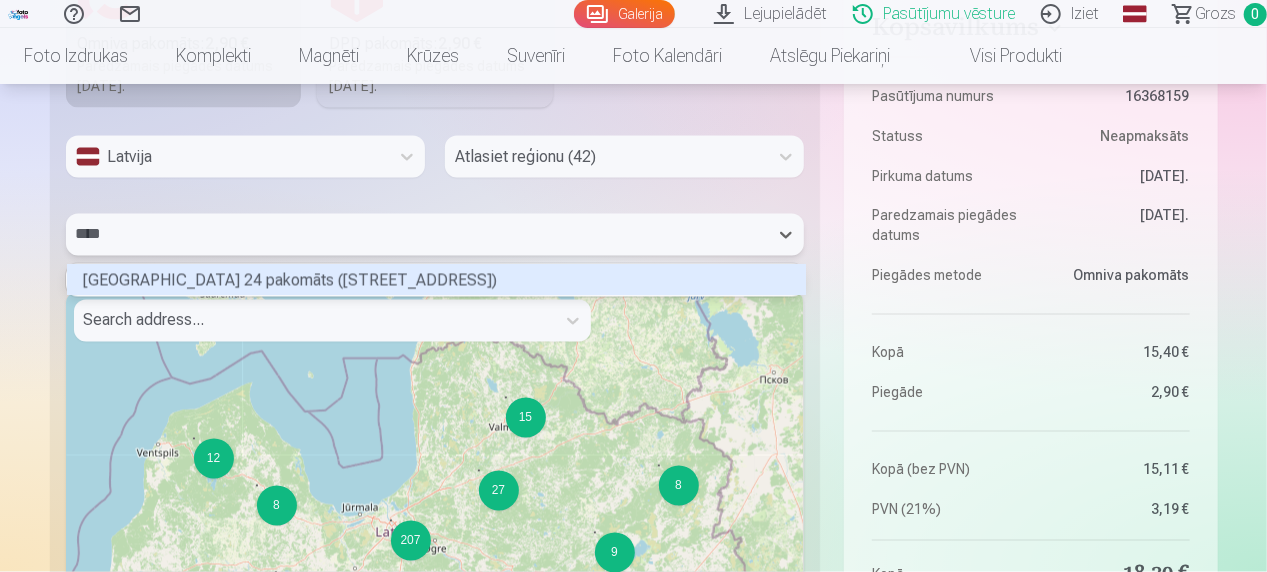 scroll, scrollTop: 26, scrollLeft: 732, axis: both 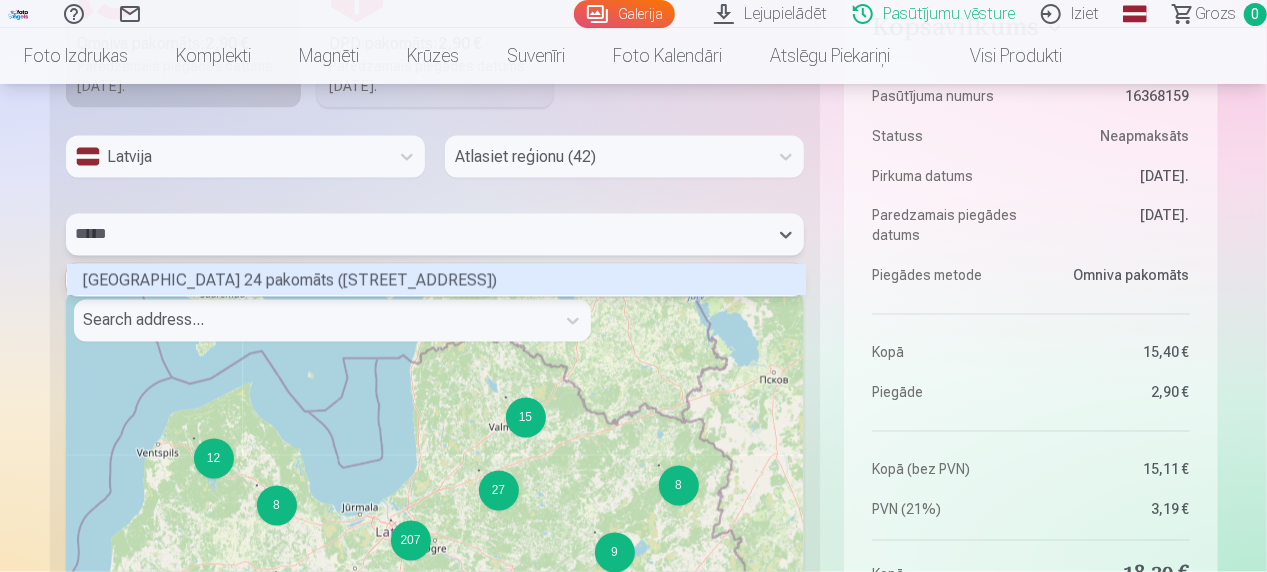 click on "[GEOGRAPHIC_DATA] 24 pakomāts ([STREET_ADDRESS])" at bounding box center [436, 280] 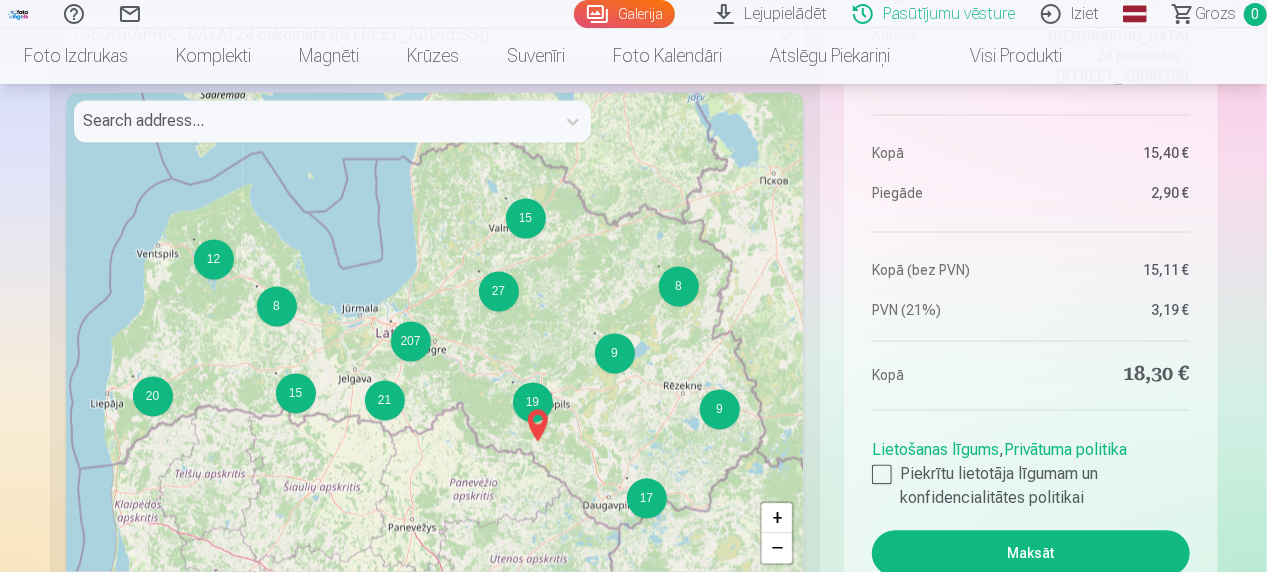 scroll, scrollTop: 1942, scrollLeft: 0, axis: vertical 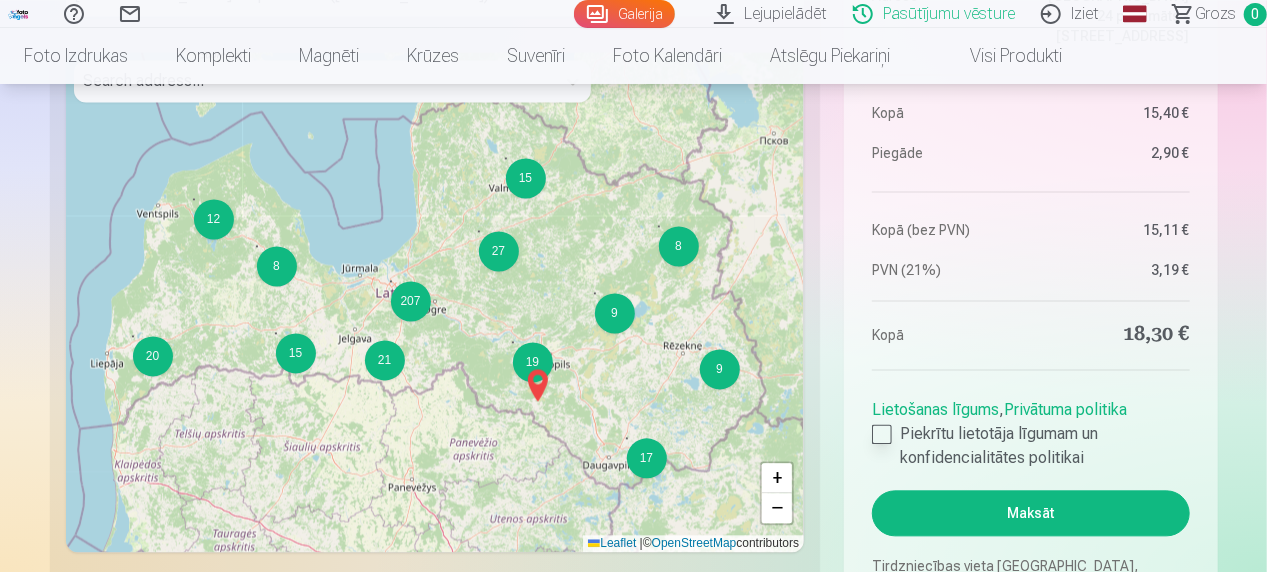 click at bounding box center [882, 434] 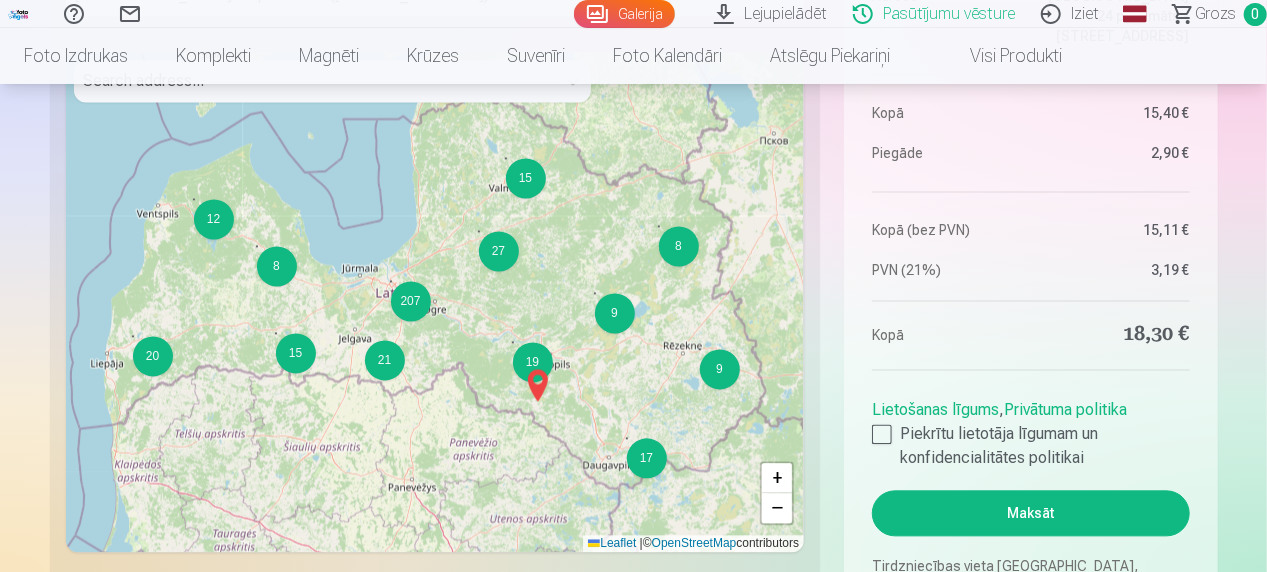 click on "Maksāt" at bounding box center [1030, 513] 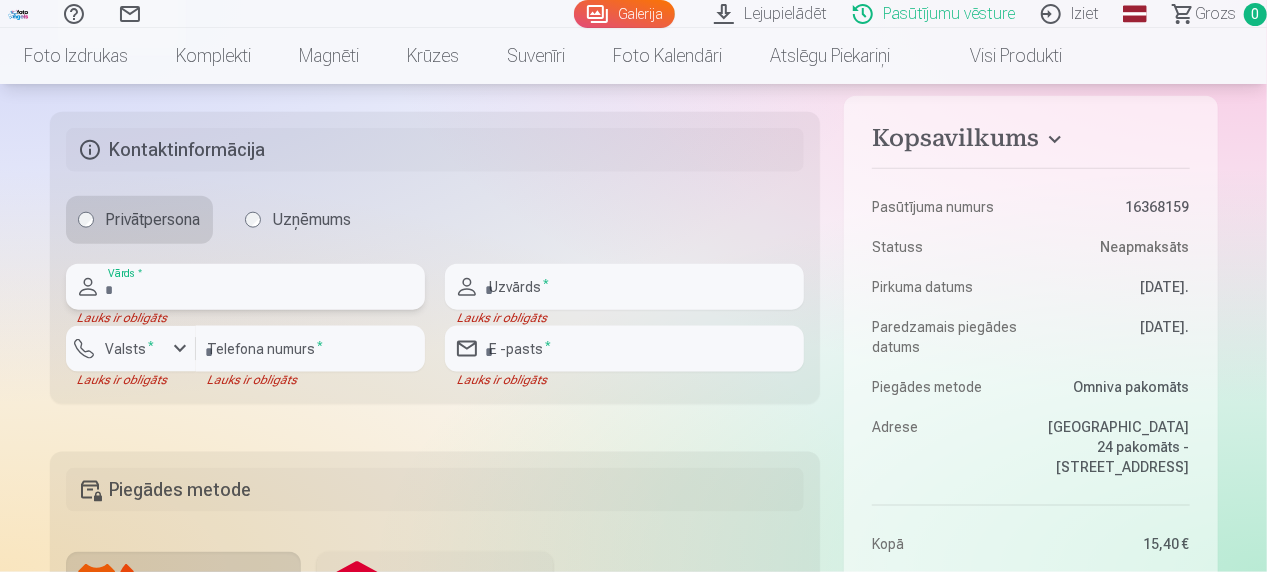 click at bounding box center [245, 287] 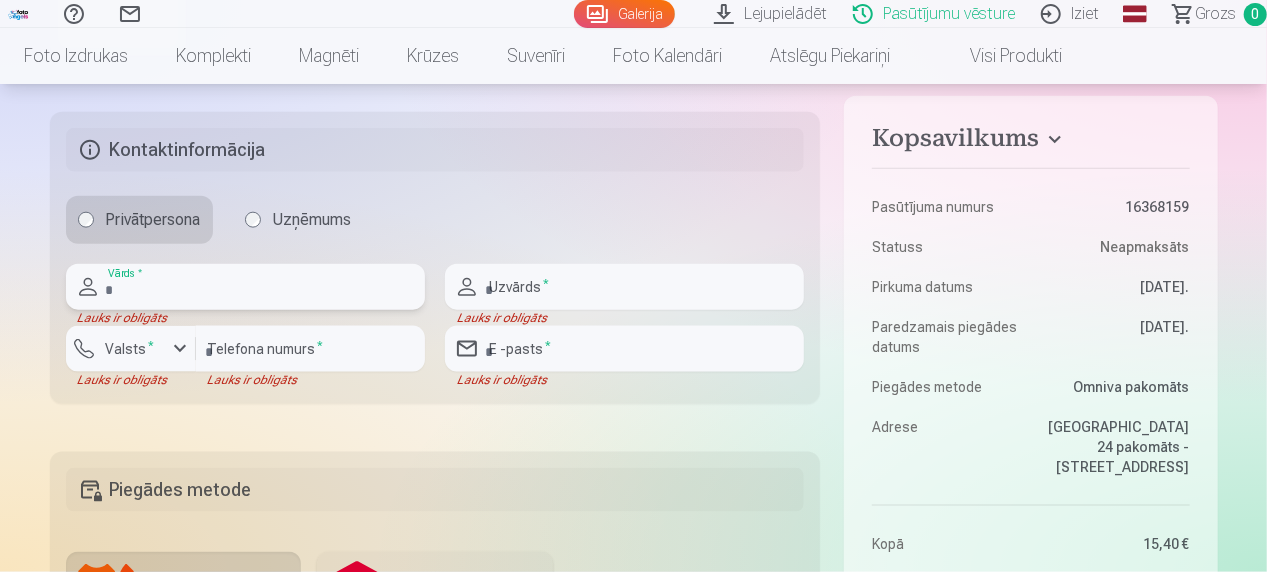 type on "********" 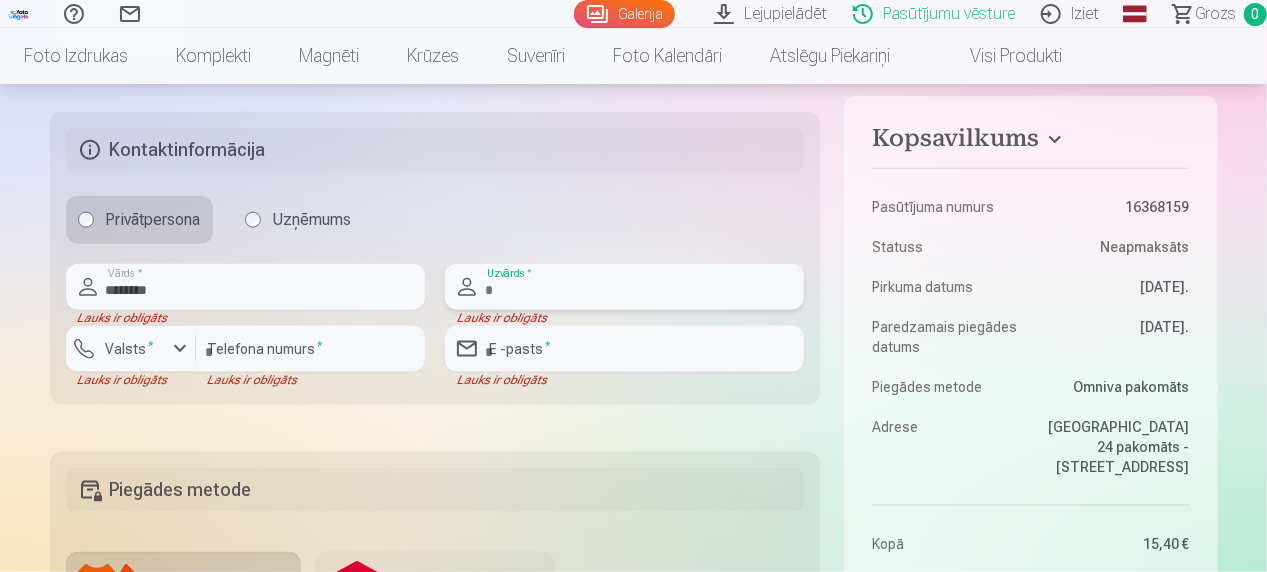 type on "********" 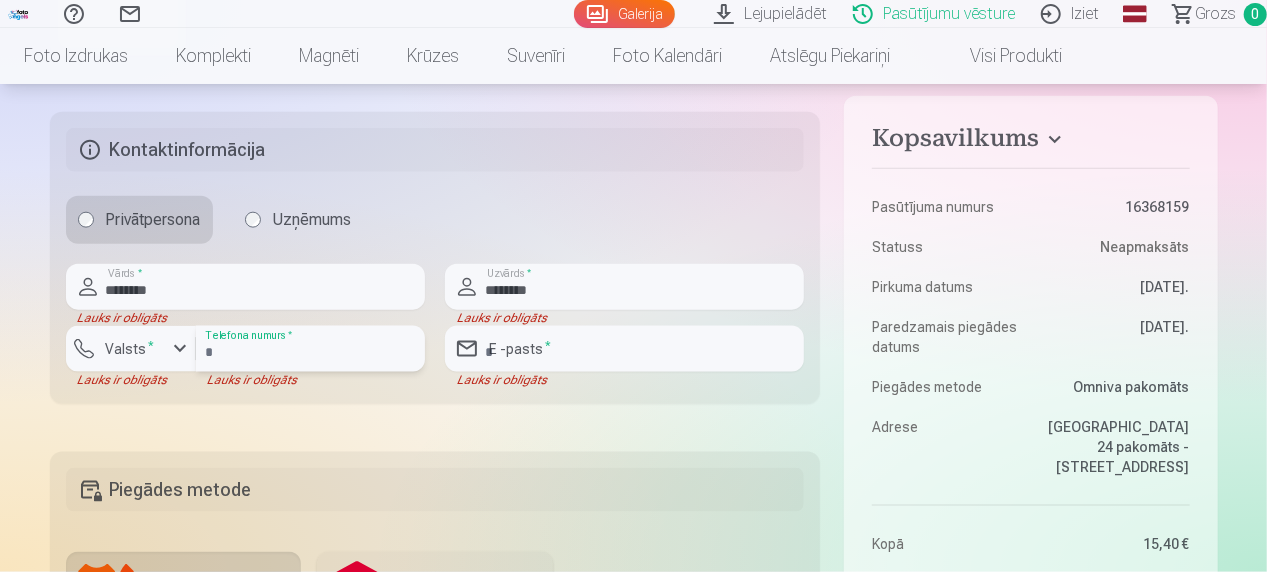 type on "********" 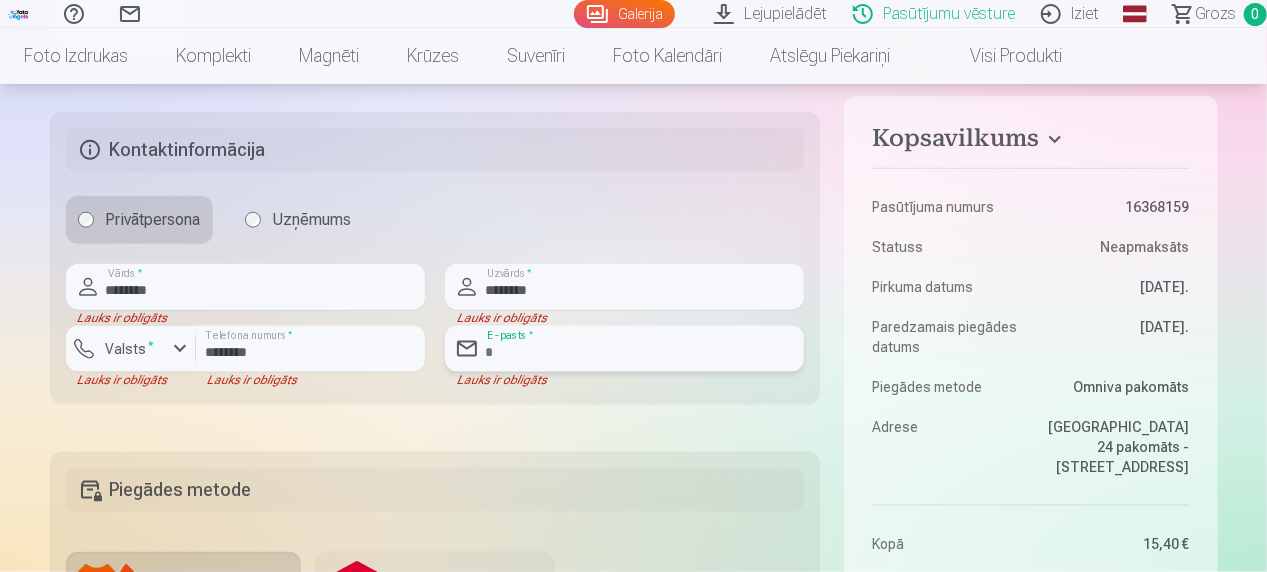 type on "**********" 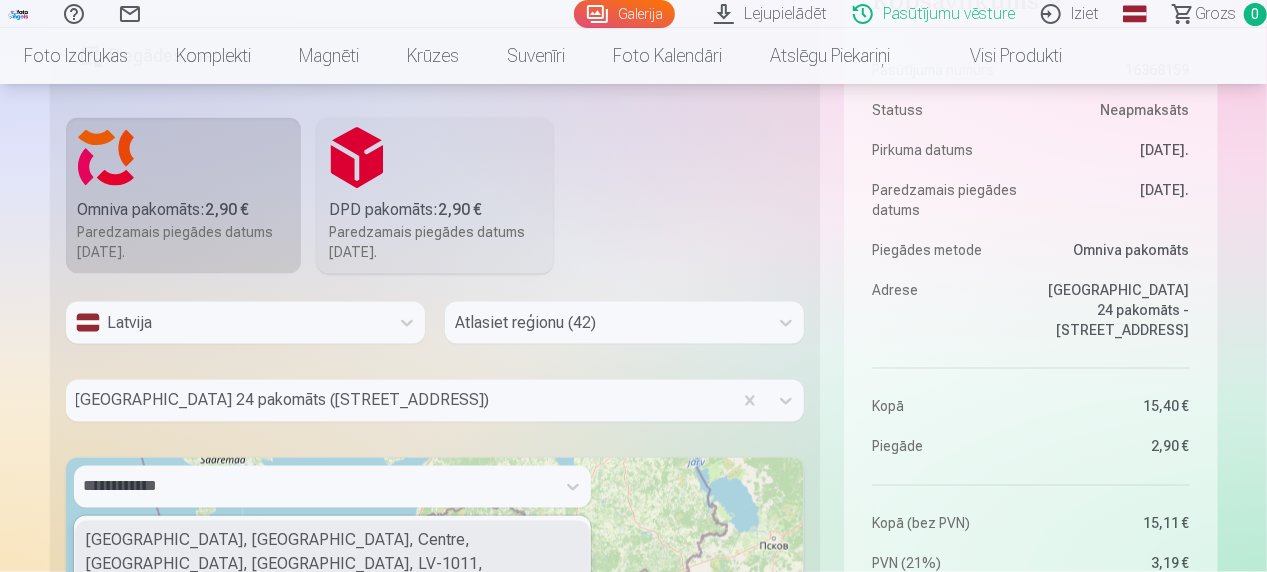 scroll, scrollTop: 1381, scrollLeft: 0, axis: vertical 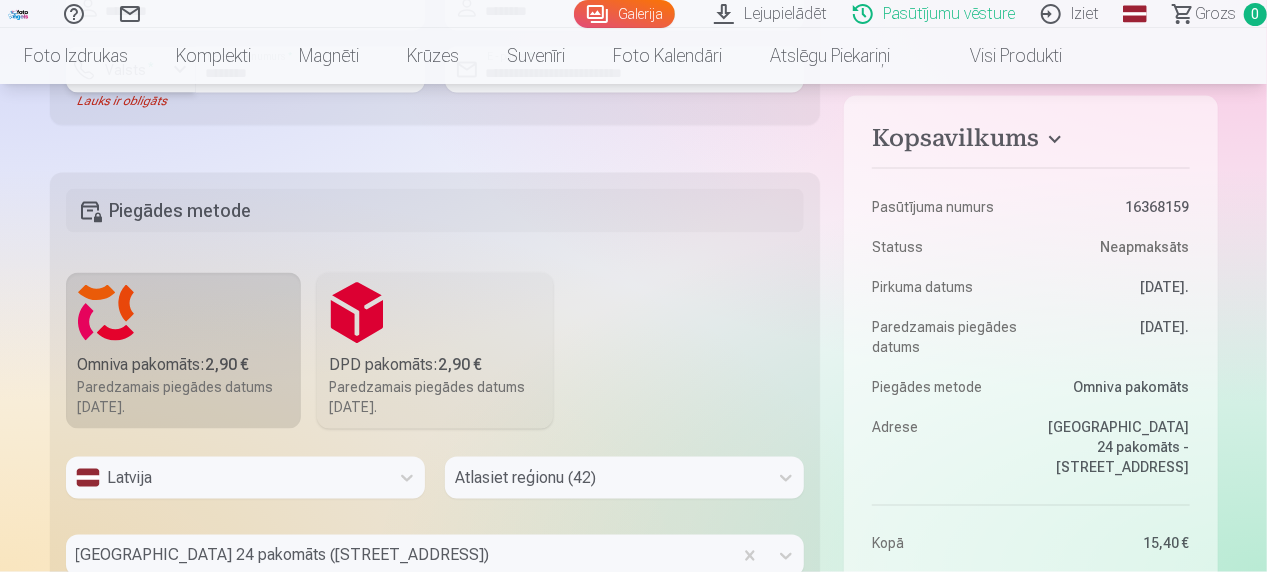 click on "Valsts *" at bounding box center [131, 70] 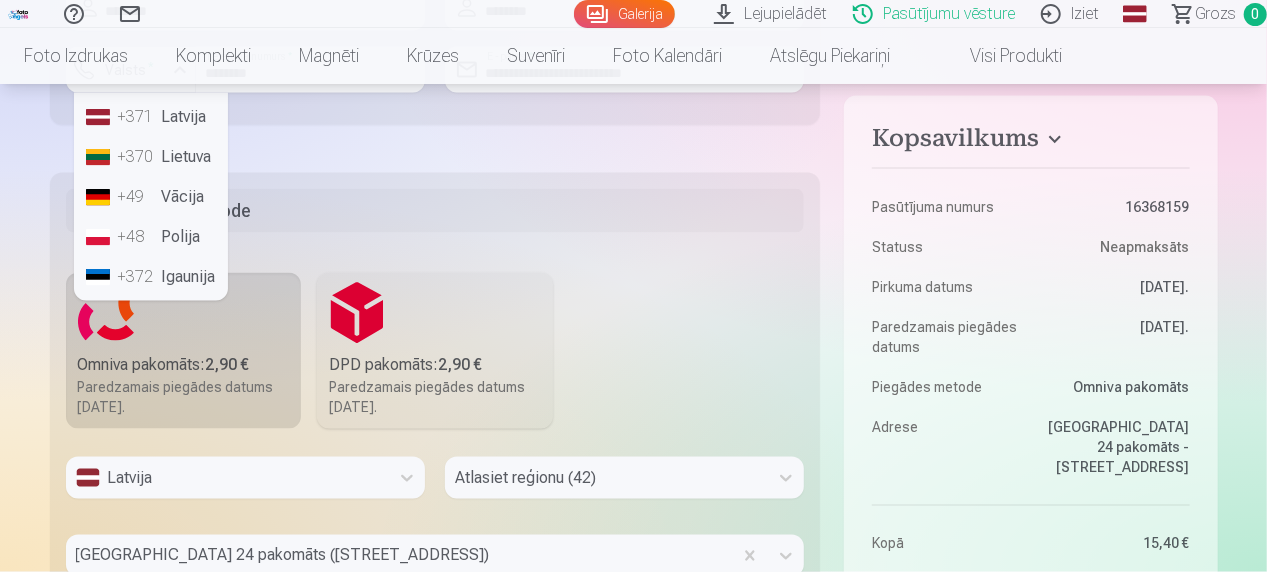 click on "+371 Latvija" at bounding box center [151, 117] 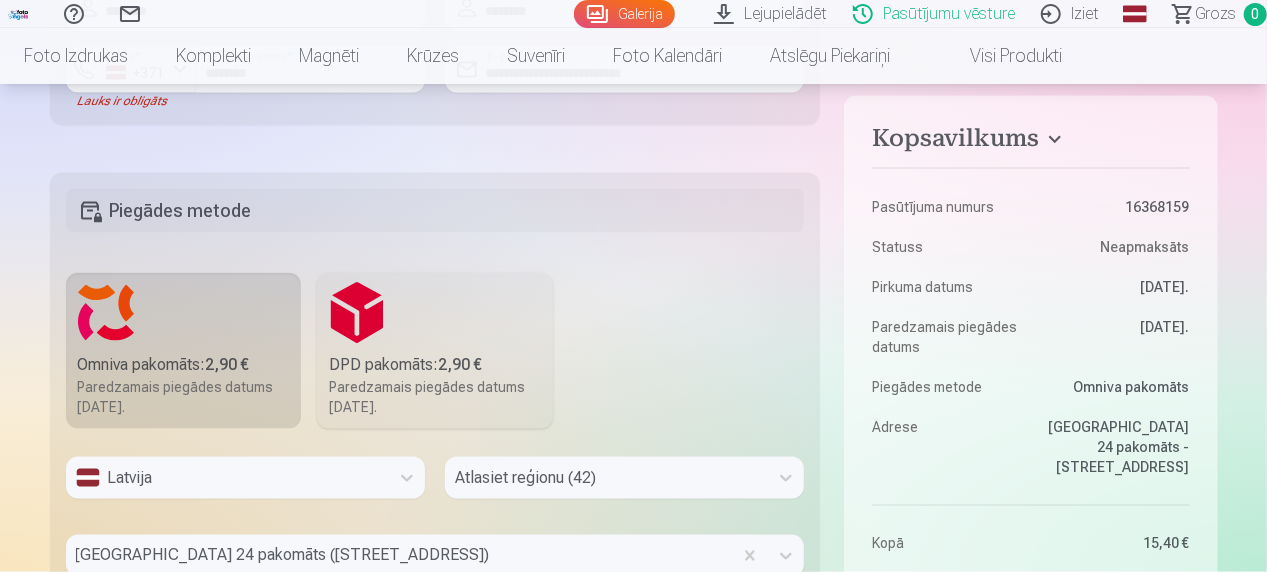 click on "Kopsavilkums Pasūtījuma numurs 16368159 Statuss Neapmaksāts Pirkuma datums [DATE]. Paredzamais piegādes datums [DATE]. Piegādes metode Omniva pakomāts Adrese [GEOGRAPHIC_DATA] 24 pakomāts - [STREET_ADDRESS] Kopā 15,40 € Piegāde 2,90 € Kopā (bez PVN) 15,11 € PVN (21%) 3,19 € Kopā 18,30 € Lietošanas līgums ,  Privātuma politika Piekrītu lietotāja līgumam un konfidencialitātes politikai Lūdzu, aizpildiet nepieciešamos laukus Country code :  Lauks ir obligāts Maksāt Tirdzniecības vieta [GEOGRAPHIC_DATA], [STREET_ADDRESS] Prece Daudzums Kopā Grupas fotoattēlu izdrukas 21x30 cm Spilgtas krāsas uz Fuji Film Crystal fotopapīra 4,30 € × 1 4,30 € Augstas kvalitātes fotoattēlu izdrukas 10x15 cm 210 gsm papīrs, piesātināta krāsa un detalizācija 3,60 € × 1 3,60 € Augstas kvalitātes fotoattēlu izdrukas 10x15 cm 210 gsm papīrs, piesātināta krāsa un detalizācija 3,60 € × 1 3,60 € 3,90 € × 1 3,90 € Uzņēmums" at bounding box center (634, 63) 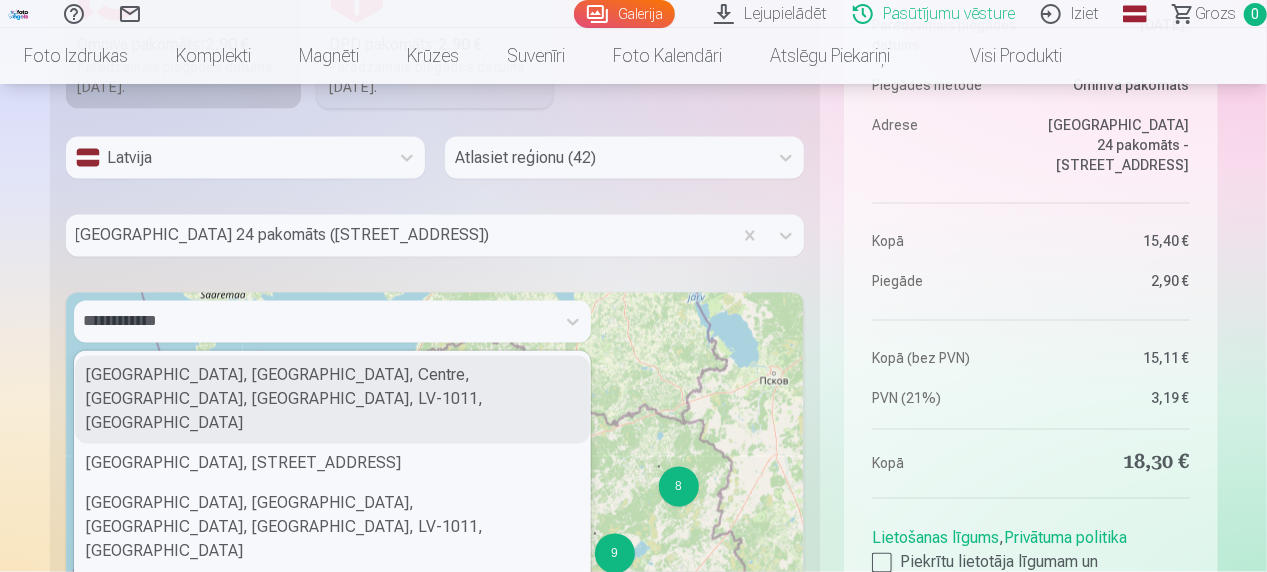 scroll, scrollTop: 1821, scrollLeft: 0, axis: vertical 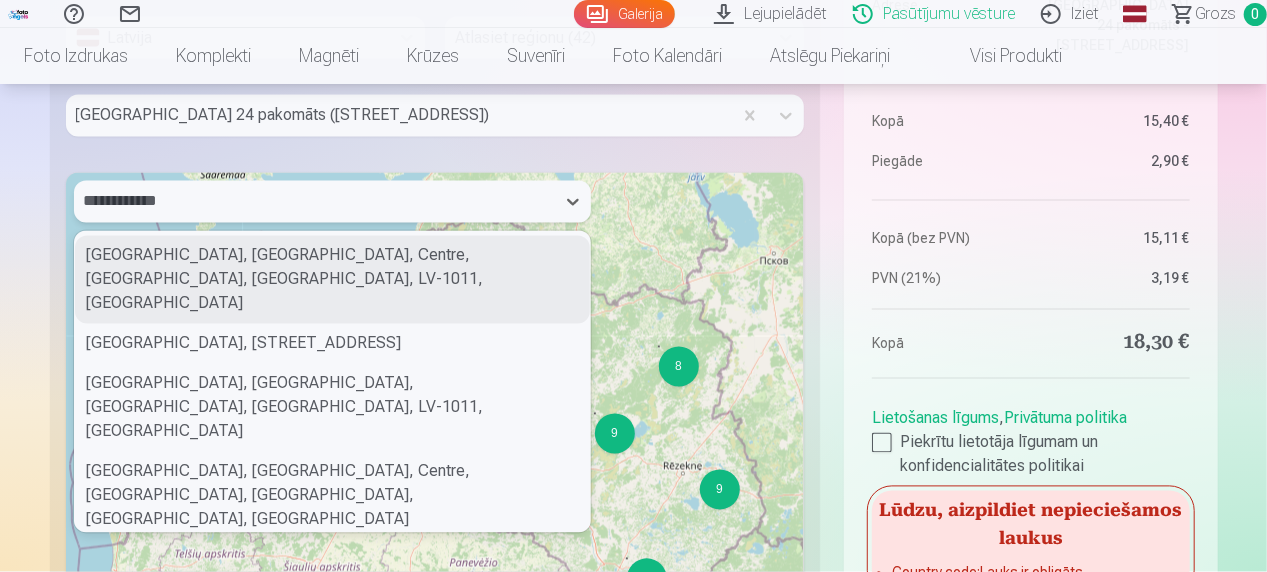 click on "**********" at bounding box center [314, 202] 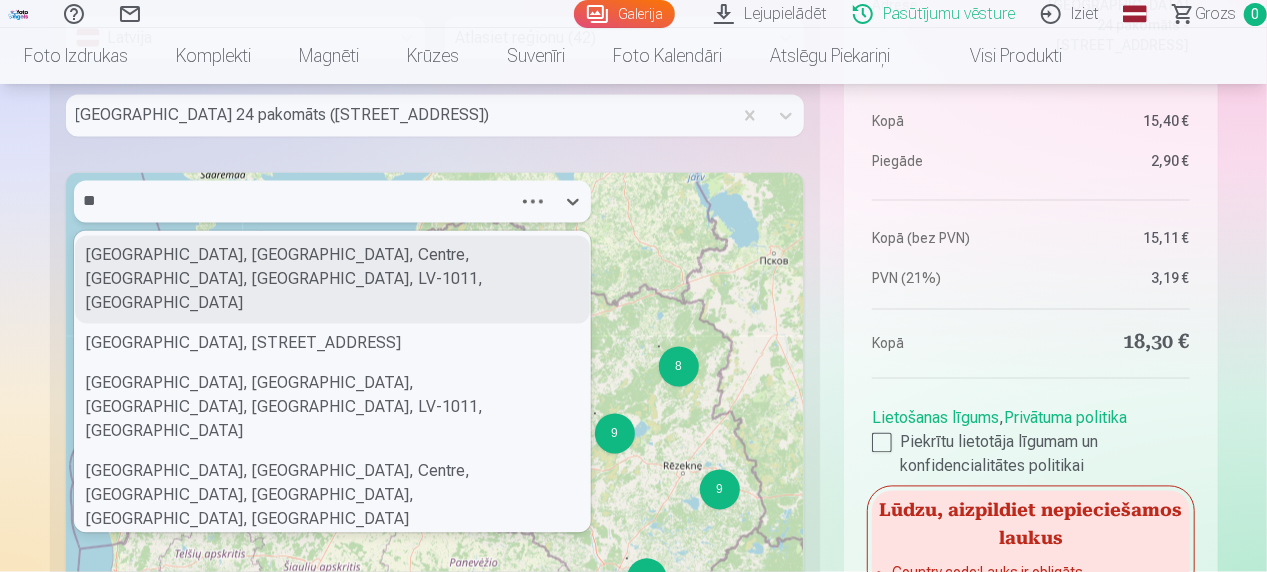 type on "*" 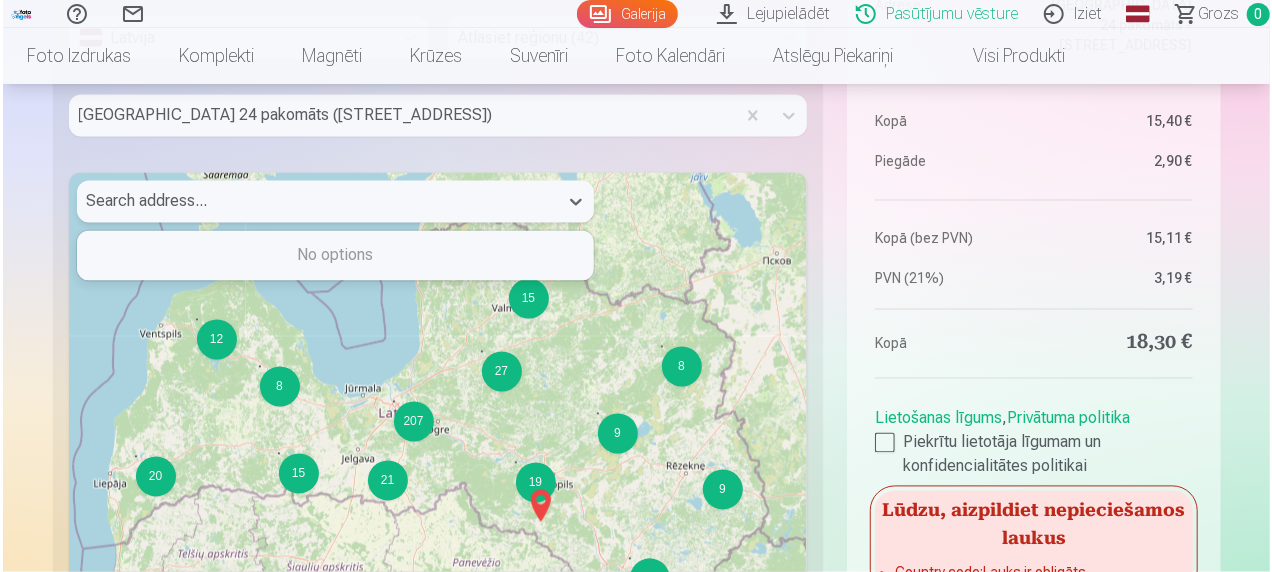 scroll, scrollTop: 2322, scrollLeft: 0, axis: vertical 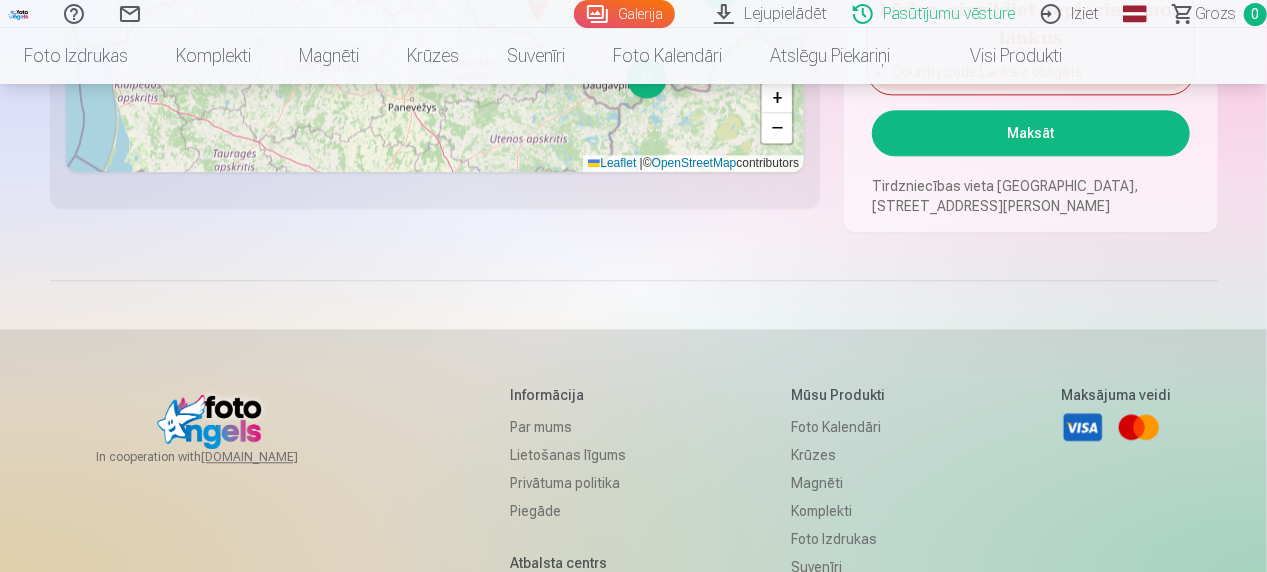 type 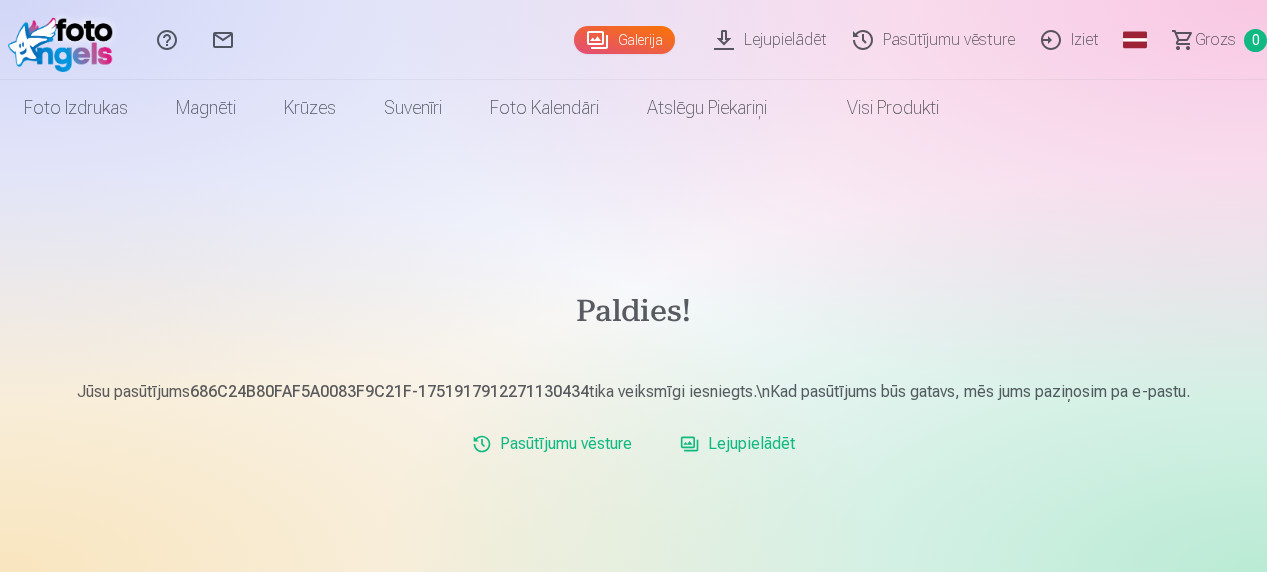 scroll, scrollTop: 0, scrollLeft: 0, axis: both 